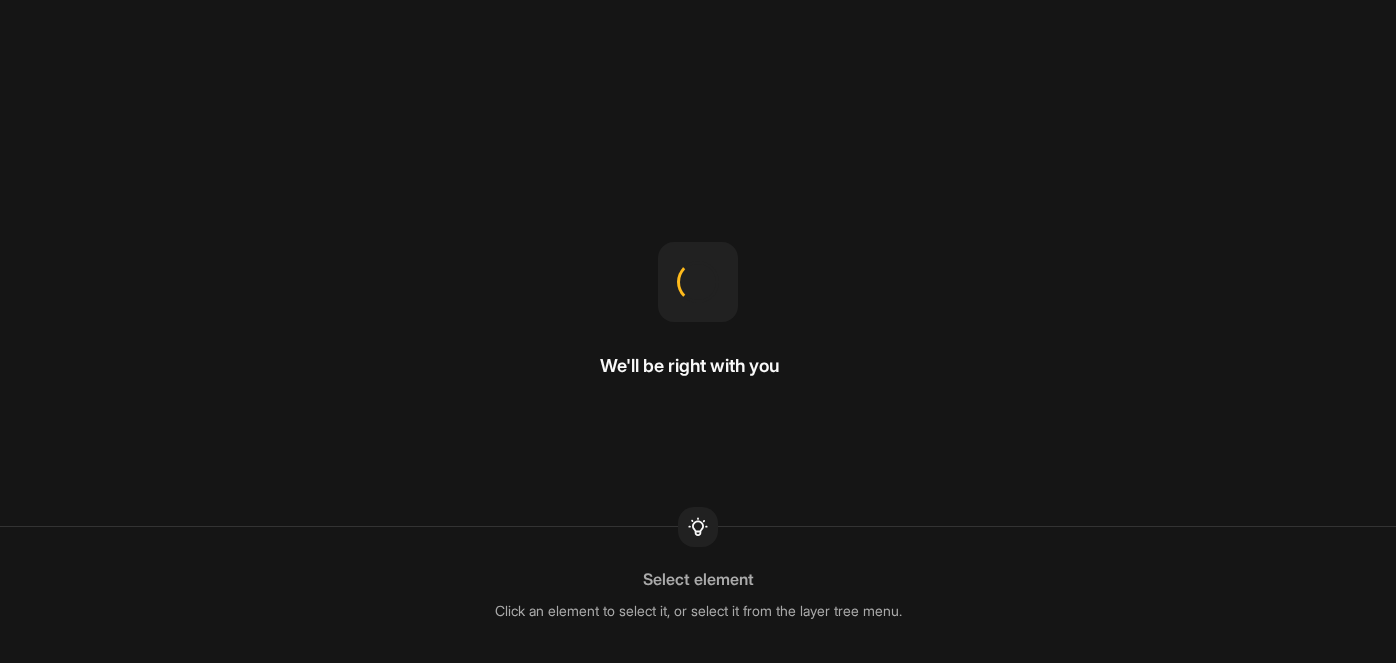 scroll, scrollTop: 0, scrollLeft: 0, axis: both 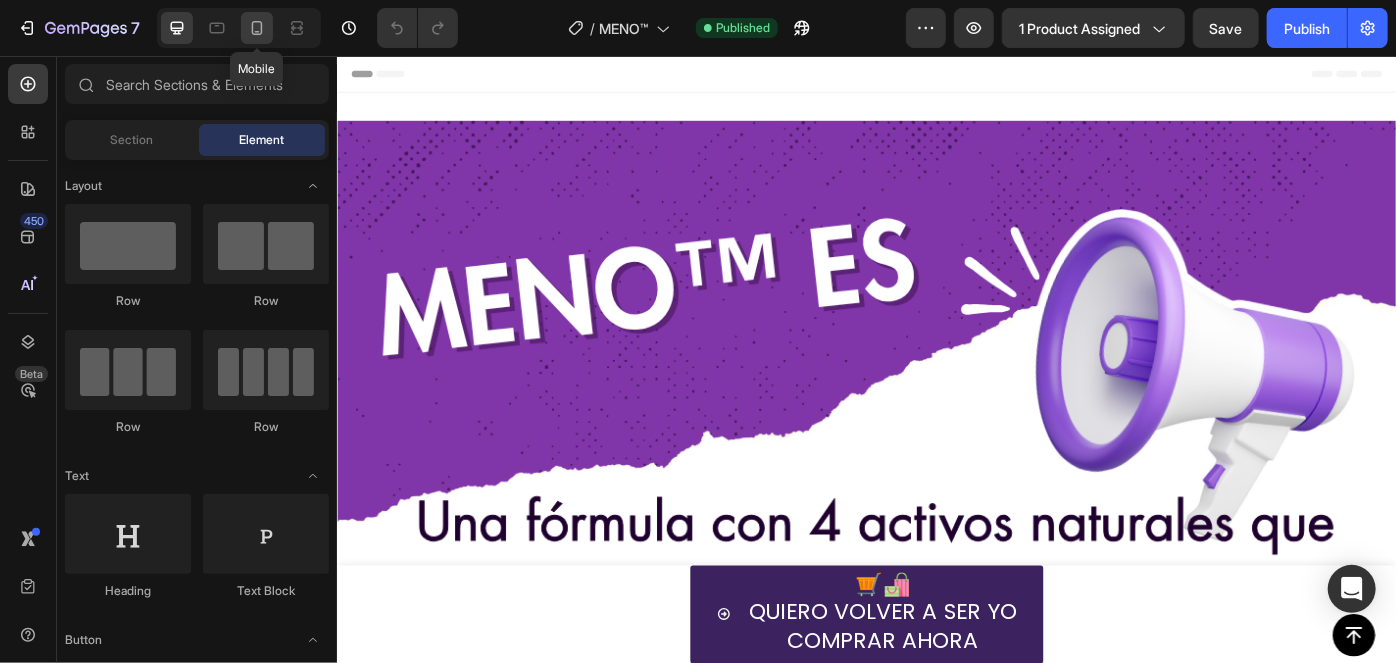 click 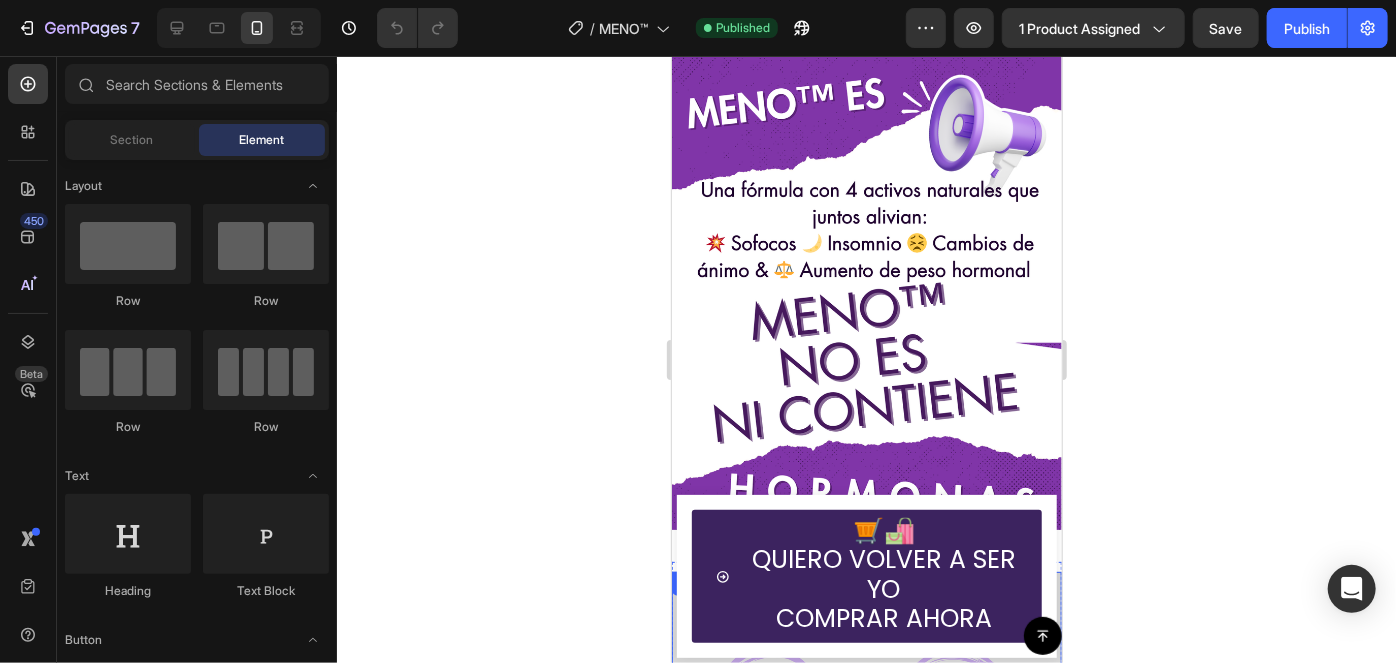 scroll, scrollTop: 0, scrollLeft: 0, axis: both 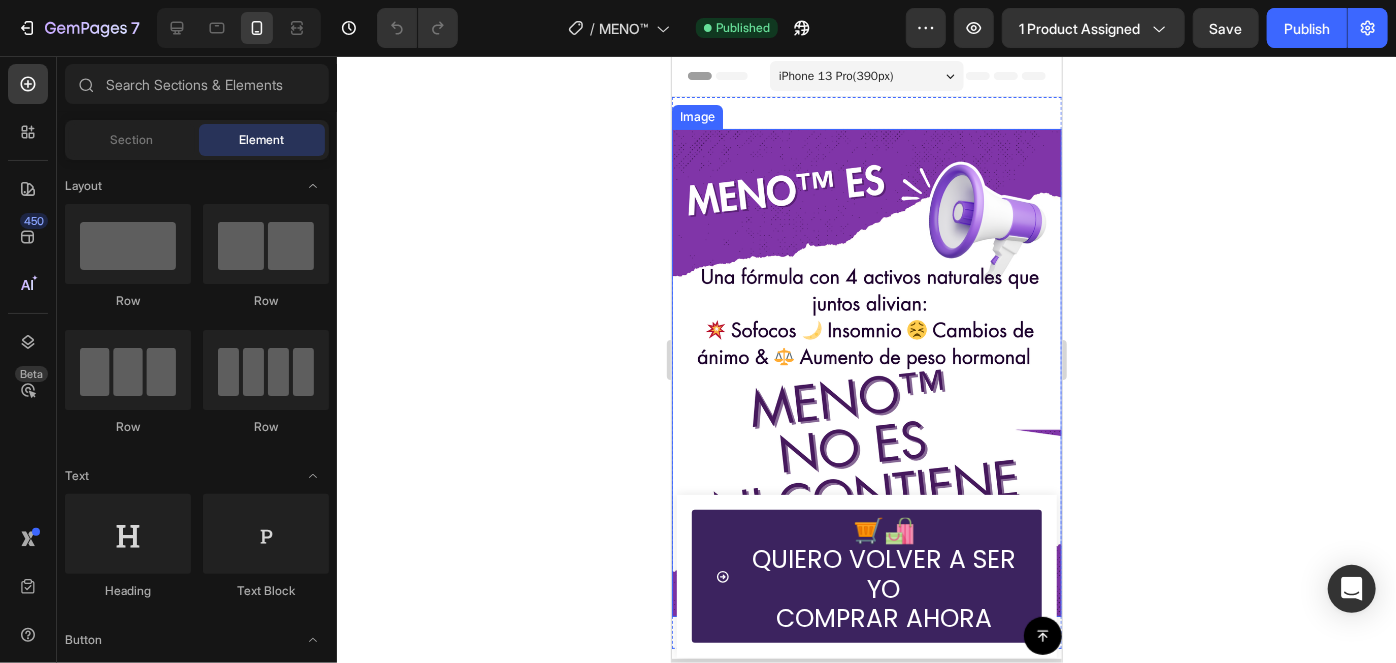 click at bounding box center [866, 372] 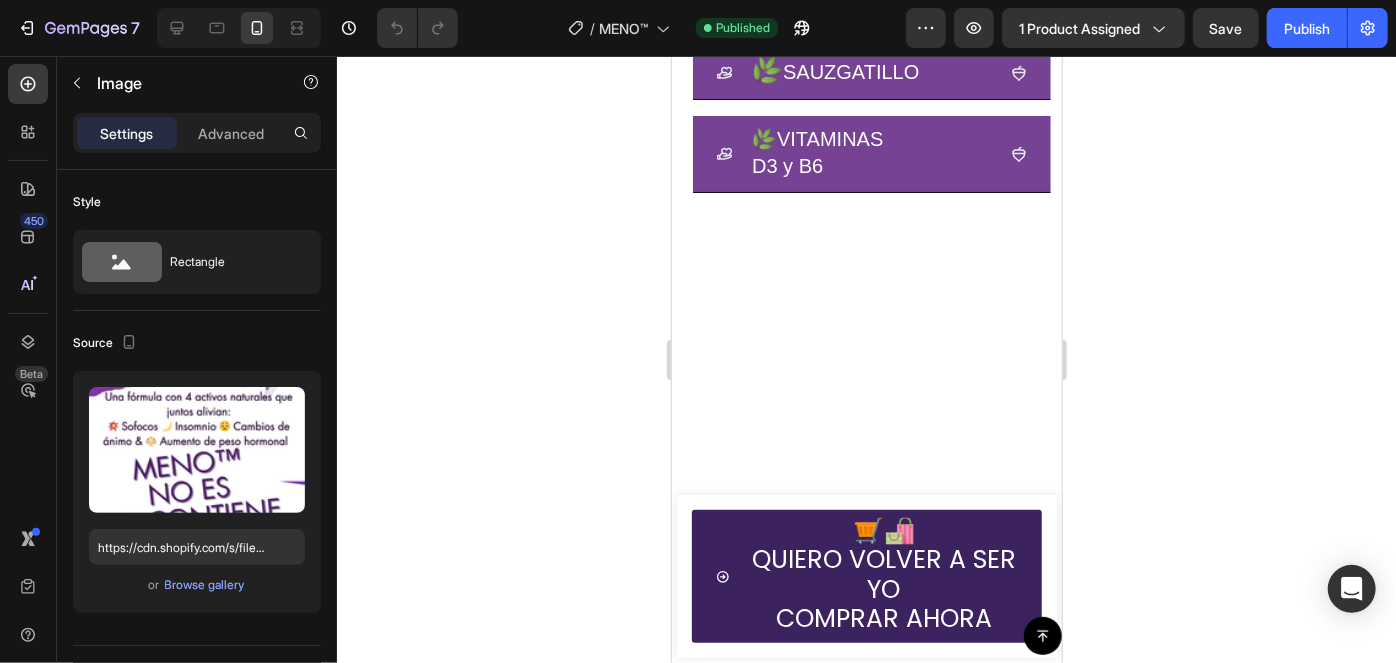 scroll, scrollTop: 6063, scrollLeft: 0, axis: vertical 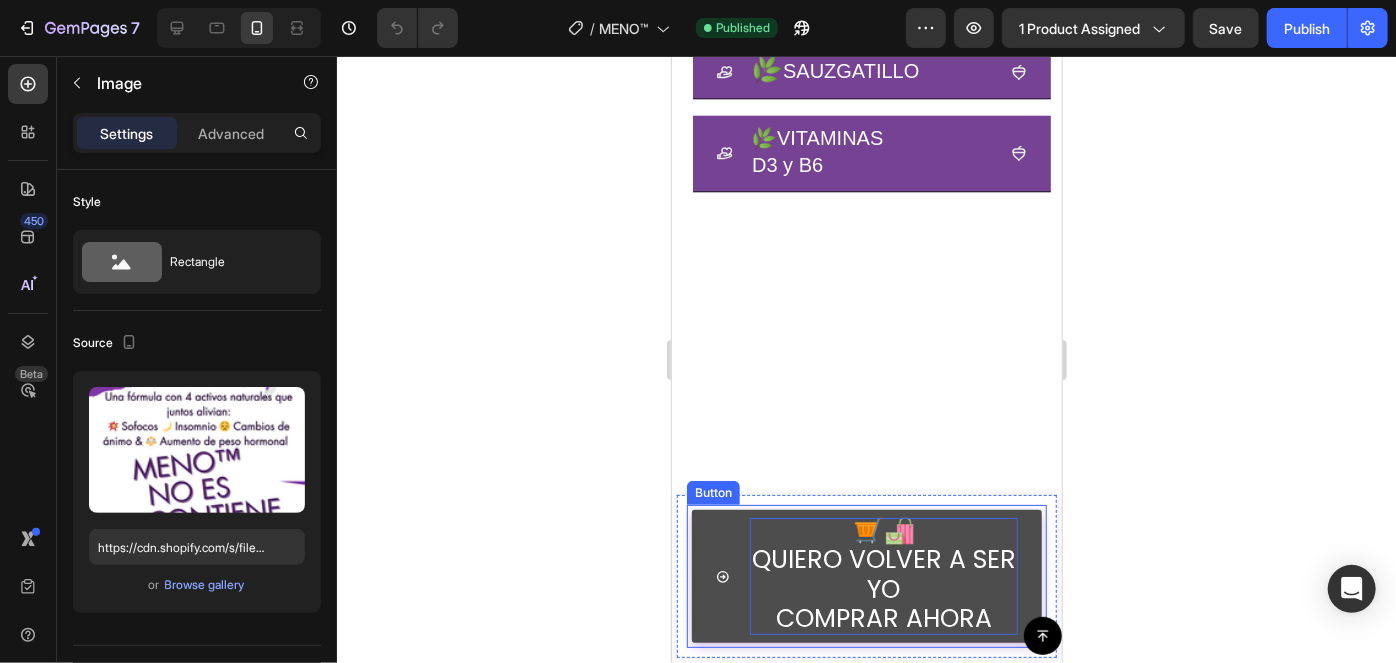 click on "QUIERO VOLVER A SER YO" at bounding box center [883, 573] 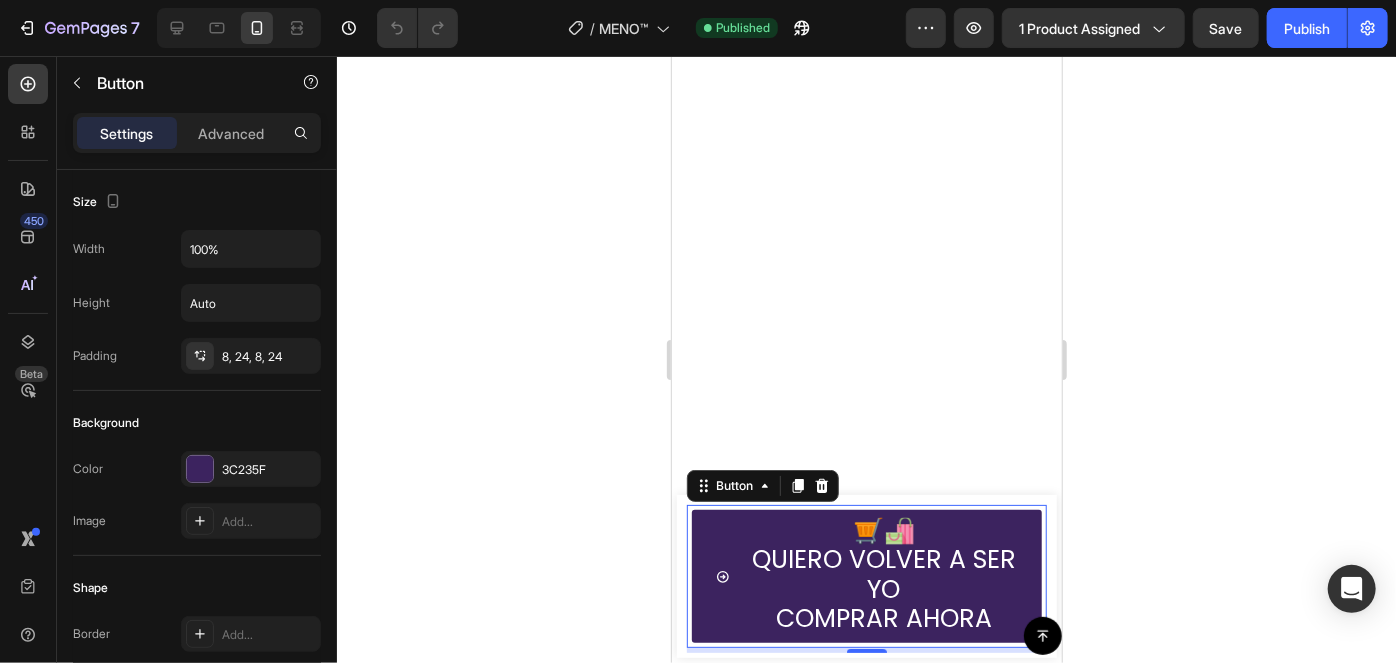 scroll, scrollTop: 6426, scrollLeft: 0, axis: vertical 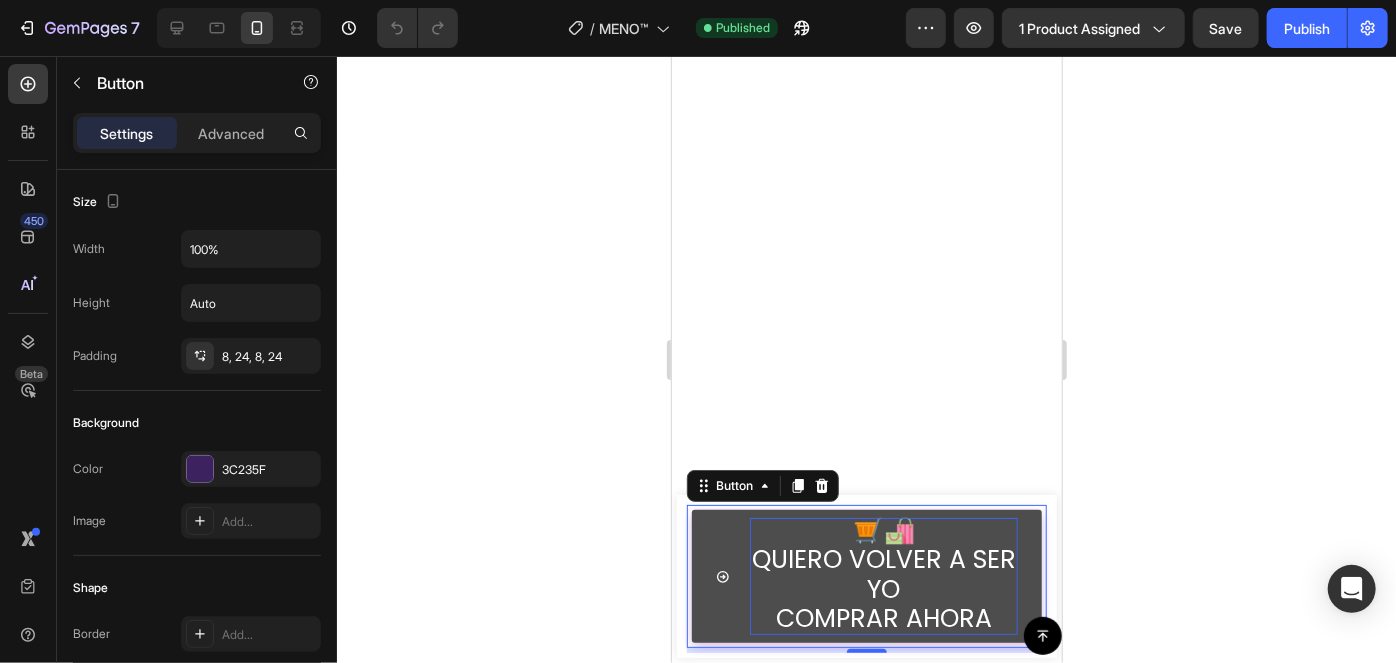 click on "QUIERO VOLVER A SER YO" at bounding box center (883, 573) 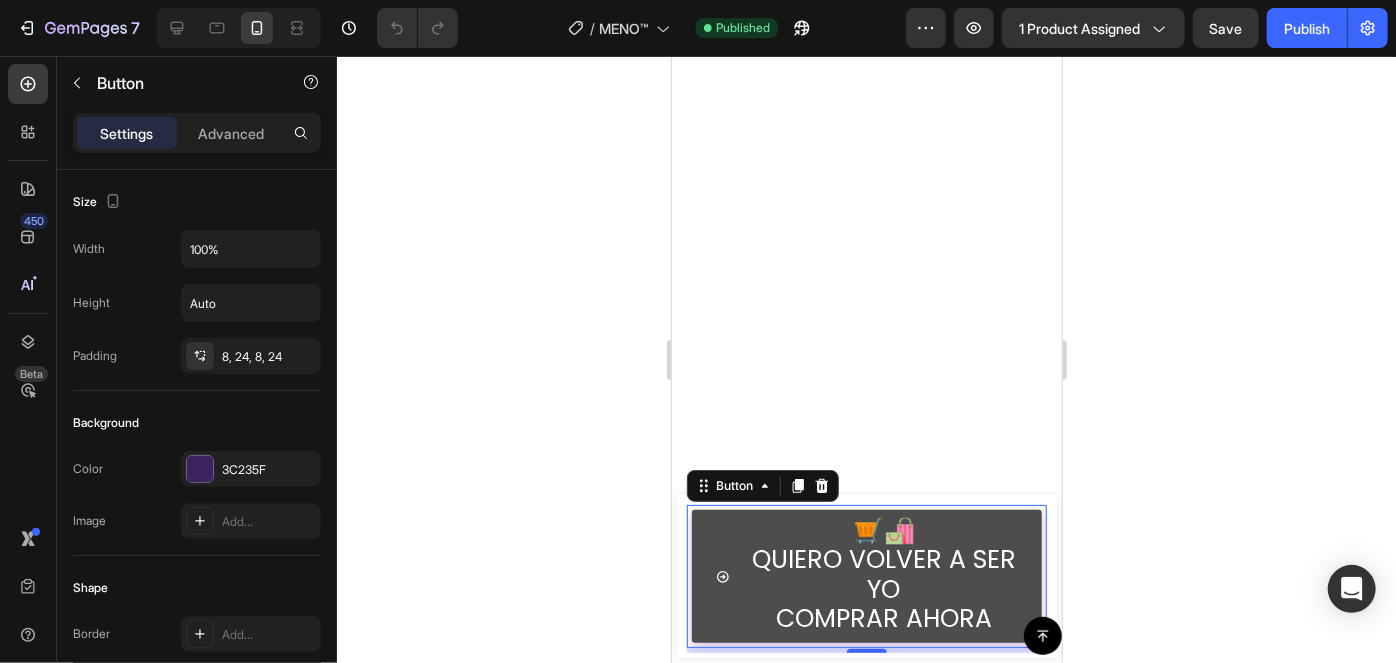click on "🛒🛍️ QUIERO VOLVER A SER YO COMPRAR AHORA" at bounding box center (866, 575) 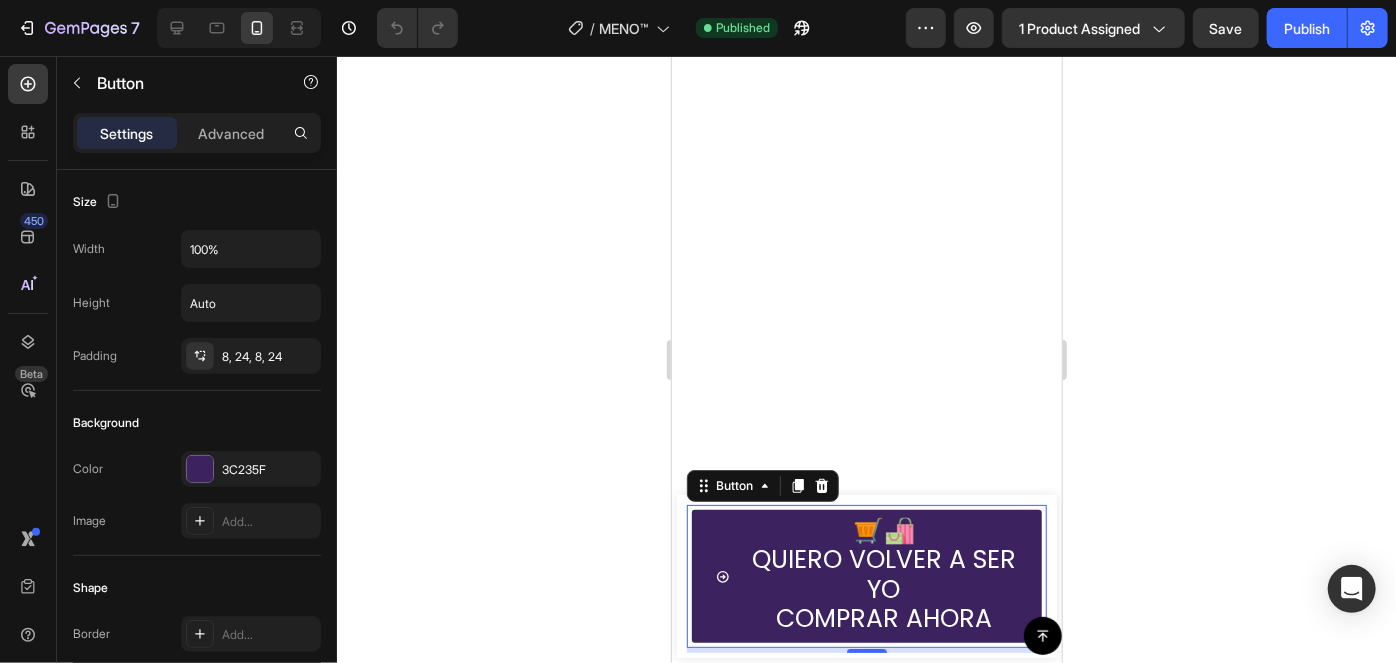 click at bounding box center [871, -1049] 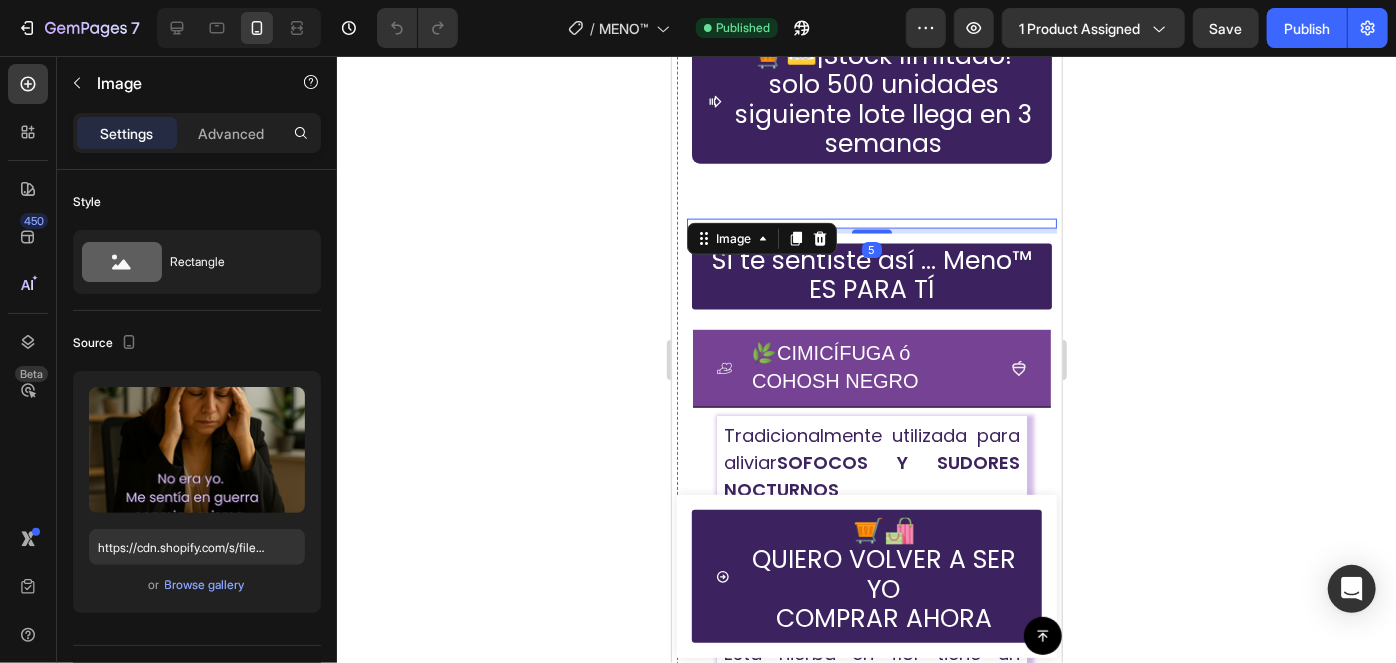scroll, scrollTop: 5154, scrollLeft: 0, axis: vertical 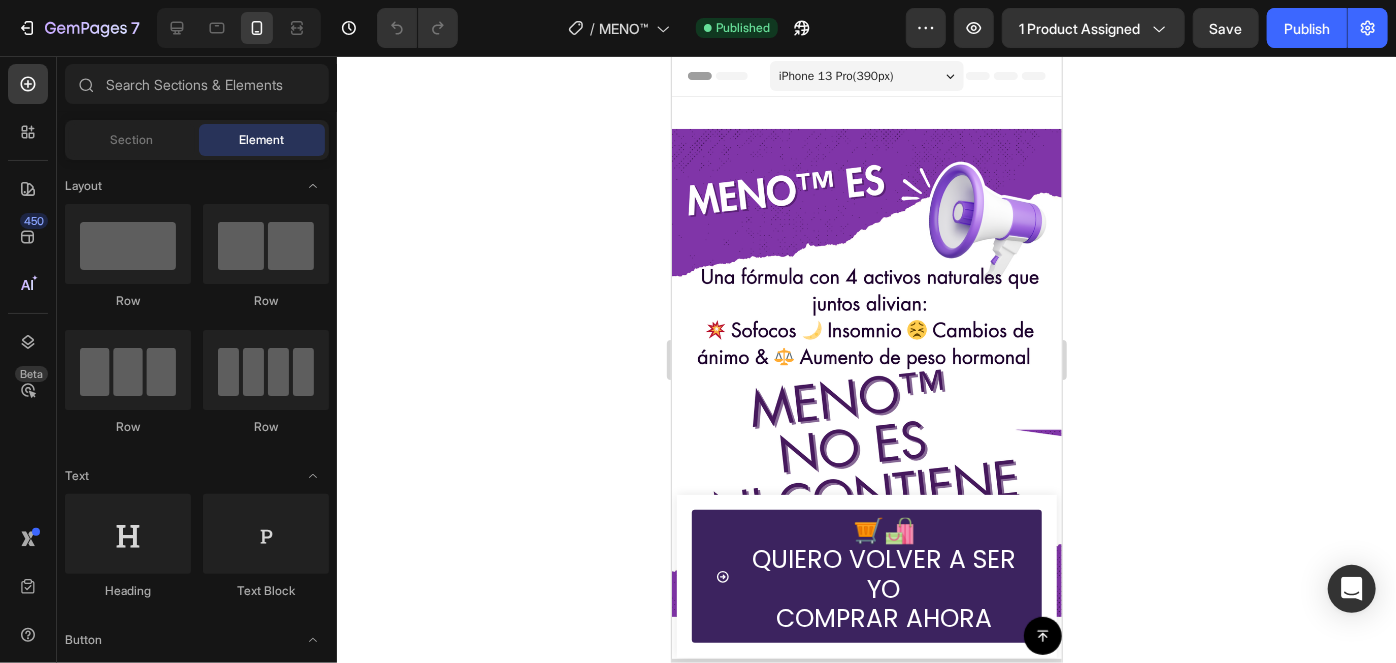 drag, startPoint x: 1053, startPoint y: 412, endPoint x: 1754, endPoint y: 122, distance: 758.6178 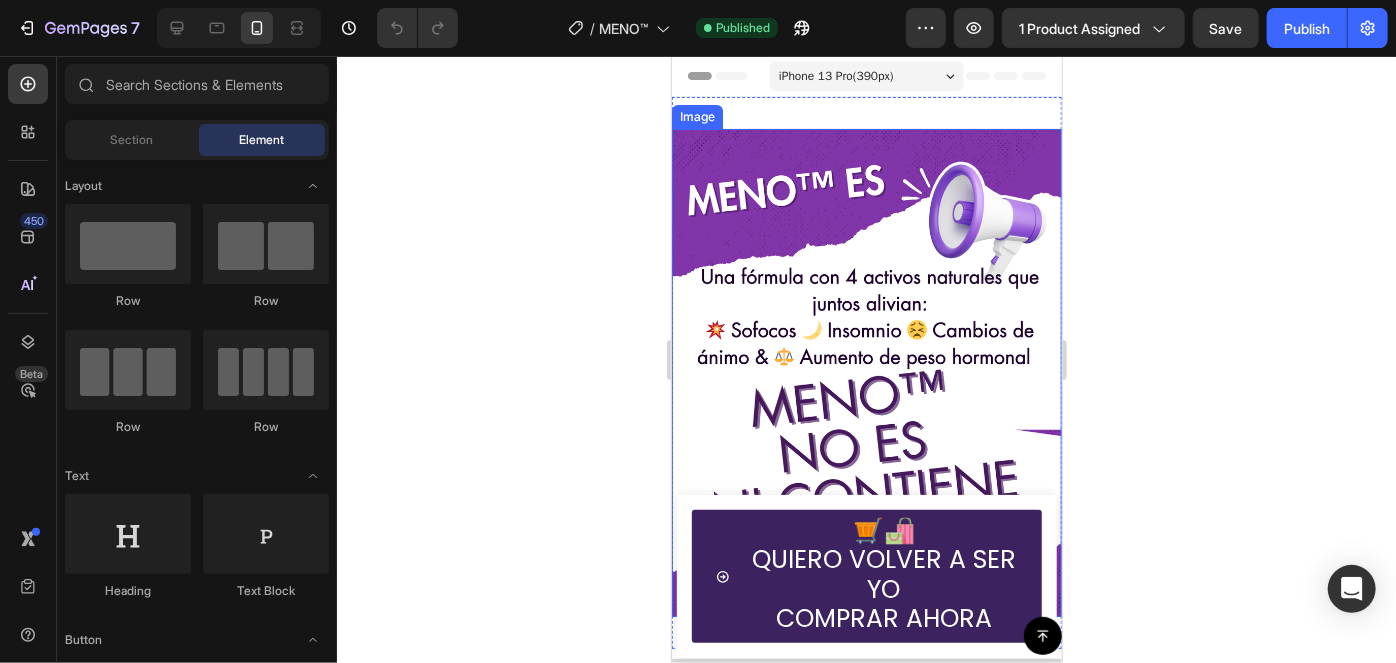 click at bounding box center (866, 372) 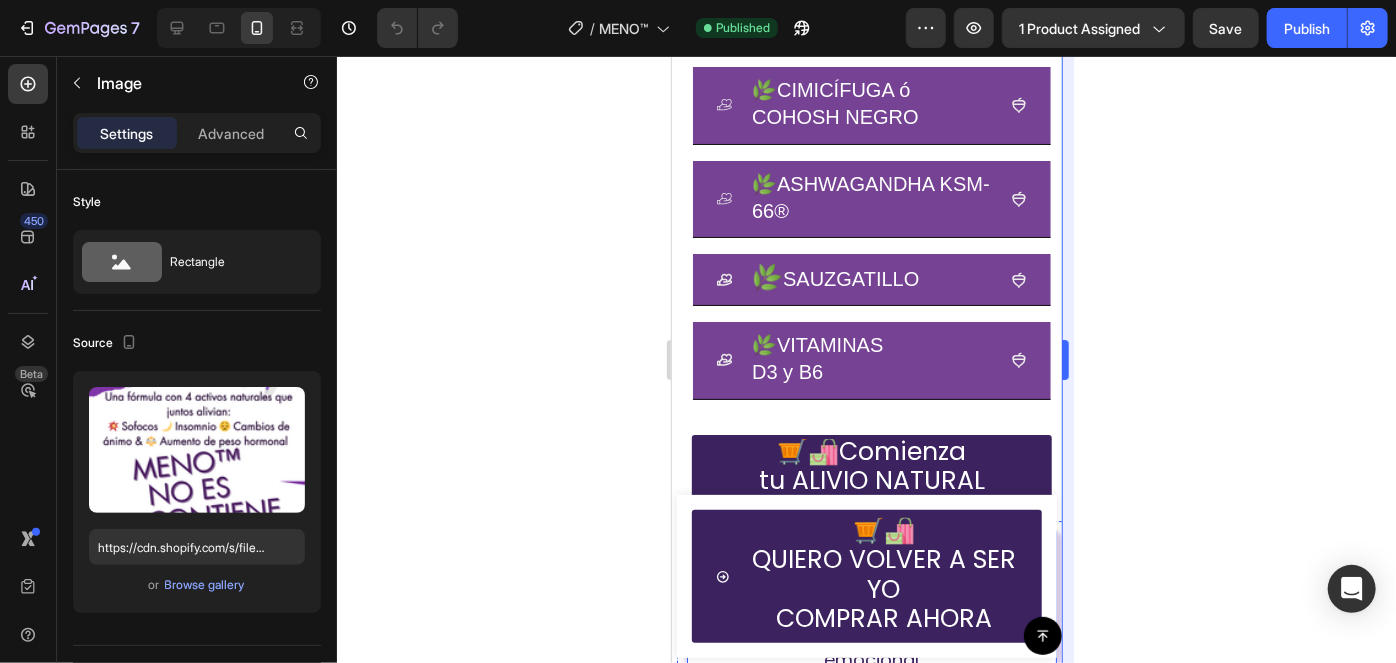 scroll, scrollTop: 6869, scrollLeft: 0, axis: vertical 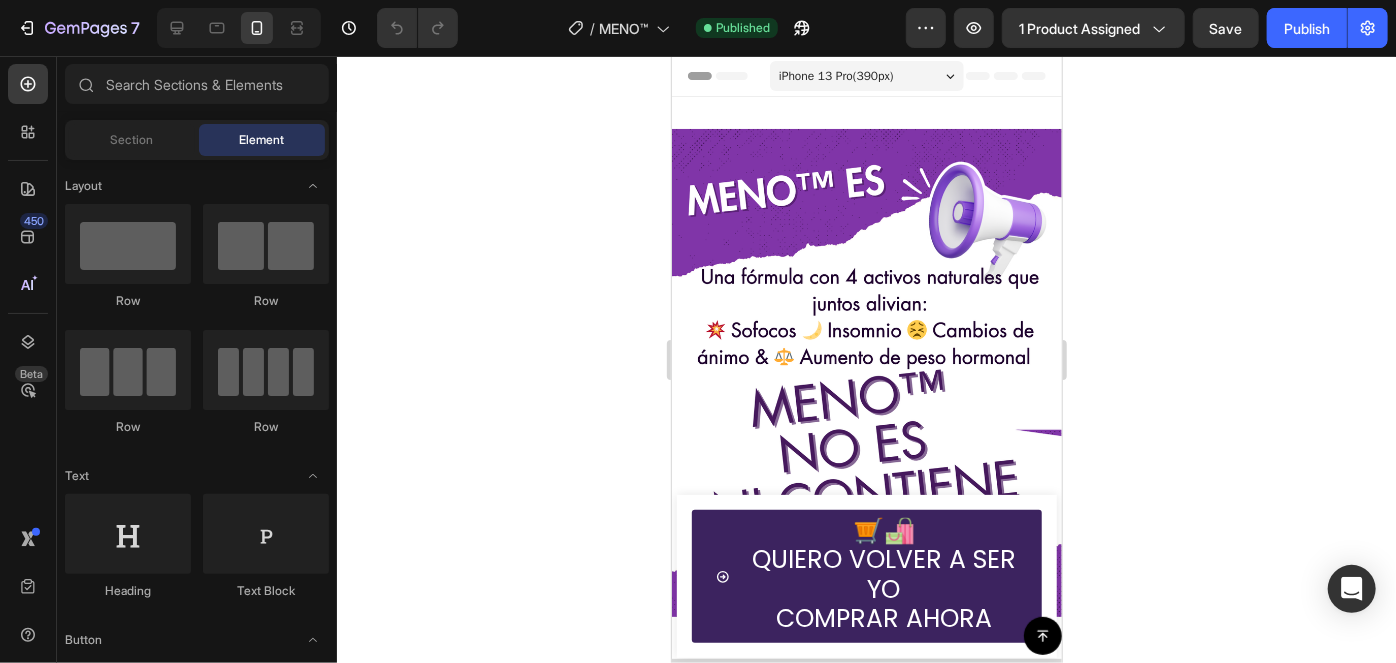drag, startPoint x: 1056, startPoint y: 485, endPoint x: 1703, endPoint y: 88, distance: 759.0903 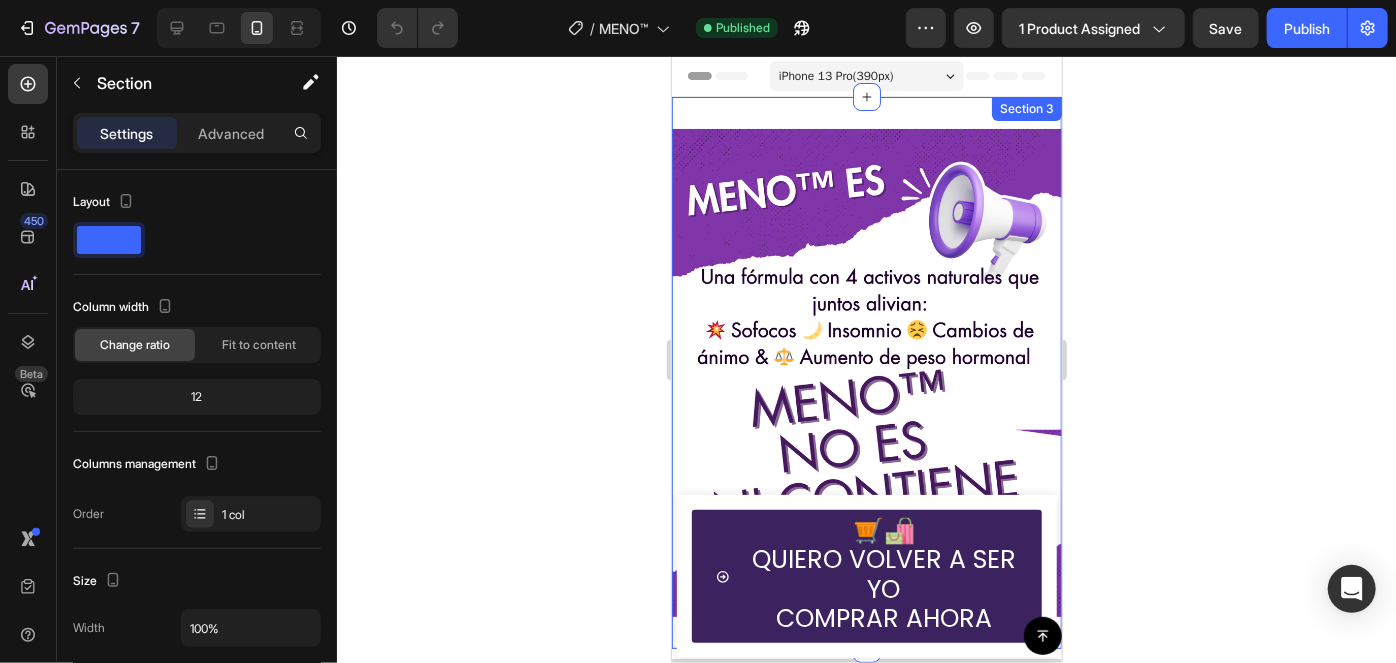 click on "Image Section 3" at bounding box center [866, 372] 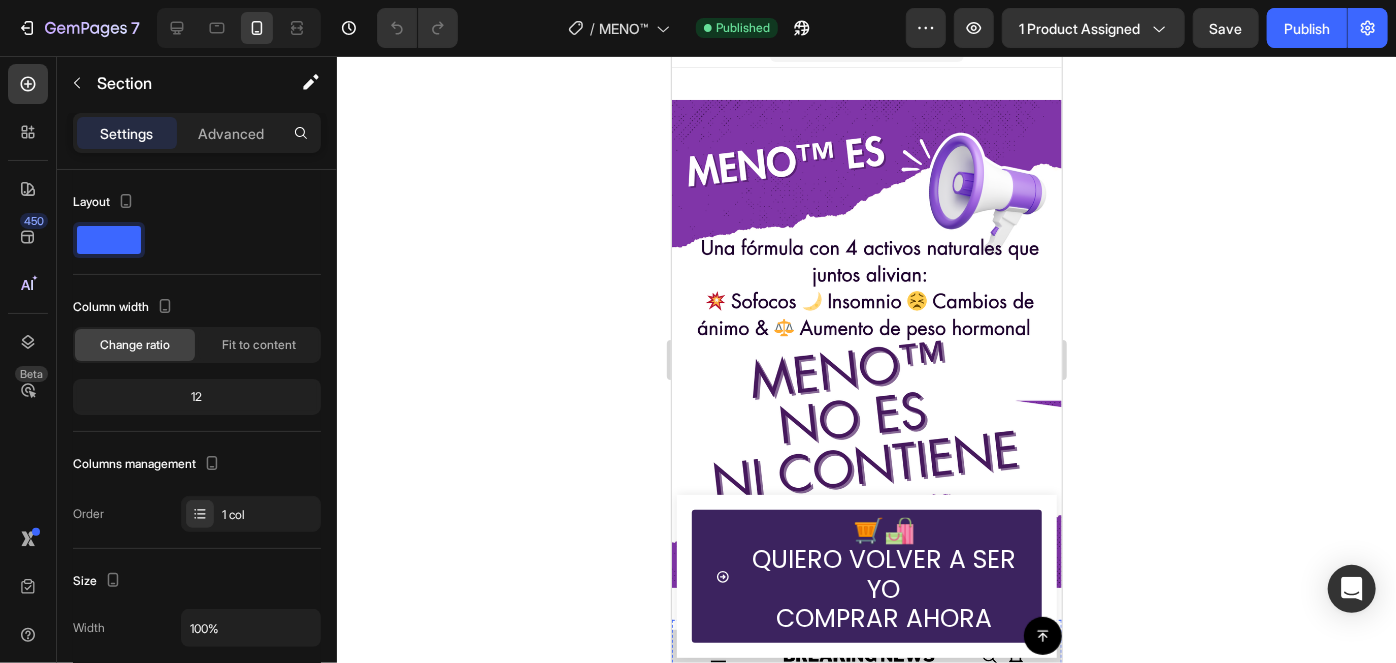scroll, scrollTop: 0, scrollLeft: 0, axis: both 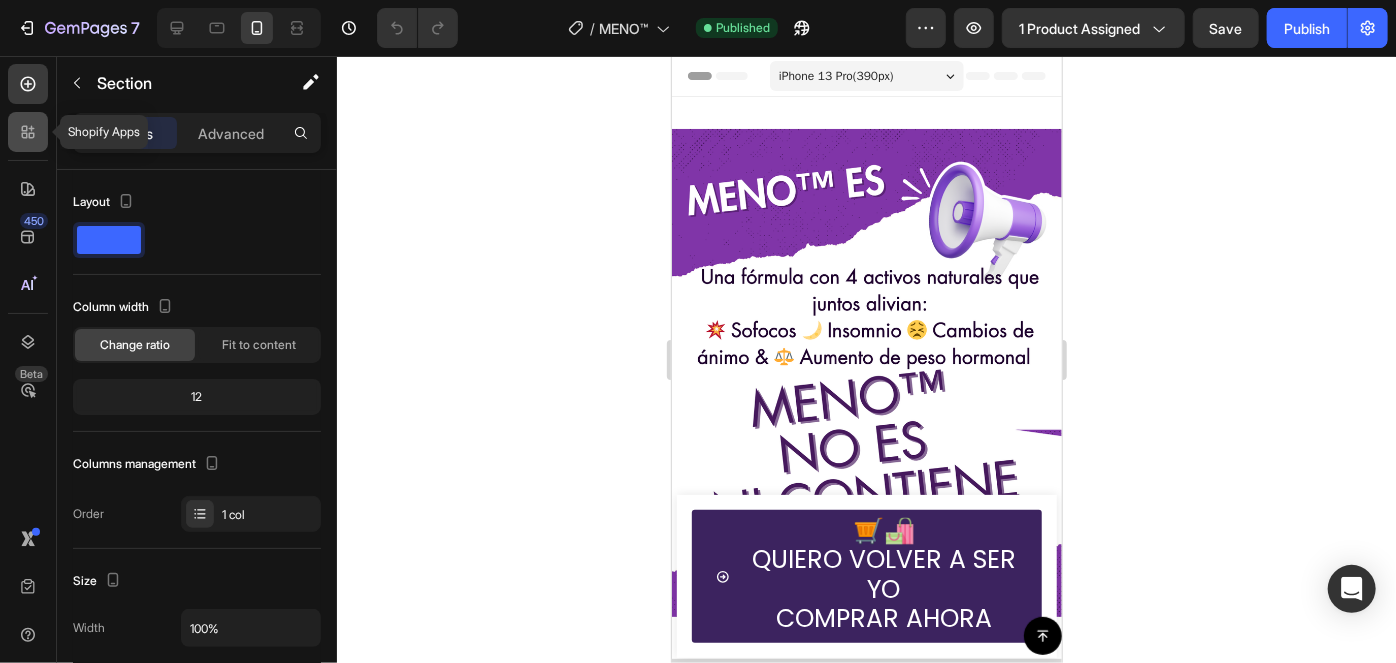 click 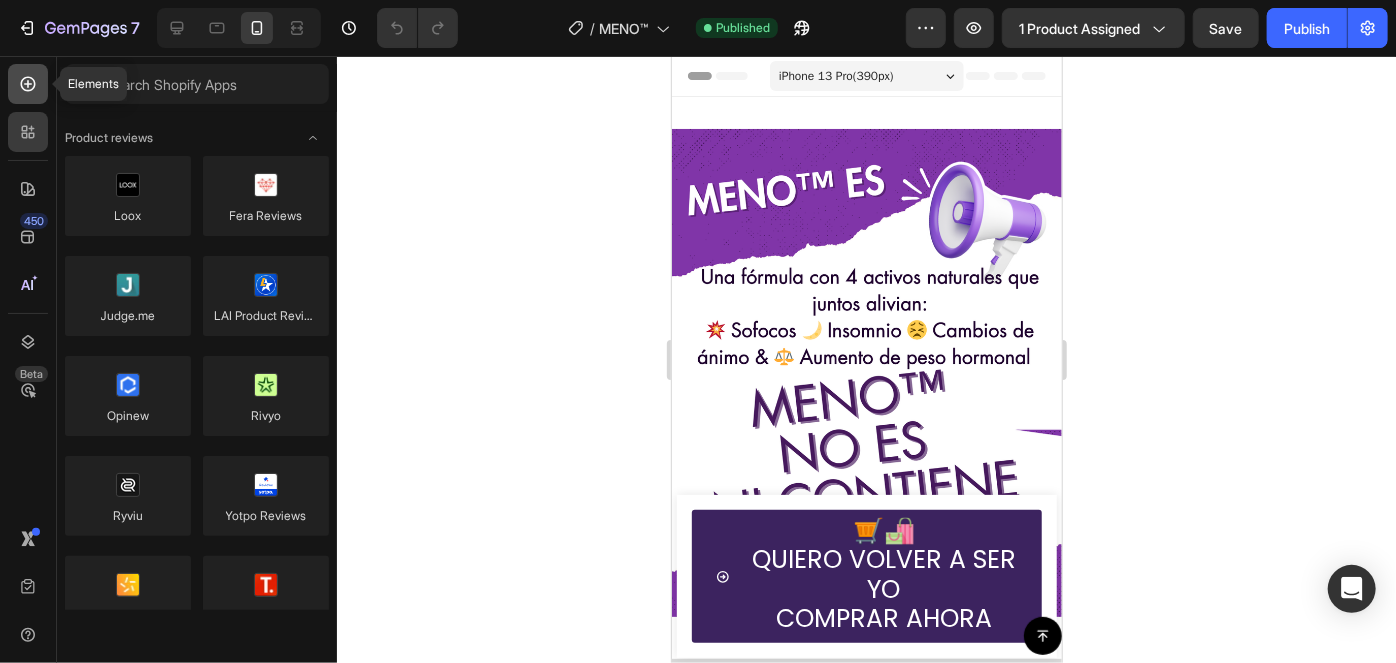 click 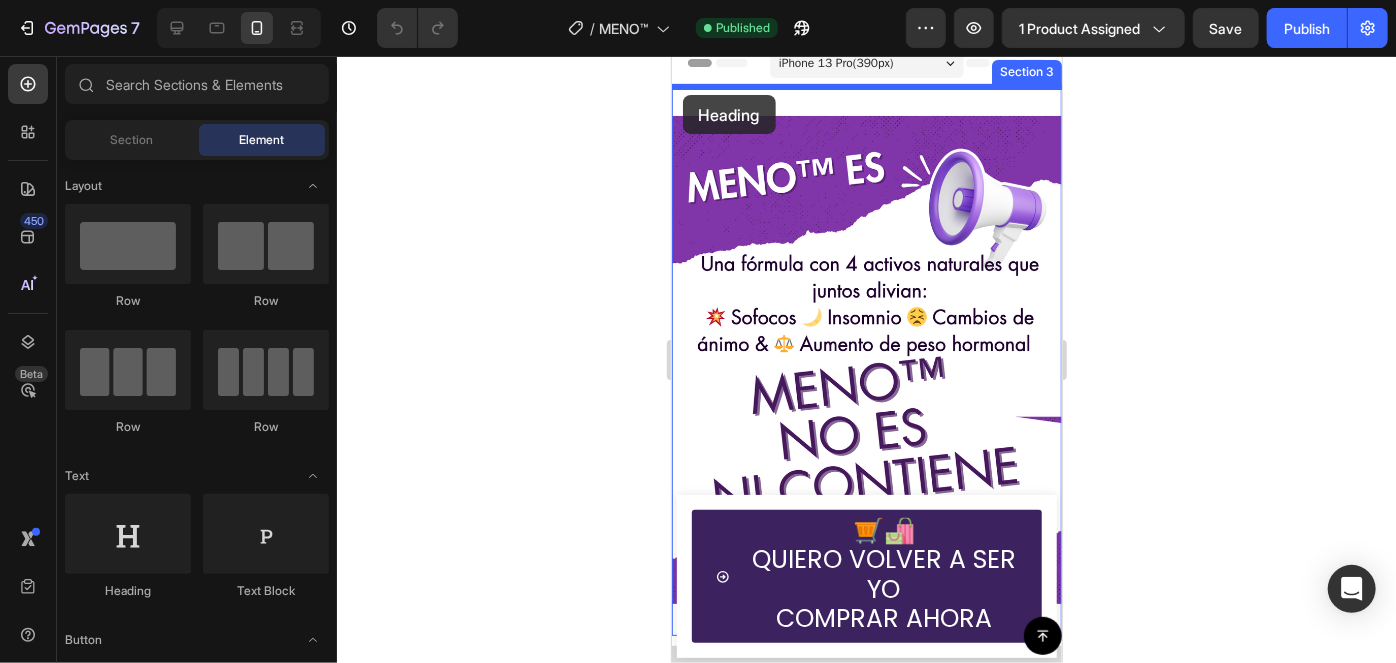 scroll, scrollTop: 0, scrollLeft: 0, axis: both 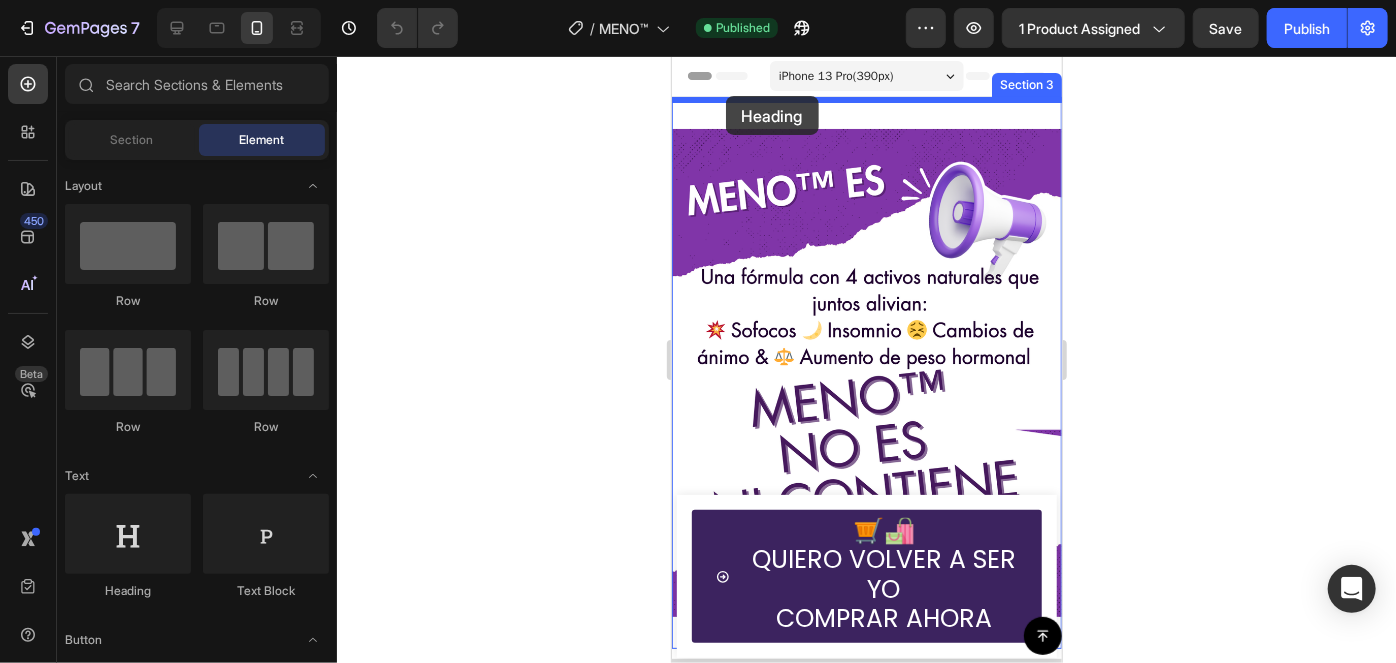 drag, startPoint x: 819, startPoint y: 593, endPoint x: 725, endPoint y: 95, distance: 506.79385 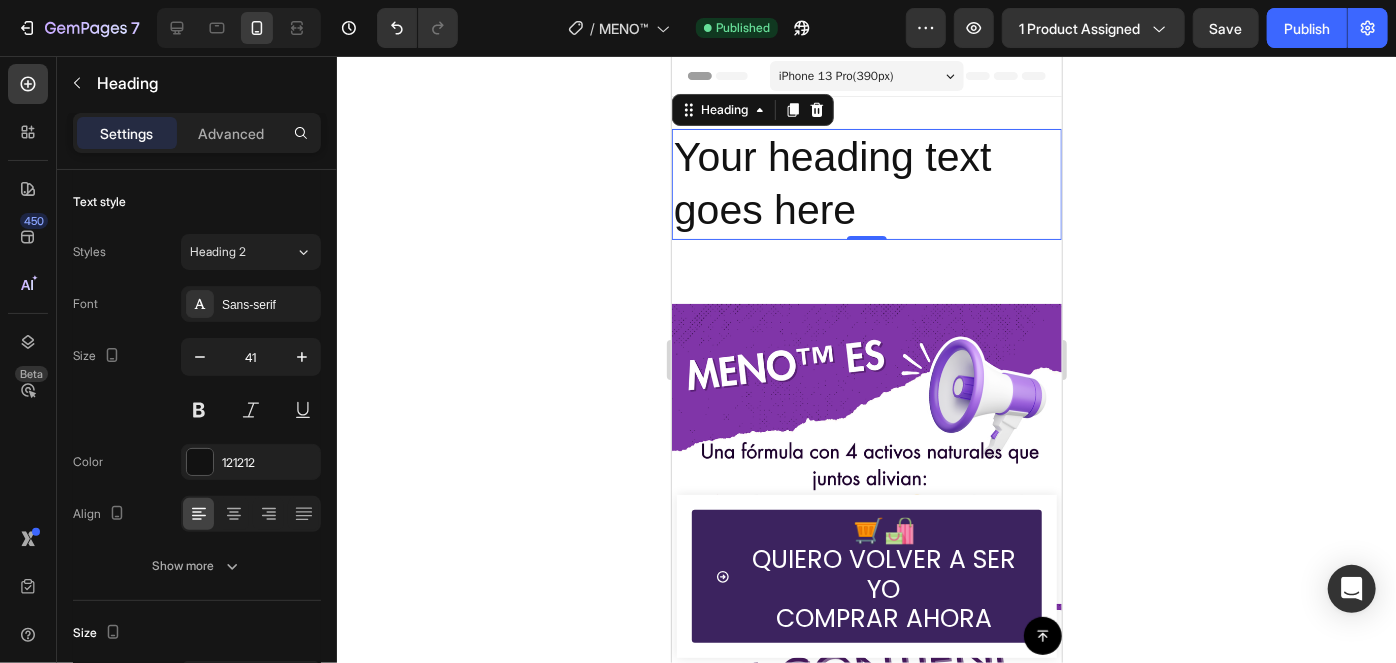 click on "Your heading text goes here" at bounding box center (866, 183) 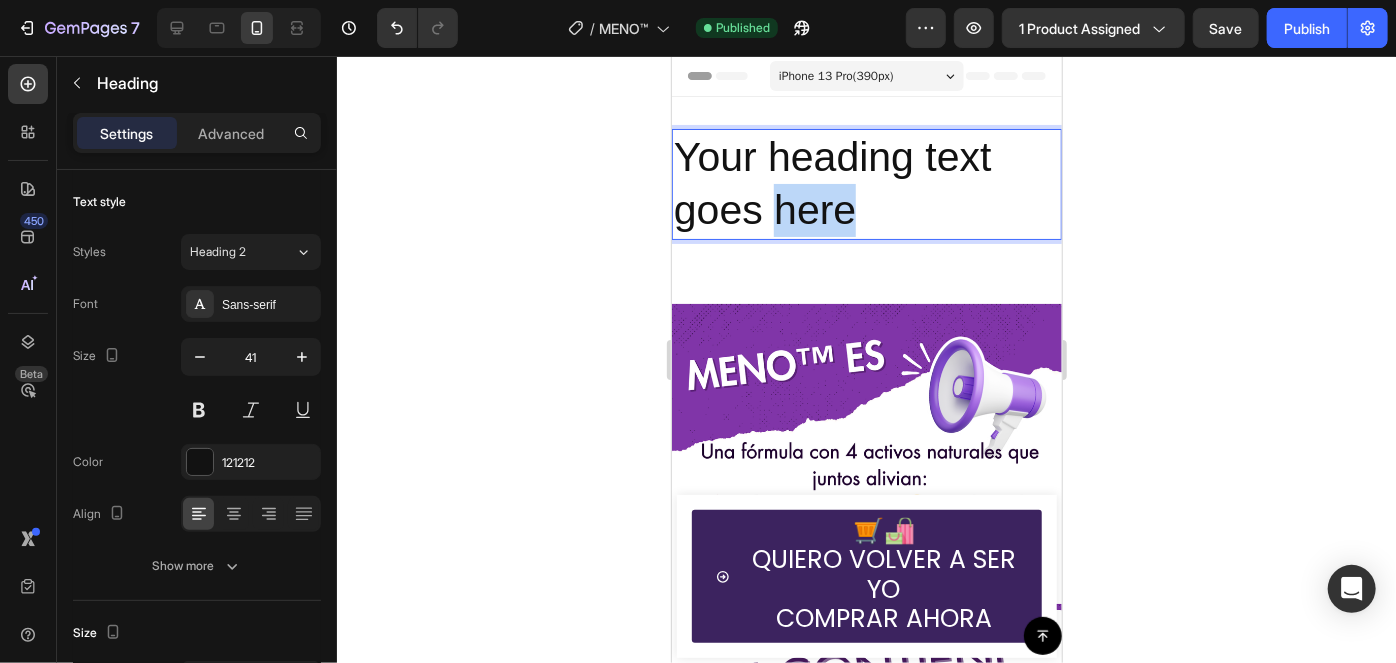 click on "Your heading text goes here" at bounding box center [866, 183] 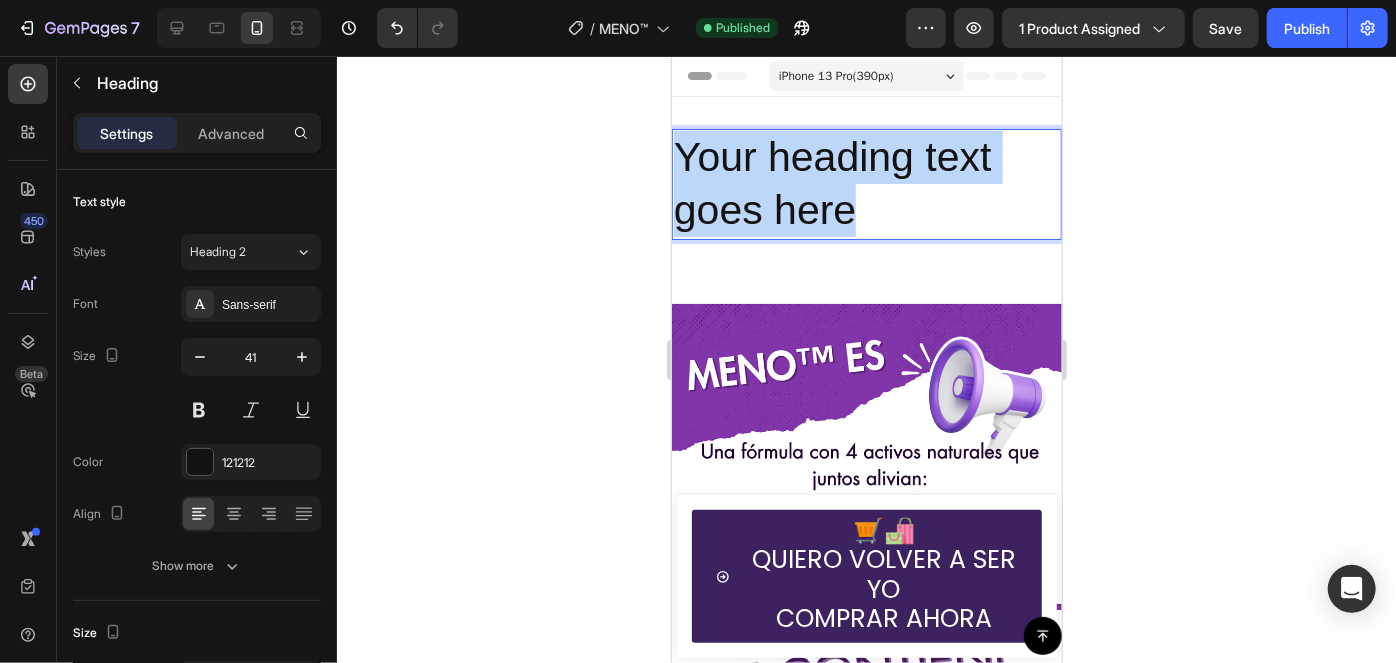click on "Your heading text goes here" at bounding box center [866, 183] 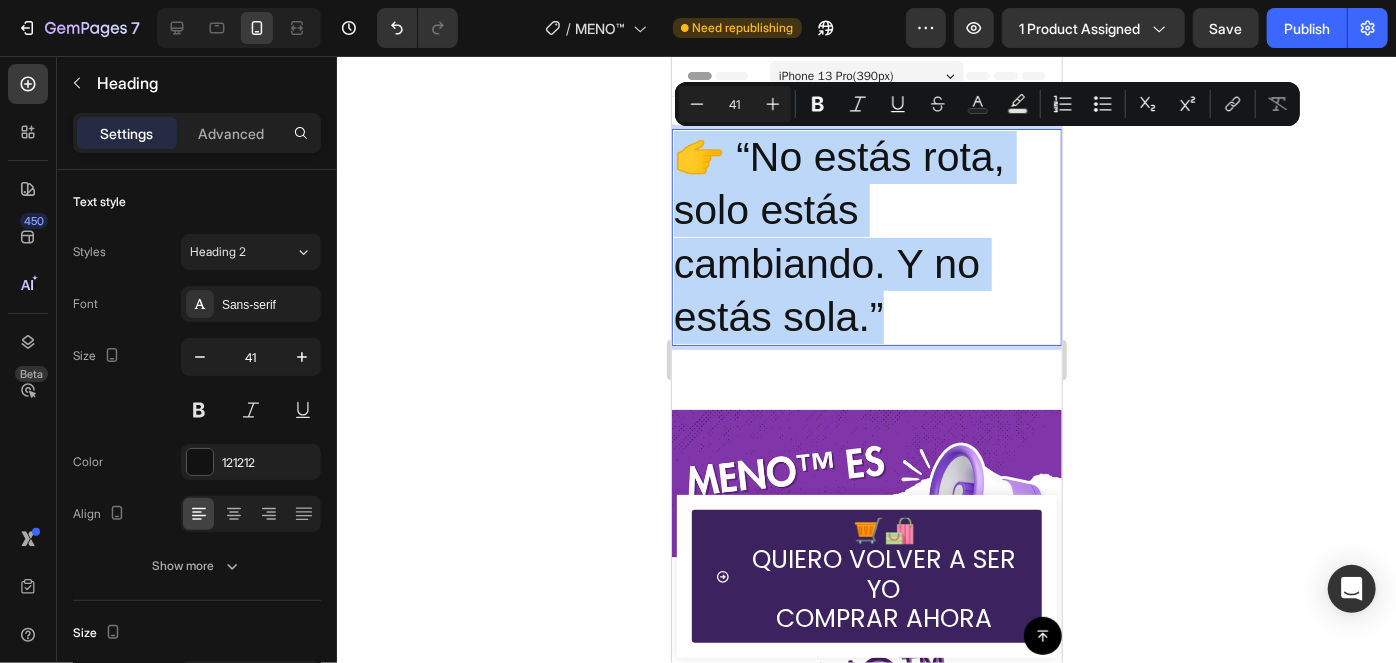 drag, startPoint x: 905, startPoint y: 321, endPoint x: 691, endPoint y: 149, distance: 274.5542 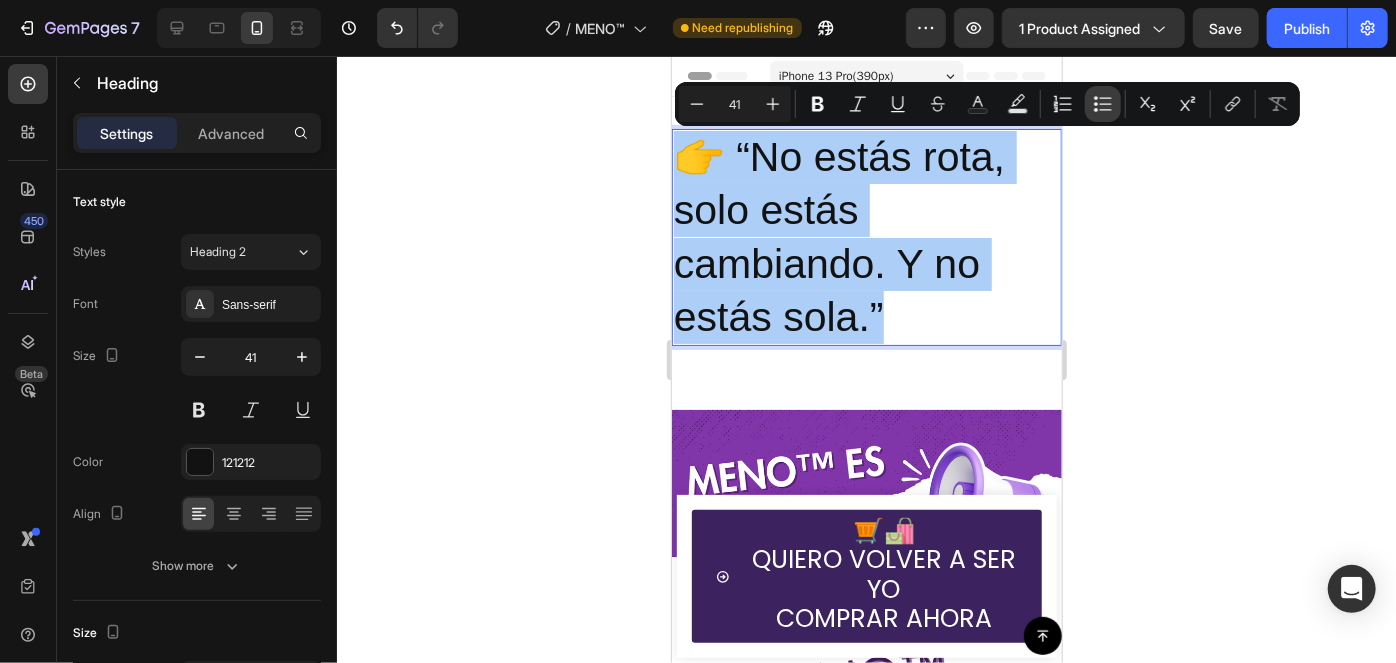 click 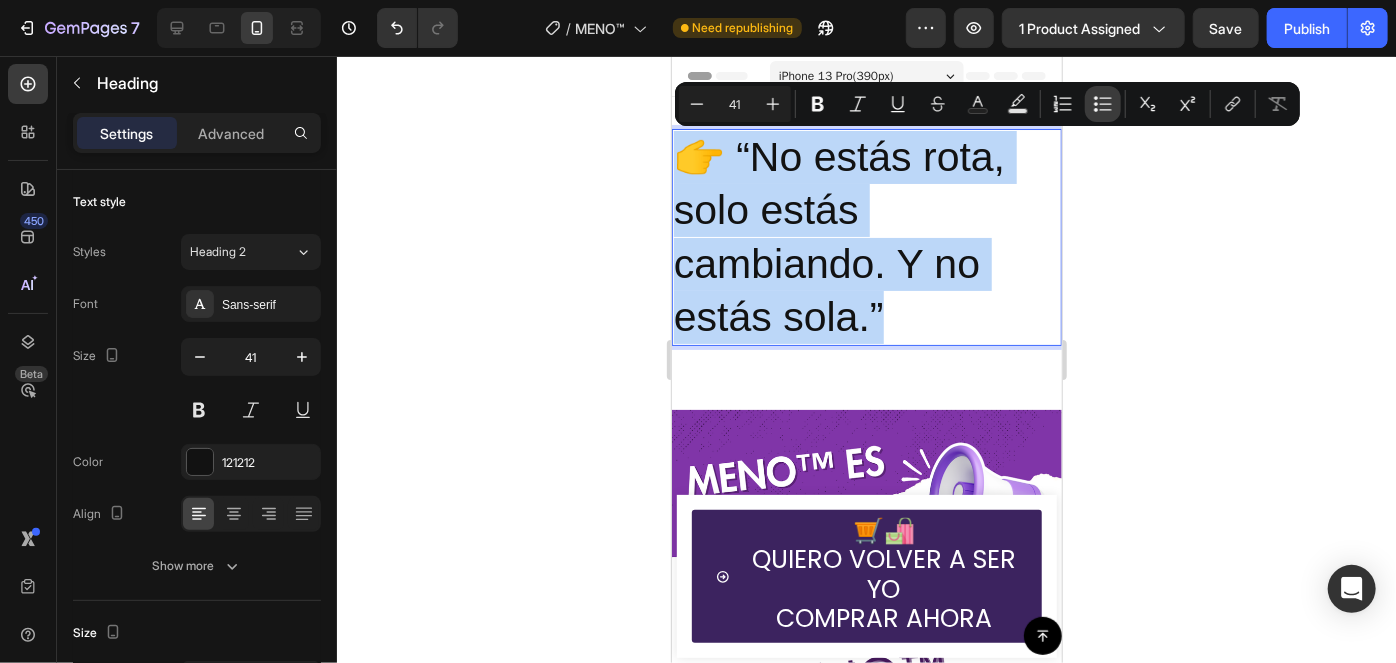 type on "41" 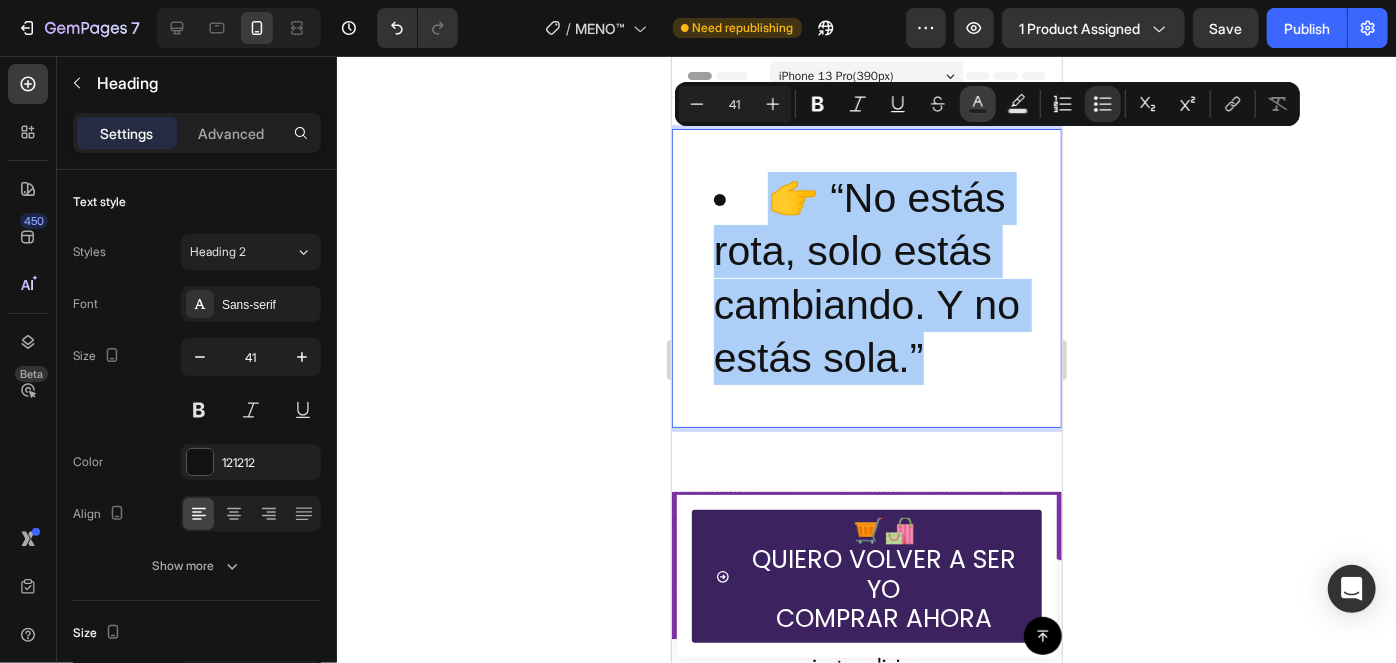 click 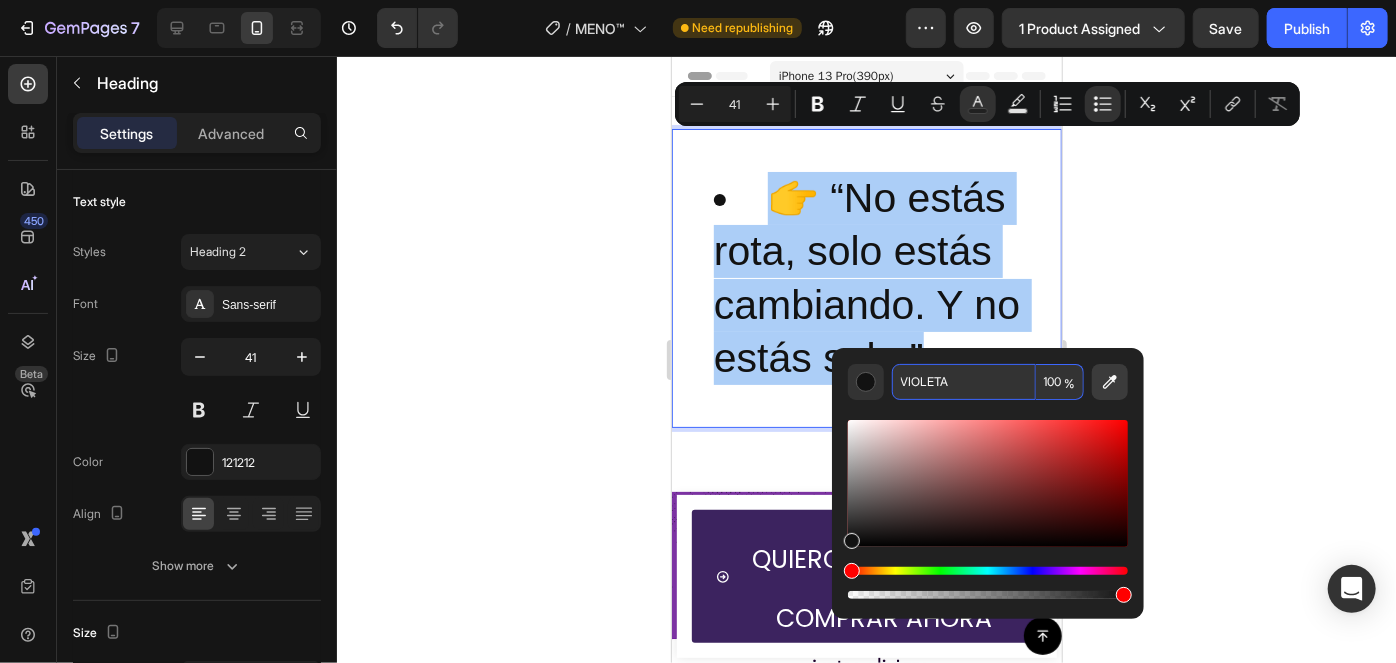 type on "121212" 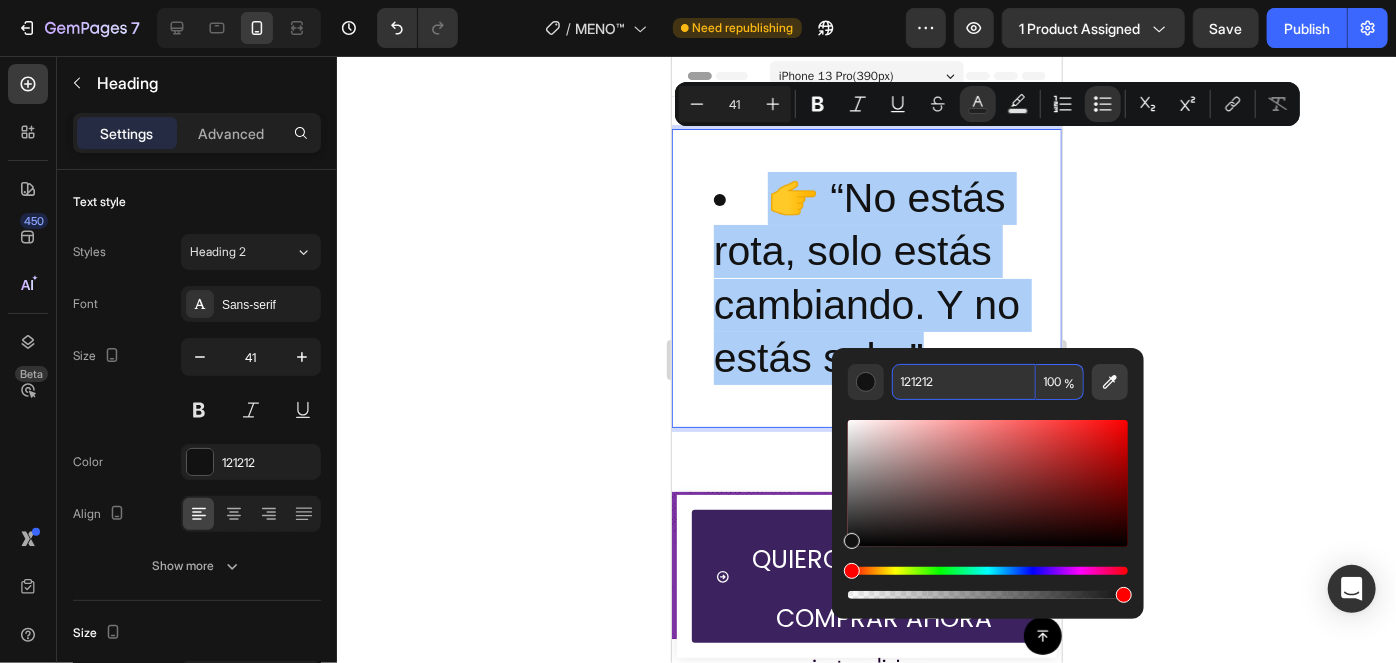 click 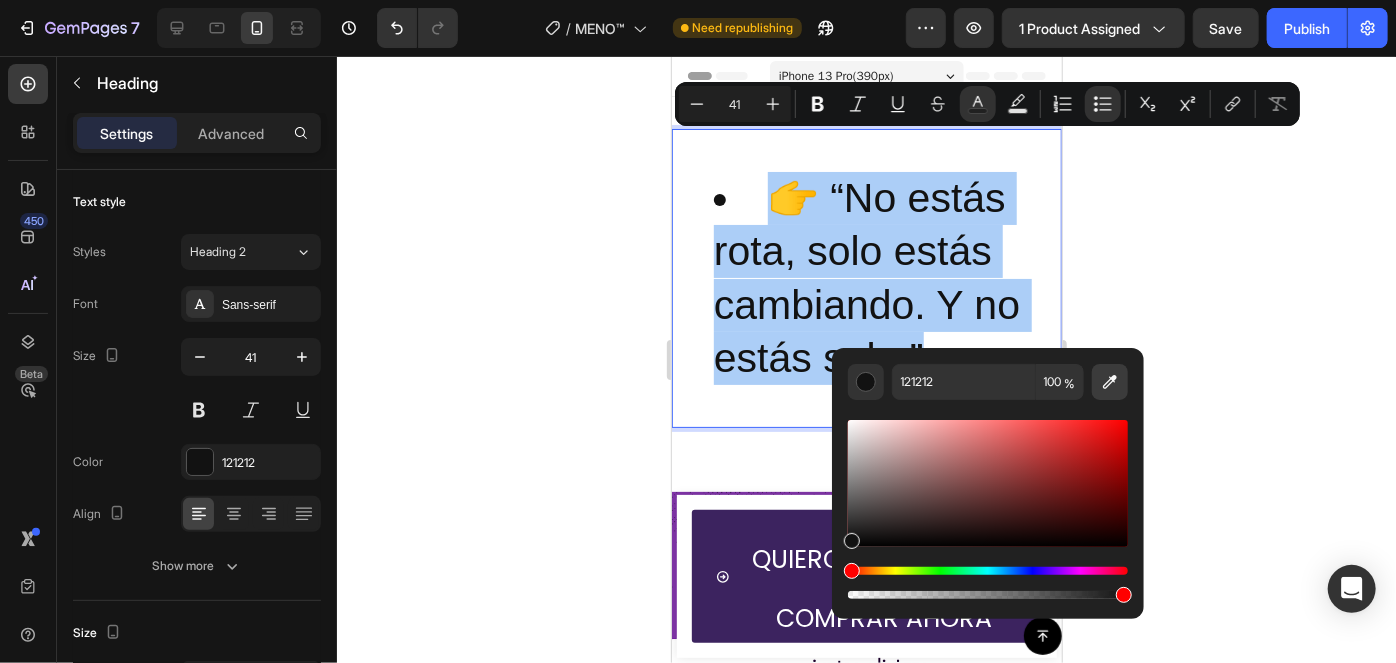 type 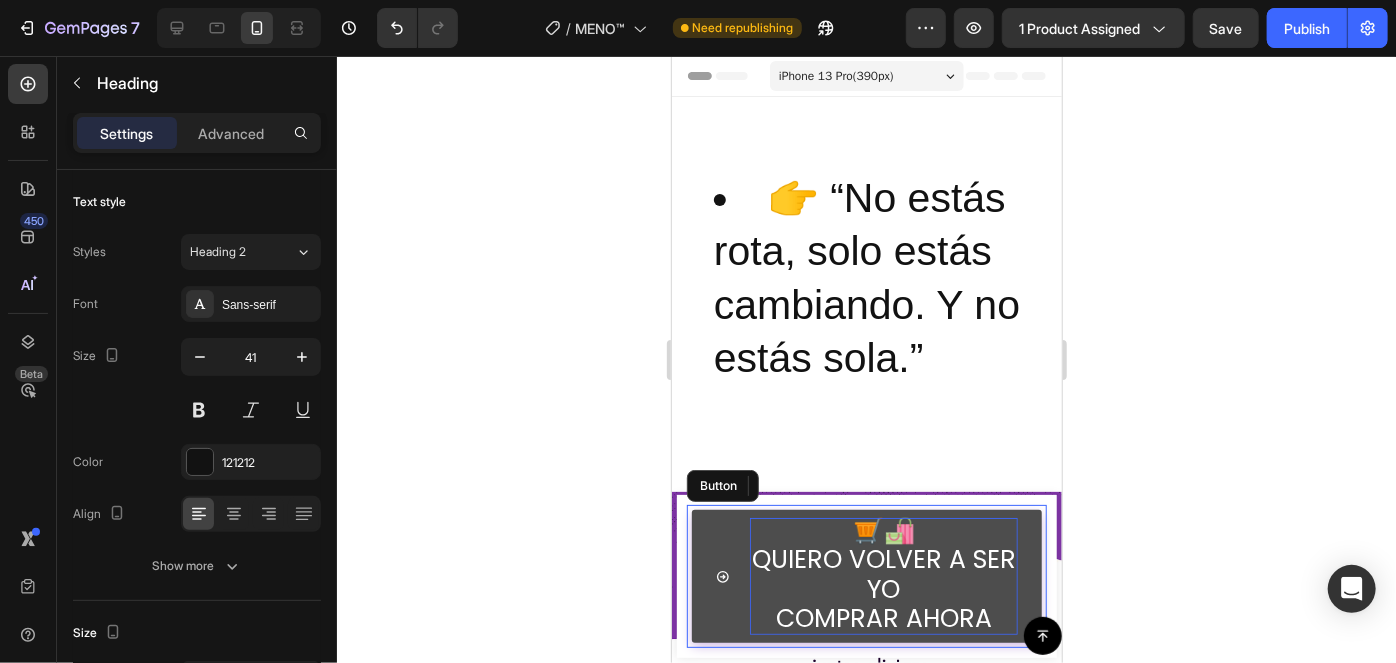 click on "QUIERO VOLVER A SER YO" at bounding box center (883, 573) 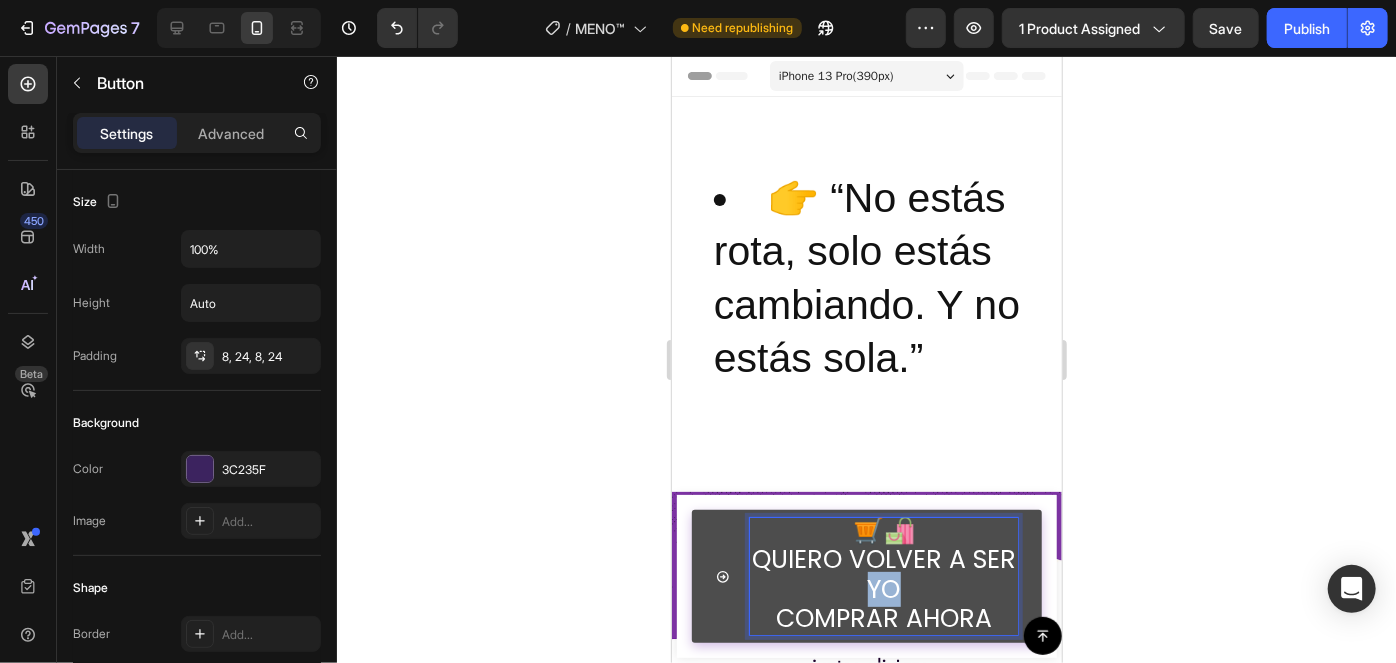 click on "QUIERO VOLVER A SER YO" at bounding box center (883, 573) 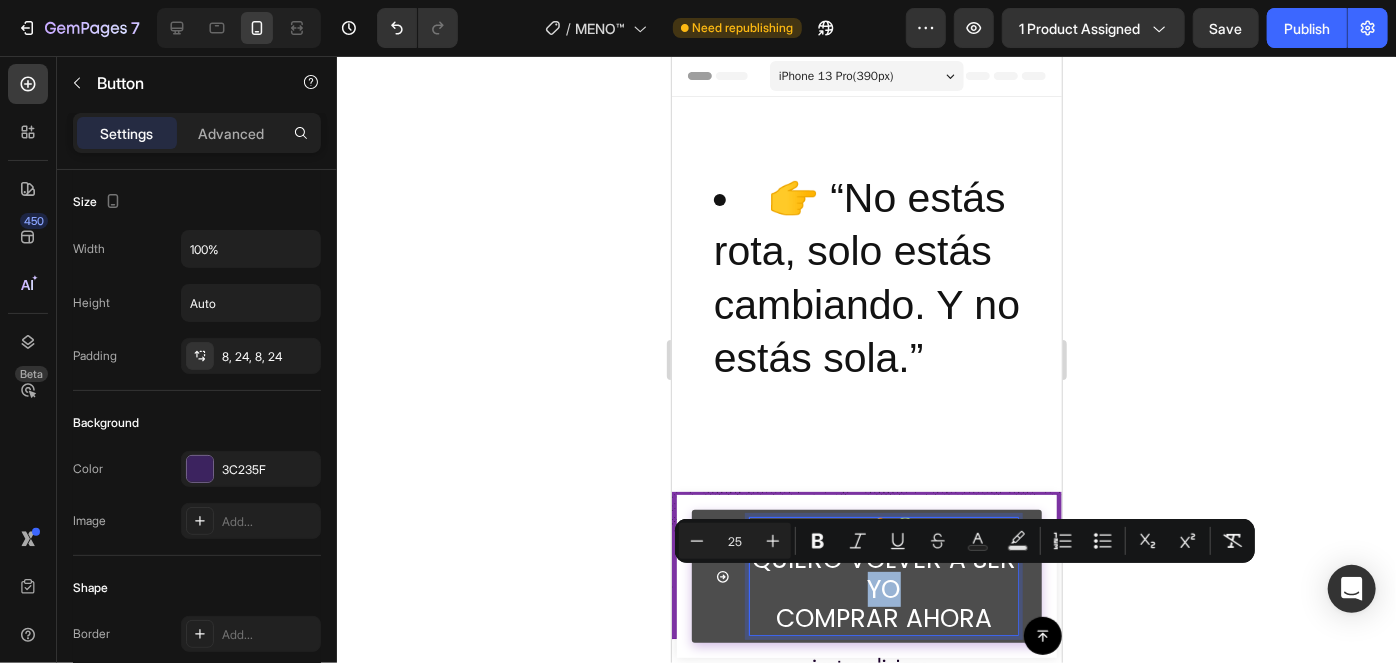 click on "🛒🛍️ QUIERO VOLVER A SER YO COMPRAR AHORA" at bounding box center [883, 575] 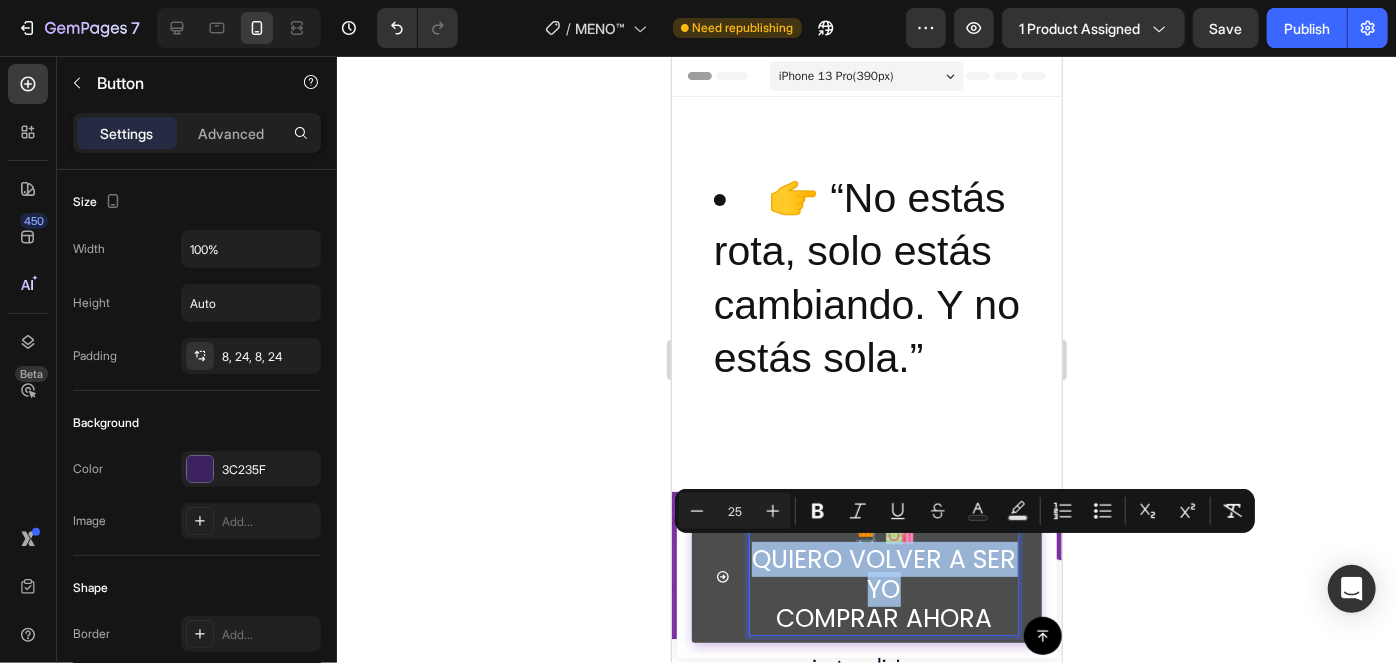 drag, startPoint x: 926, startPoint y: 589, endPoint x: 773, endPoint y: 562, distance: 155.36409 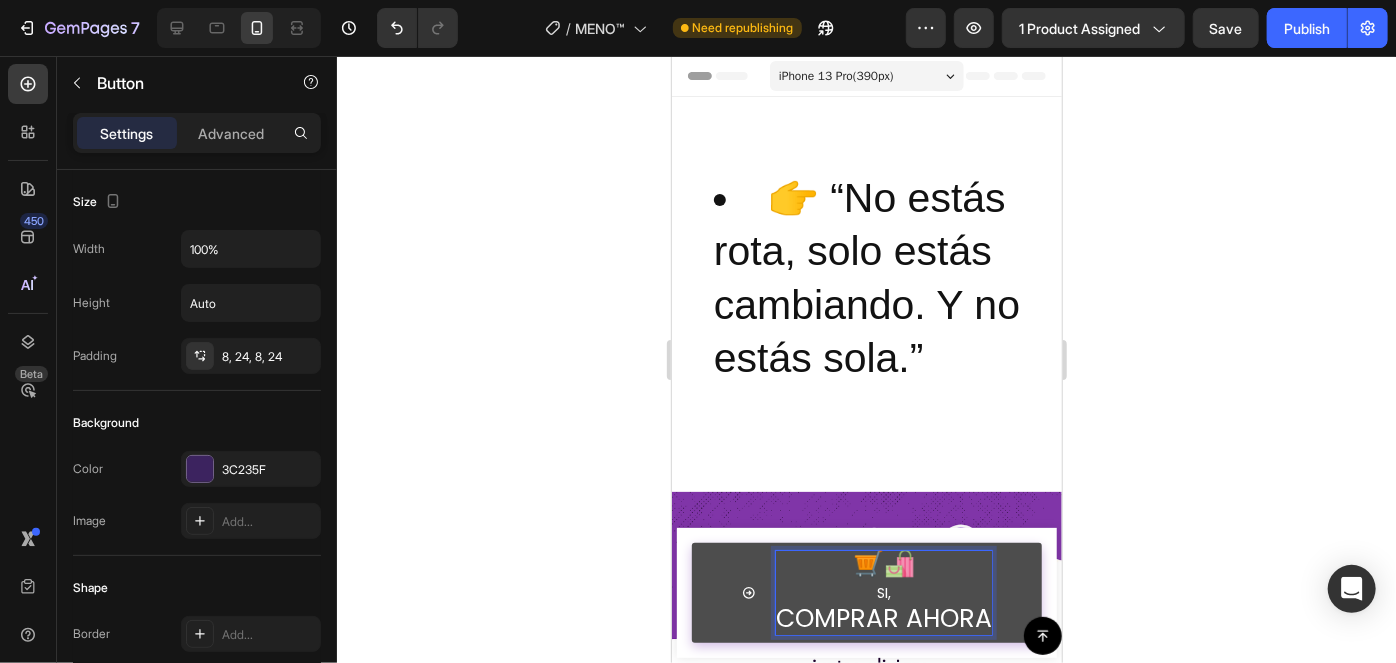 click on "🛒🛍️ ⁠⁠⁠⁠⁠⁠⁠SI, COMPRAR AHORA" at bounding box center [866, 592] 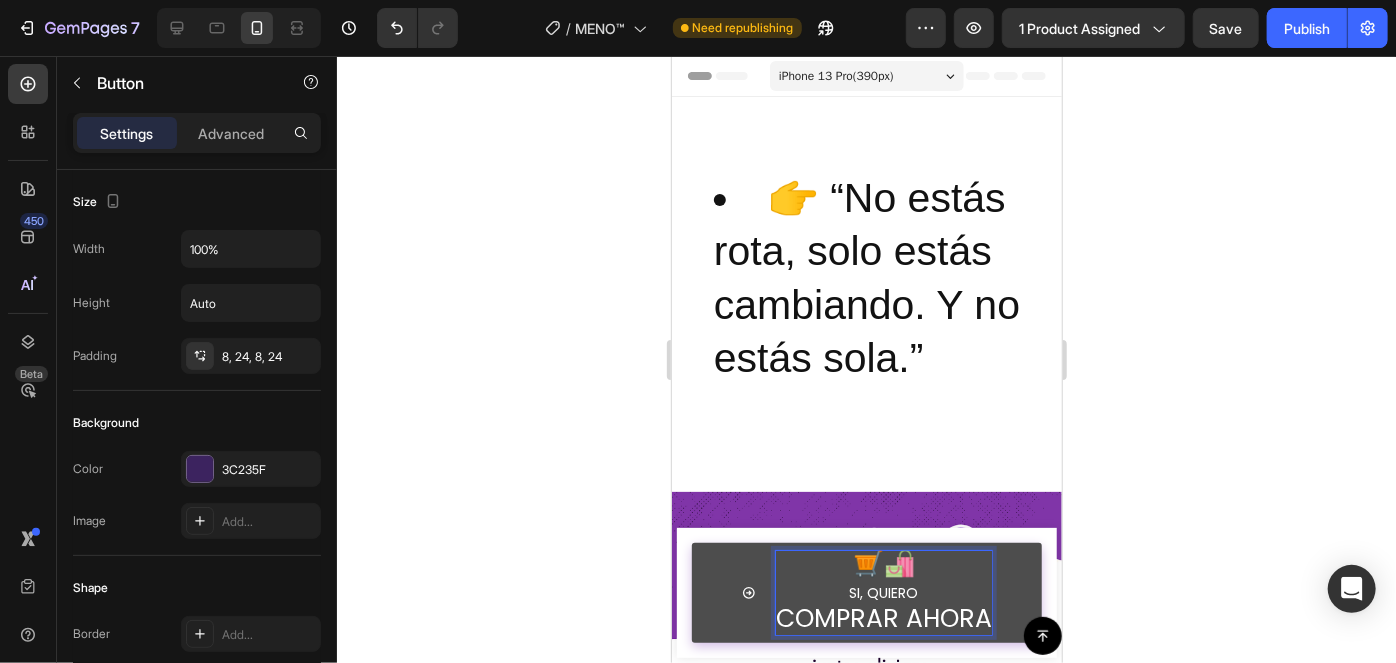 click on "🛒🛍️ ⁠⁠⁠⁠⁠⁠⁠SI, QUIERO COMPRAR AHORA" at bounding box center (866, 592) 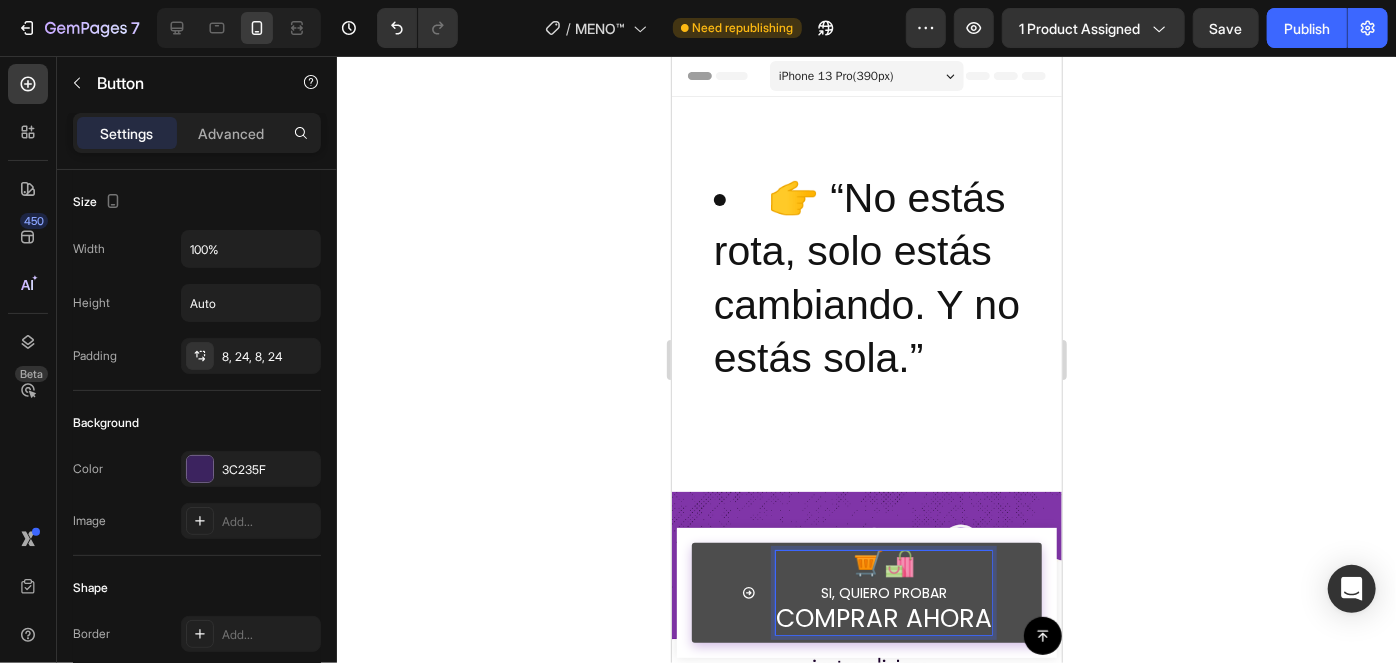 click on "🛒🛍️ ⁠⁠⁠⁠⁠⁠⁠SI, QUIERO PROBAR COMPRAR AHORA" at bounding box center (866, 592) 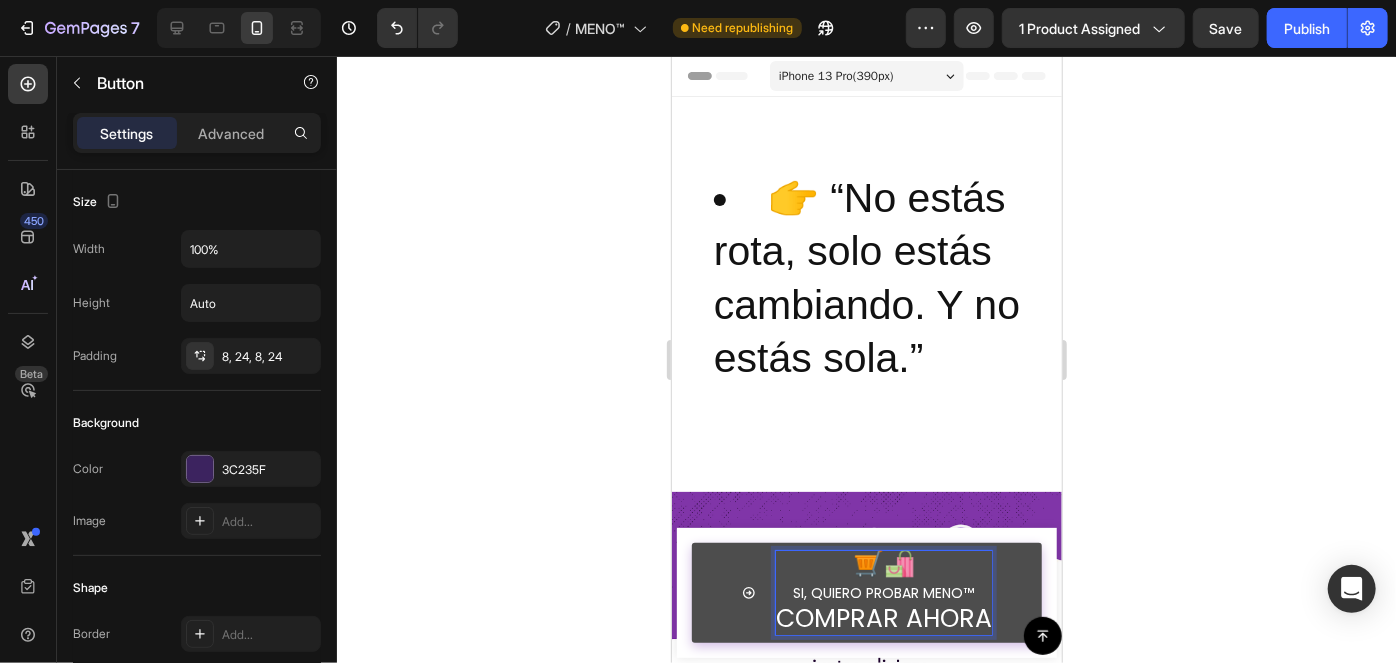 click 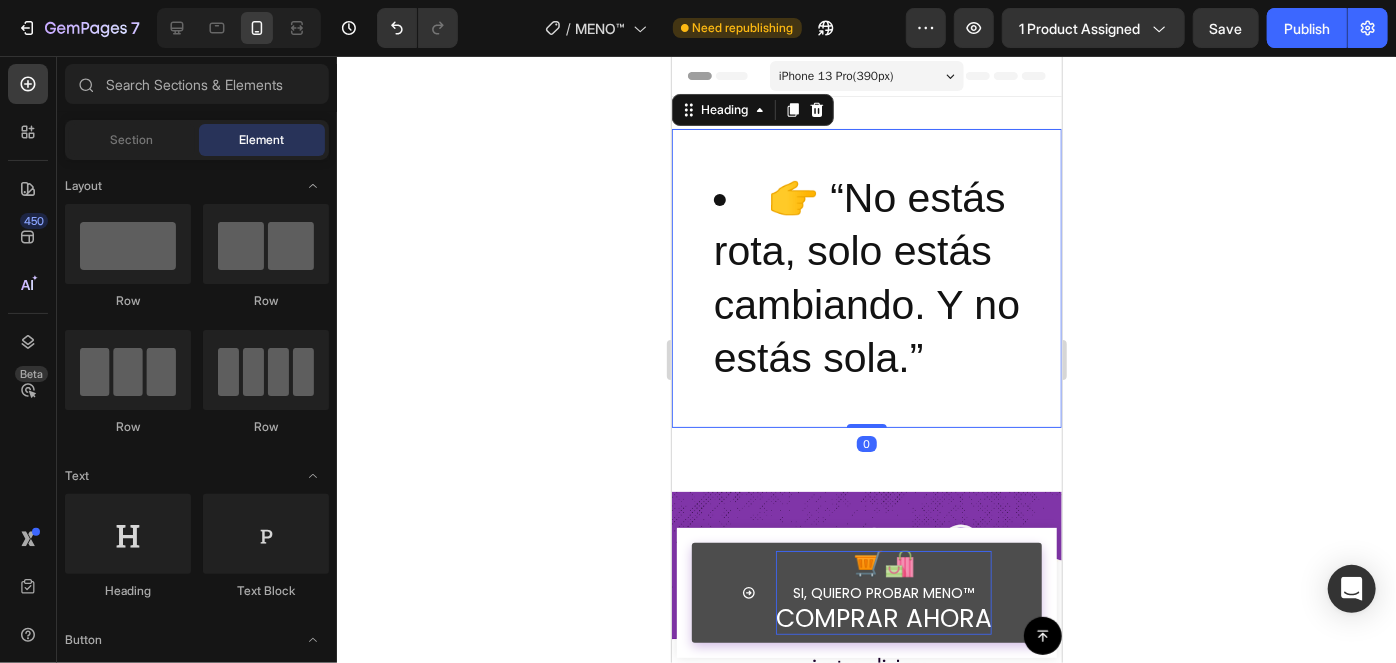 click on "👉 “No estás rota, solo estás cambiando. Y no estás sola.”" at bounding box center [886, 277] 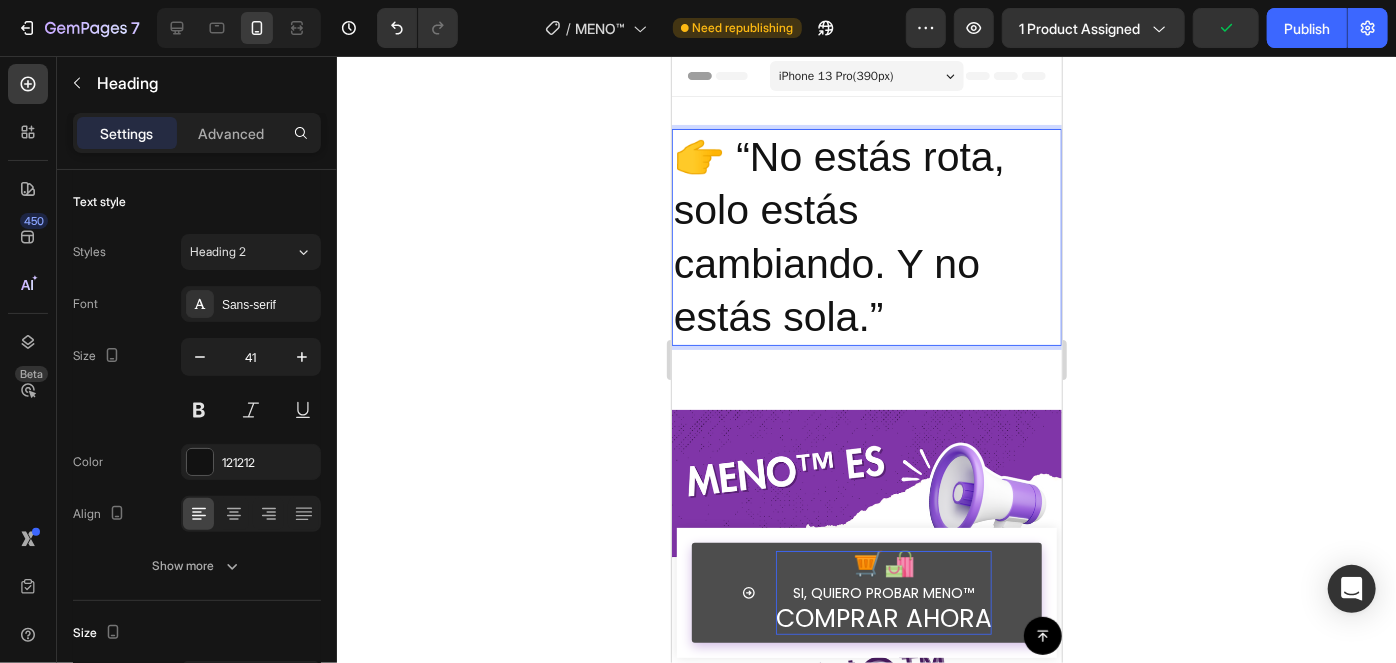 click on "👉 “No estás rota, solo estás cambiando. Y no estás sola.”" at bounding box center (866, 236) 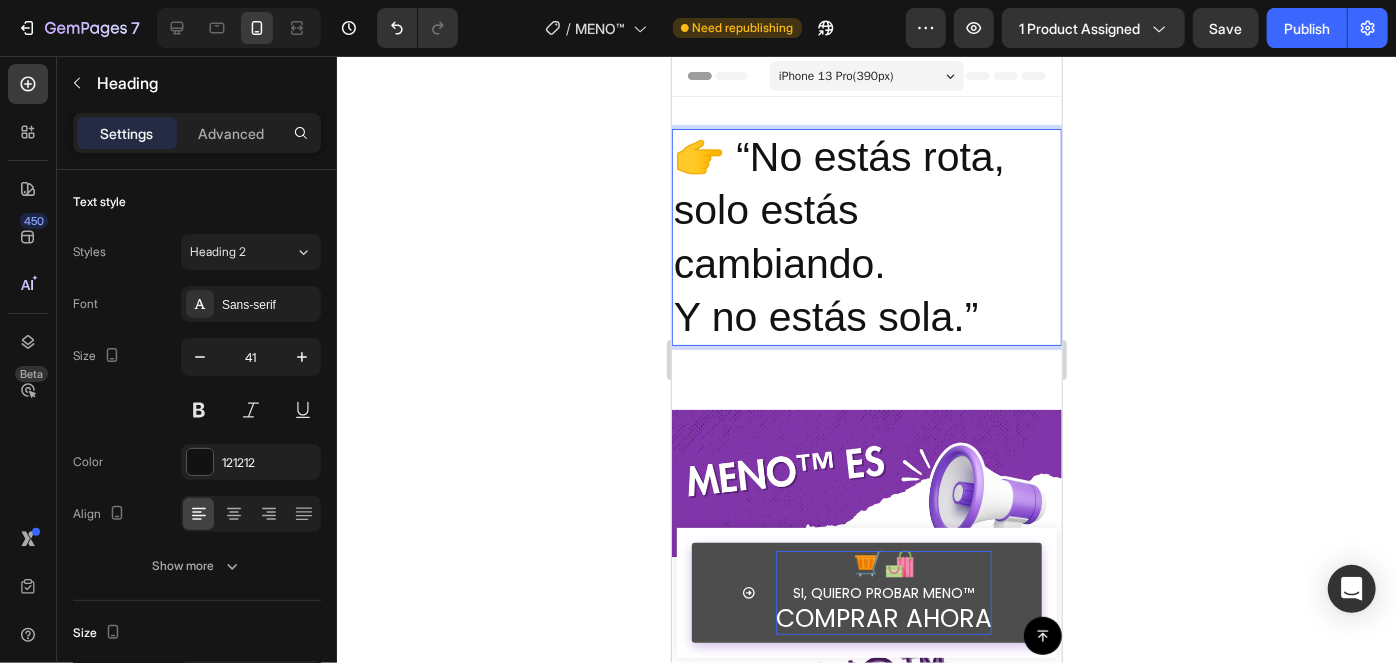 click on "👉 “No estás rota, solo estás cambiando.  Y no estás sola.”" at bounding box center [866, 236] 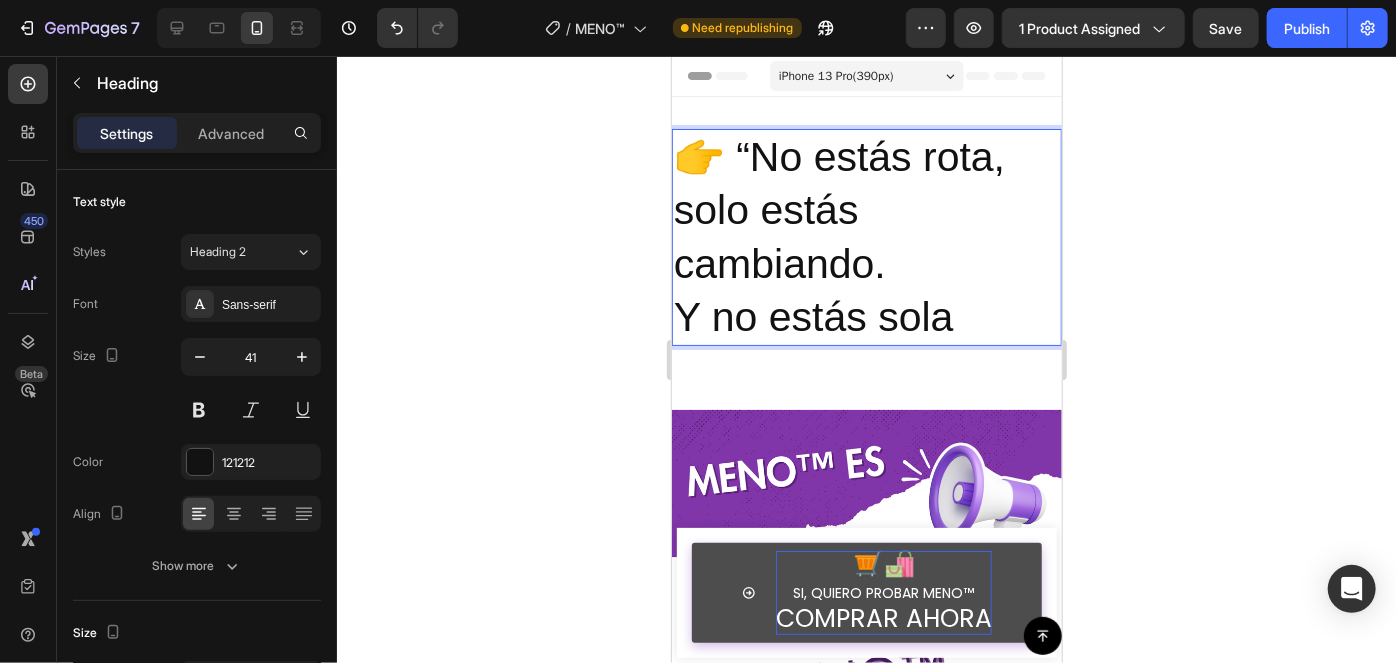 click on "👉 “No estás rota, solo estás cambiando.  Y no estás sola" at bounding box center [866, 236] 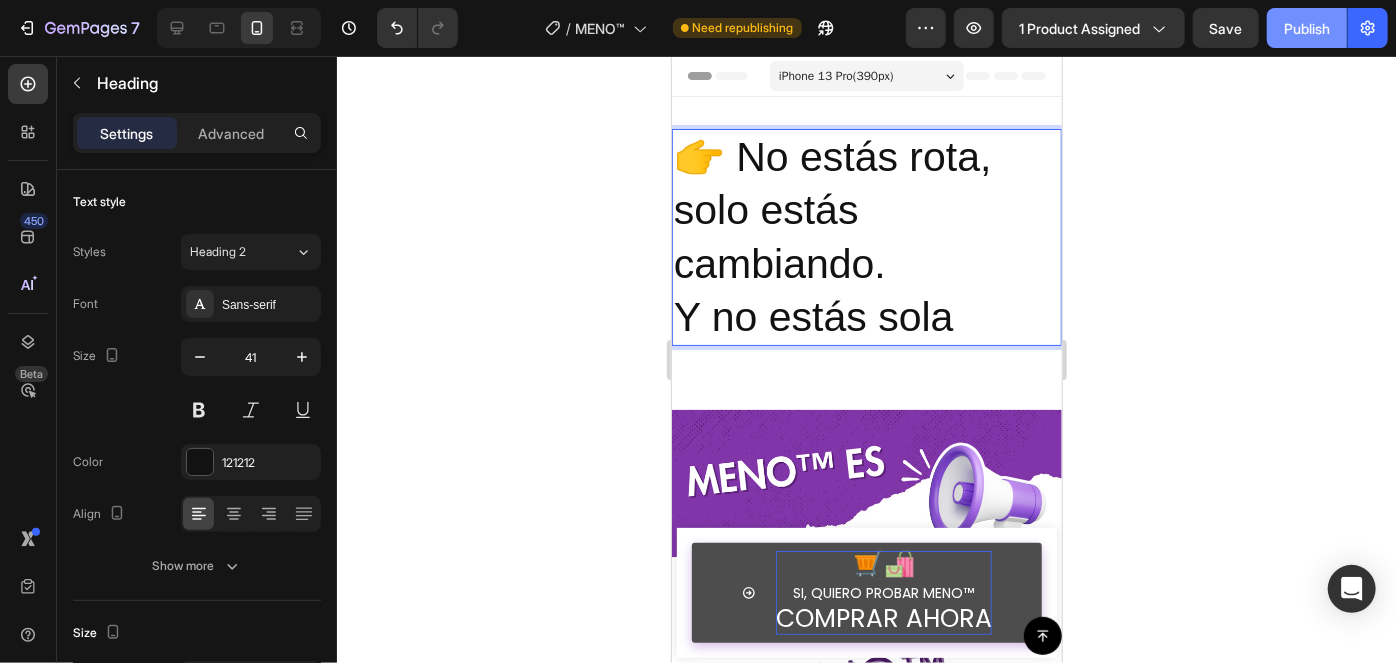 click on "Publish" at bounding box center [1307, 28] 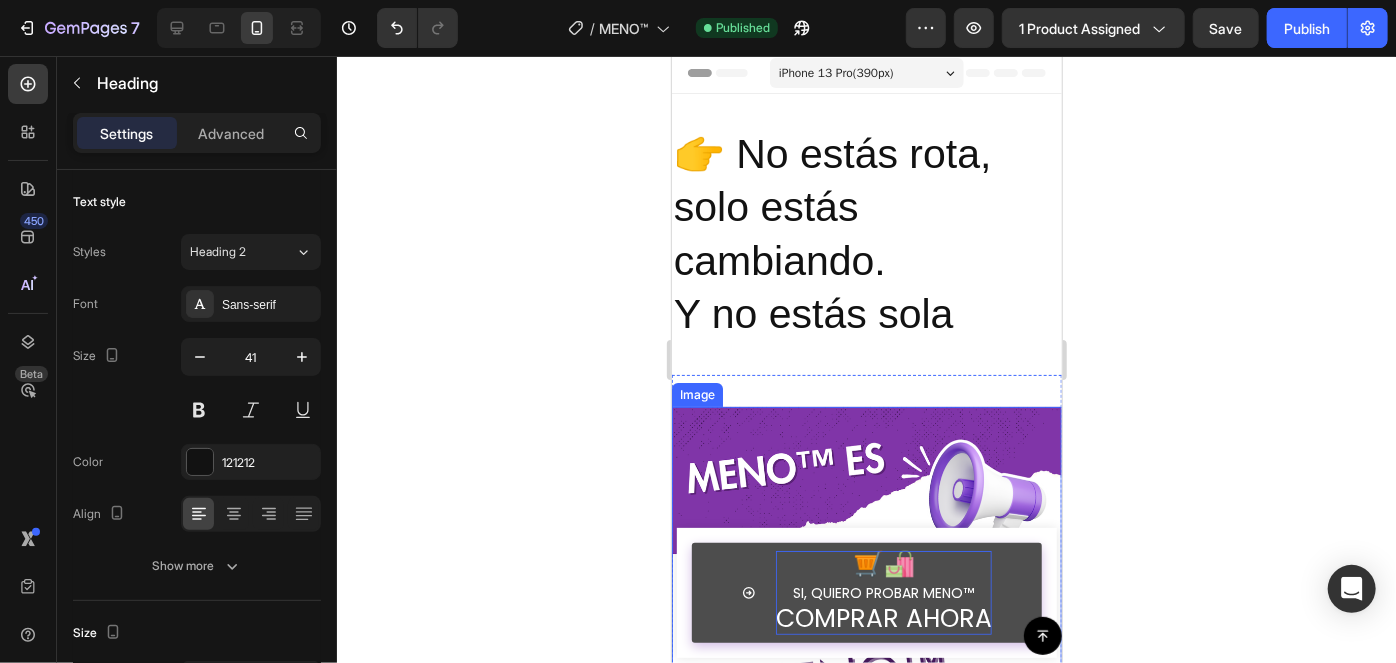scroll, scrollTop: 0, scrollLeft: 0, axis: both 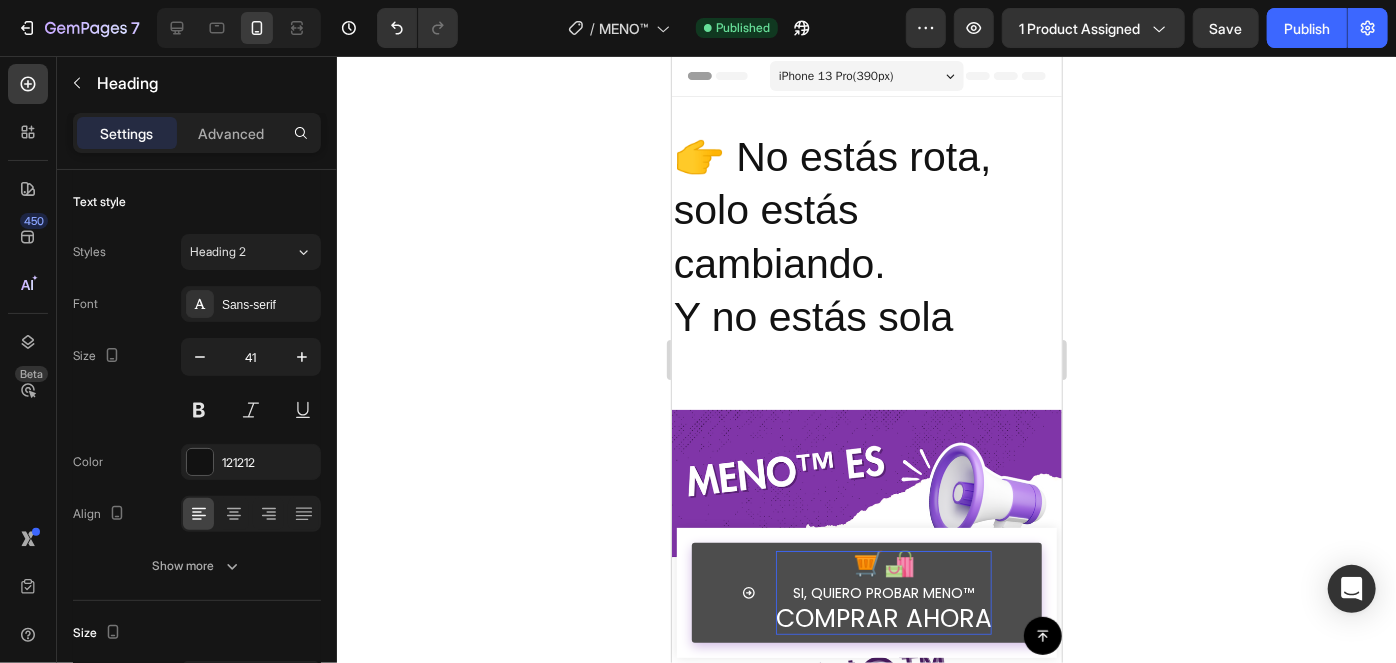 click on "👉 No estás rota, solo estás cambiando.  Y no estás sola" at bounding box center [866, 236] 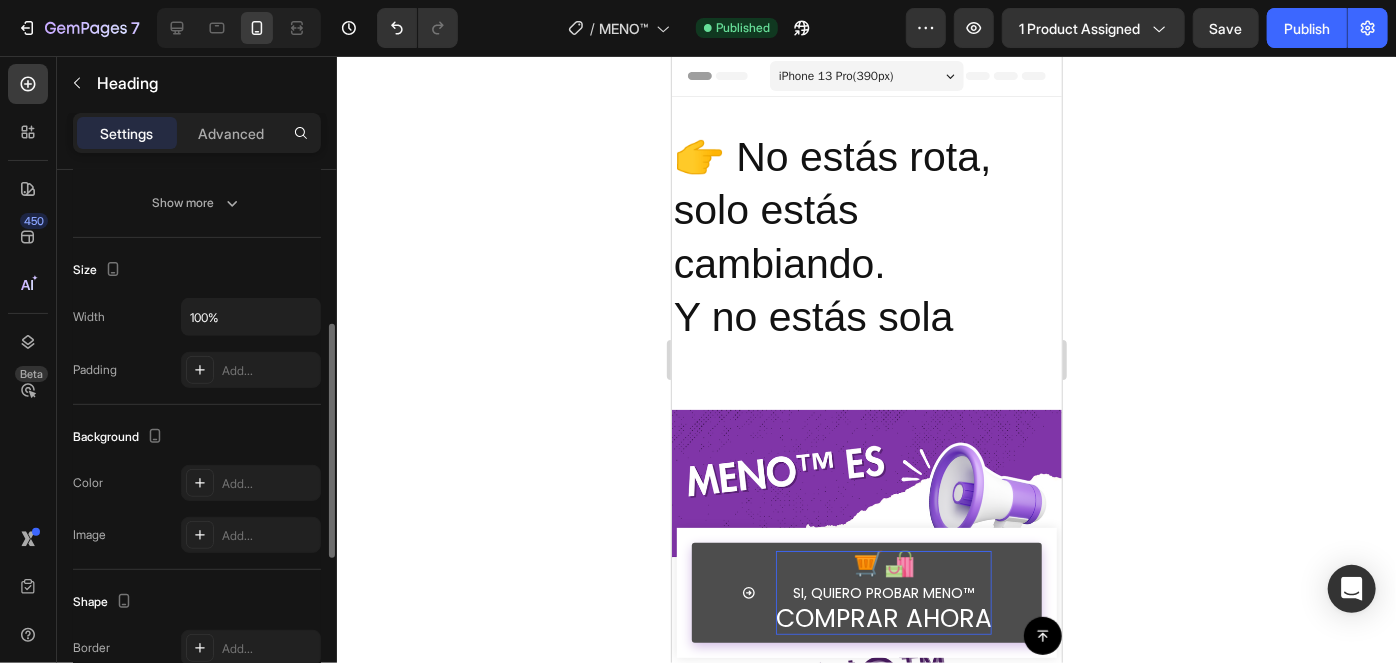 scroll, scrollTop: 727, scrollLeft: 0, axis: vertical 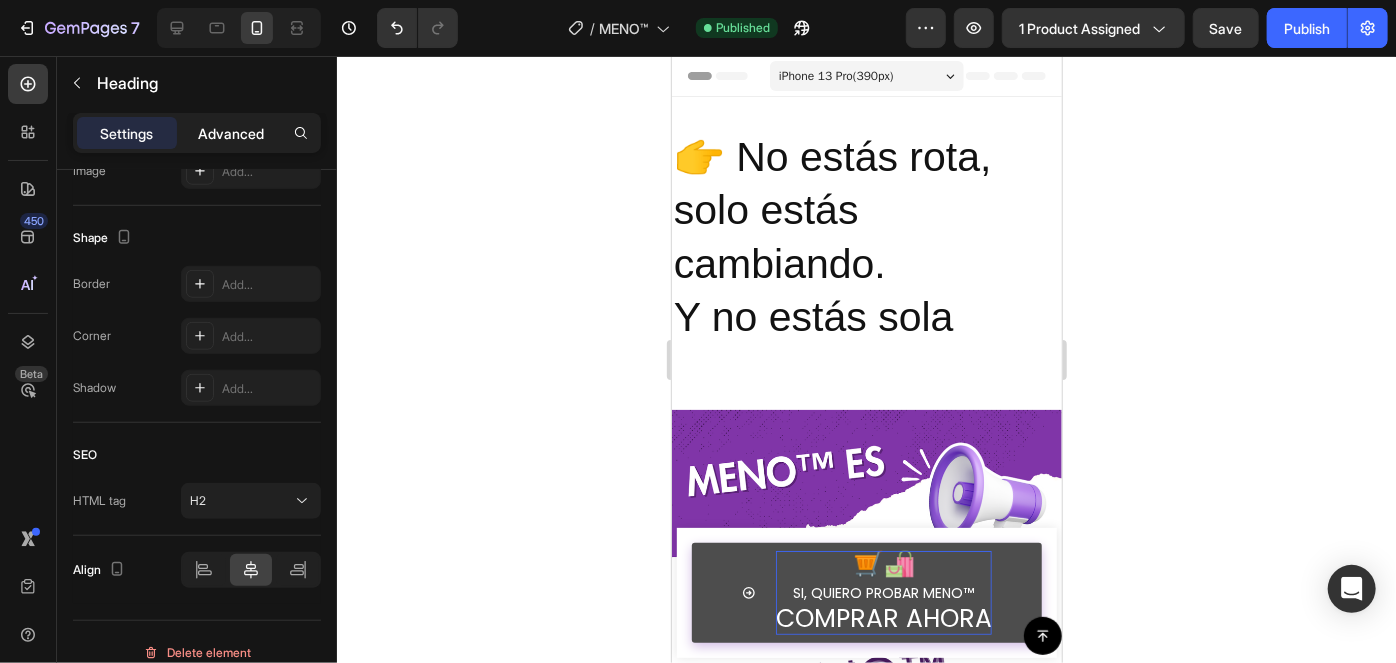 click on "Advanced" at bounding box center [231, 133] 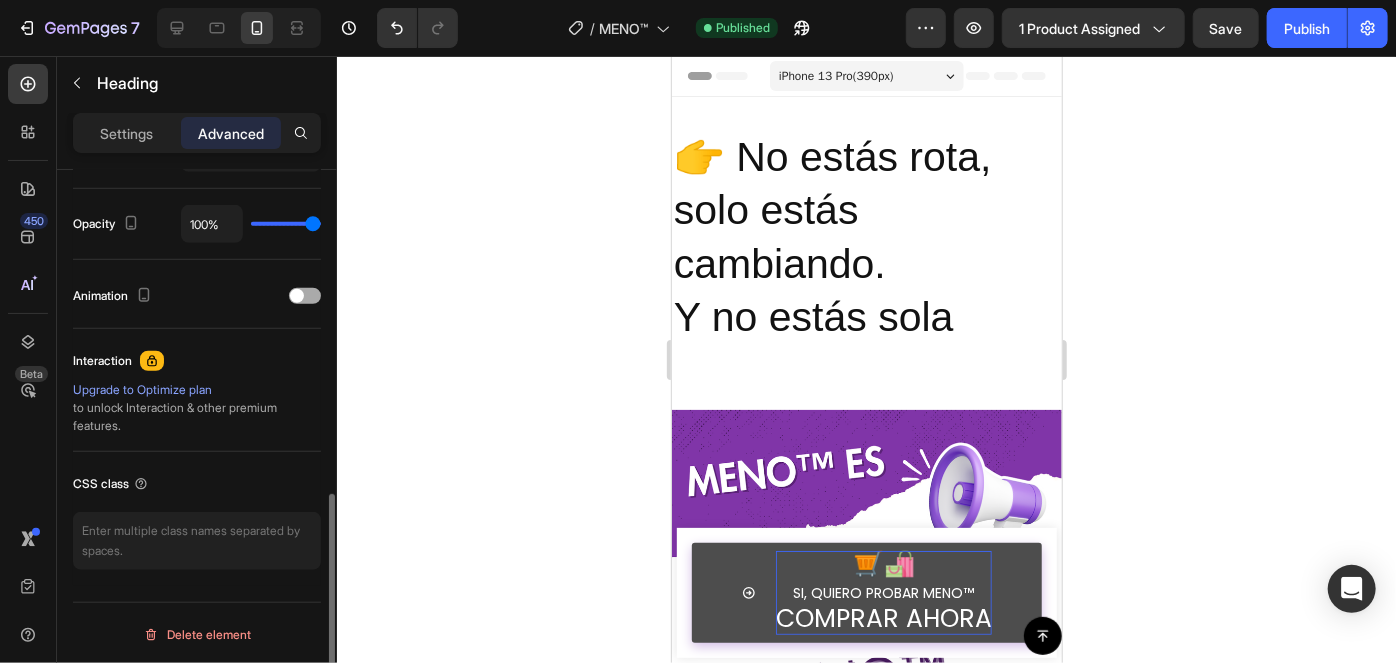 scroll, scrollTop: 781, scrollLeft: 0, axis: vertical 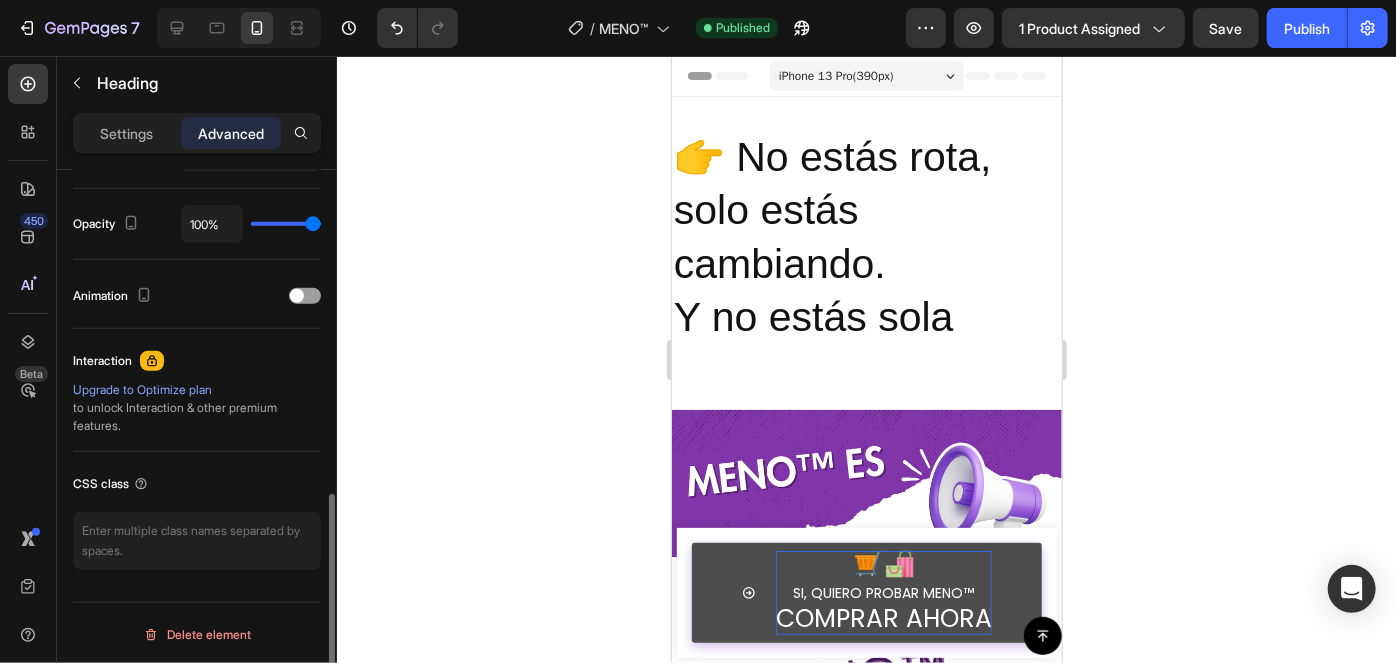 click on "👉 No estás rota, solo estás cambiando.  Y no estás sola" at bounding box center [866, 236] 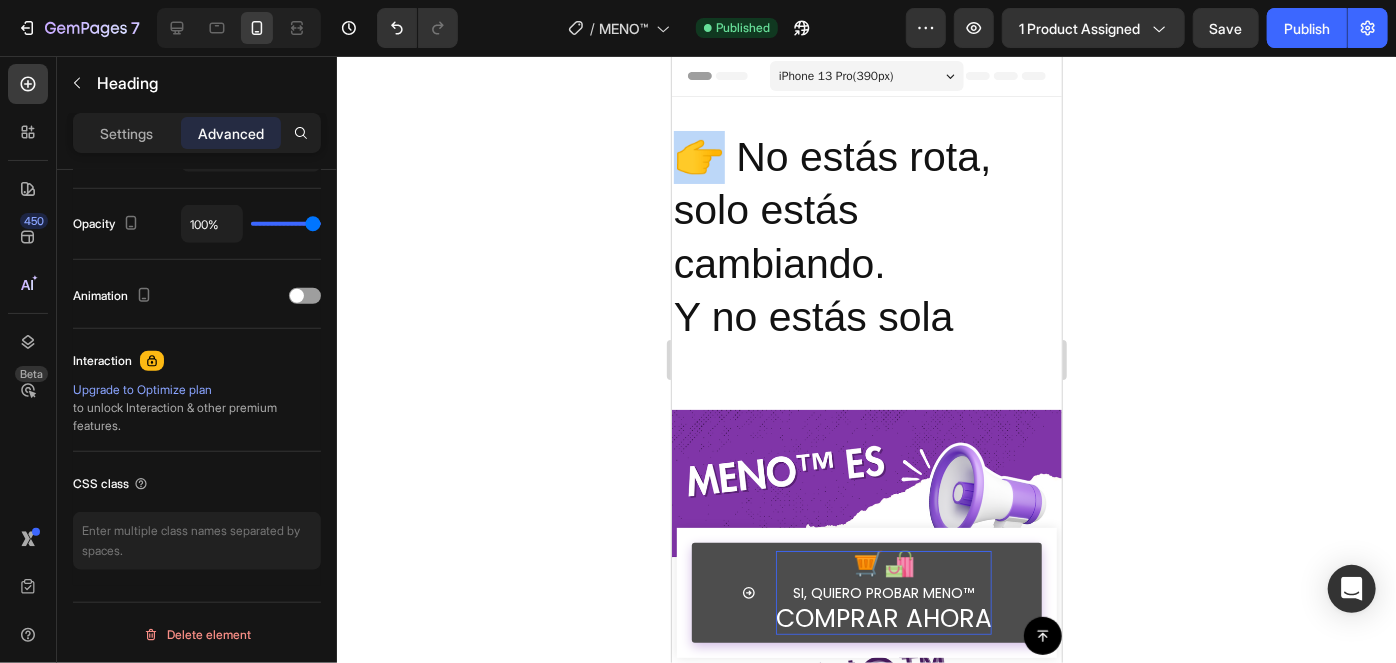drag, startPoint x: 720, startPoint y: 159, endPoint x: 680, endPoint y: 165, distance: 40.4475 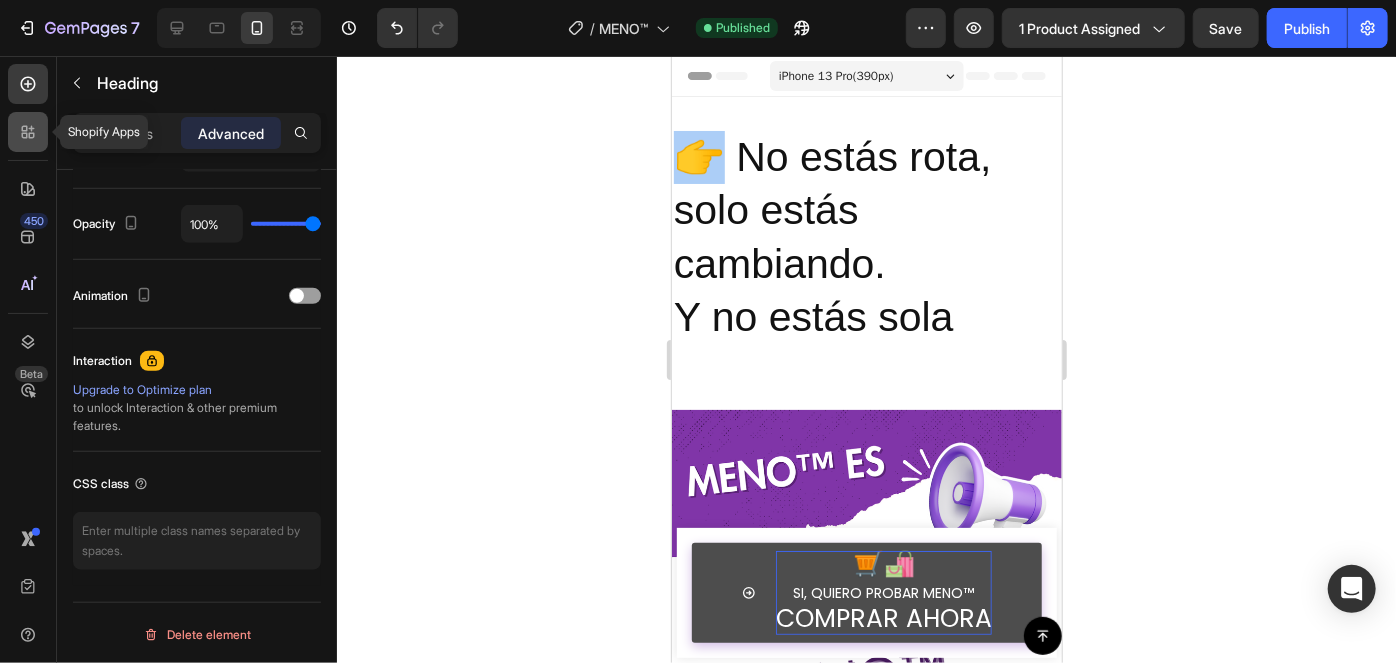 click 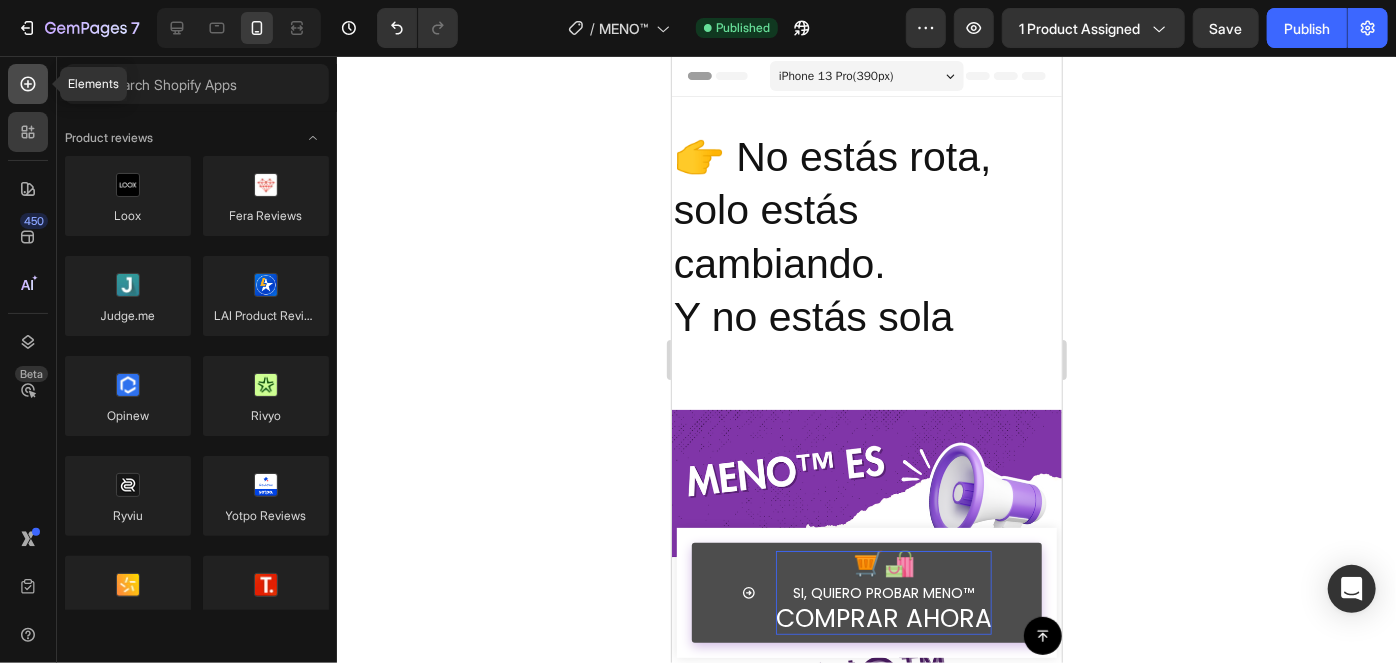 click 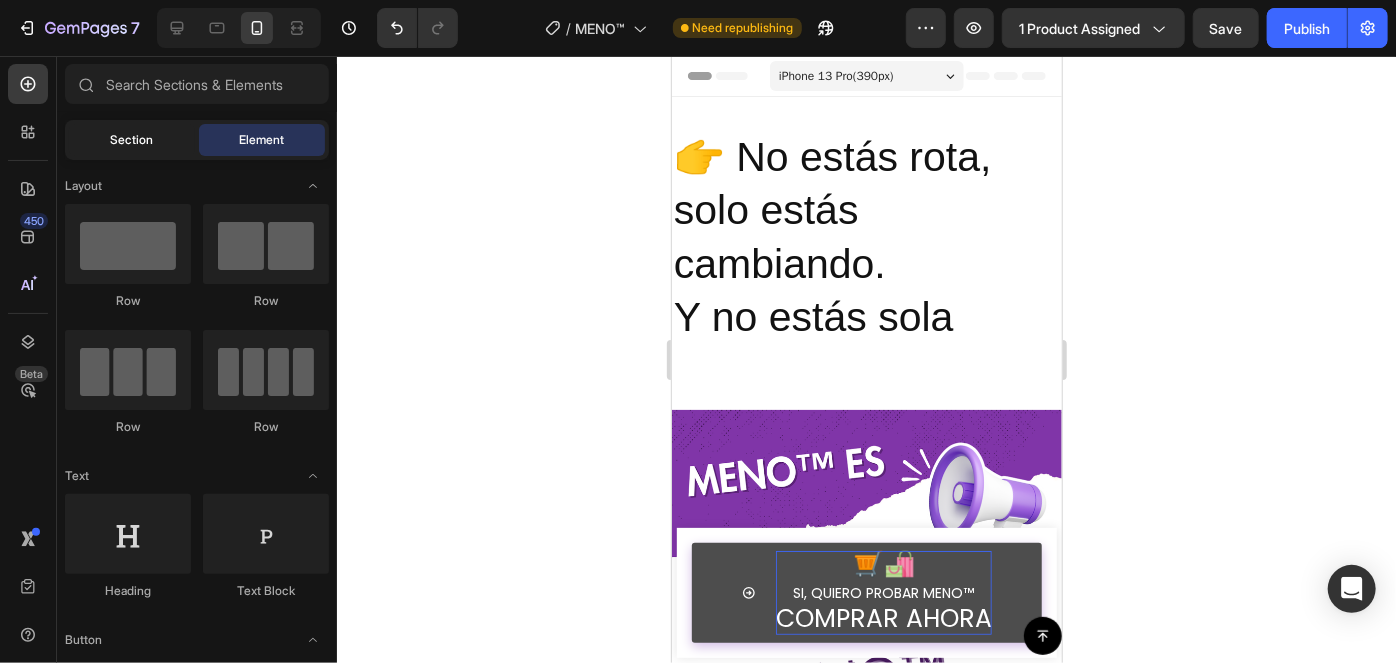 click on "Section" at bounding box center (132, 140) 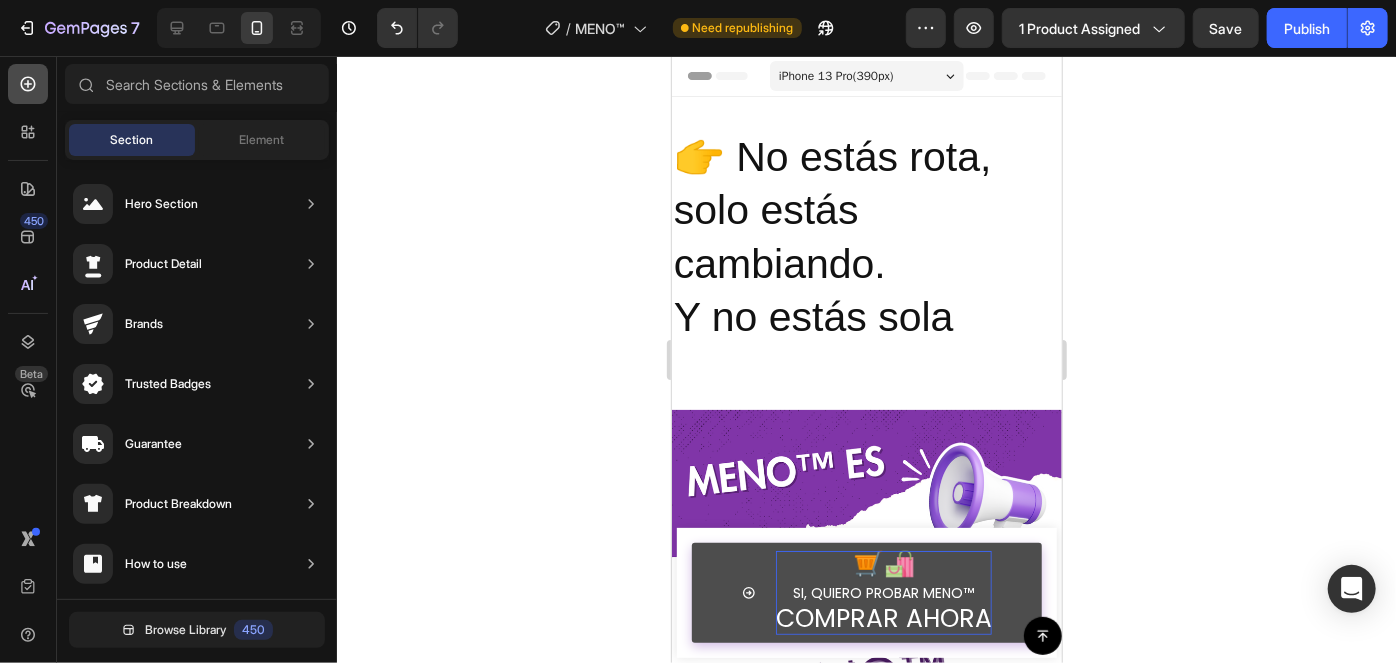 click 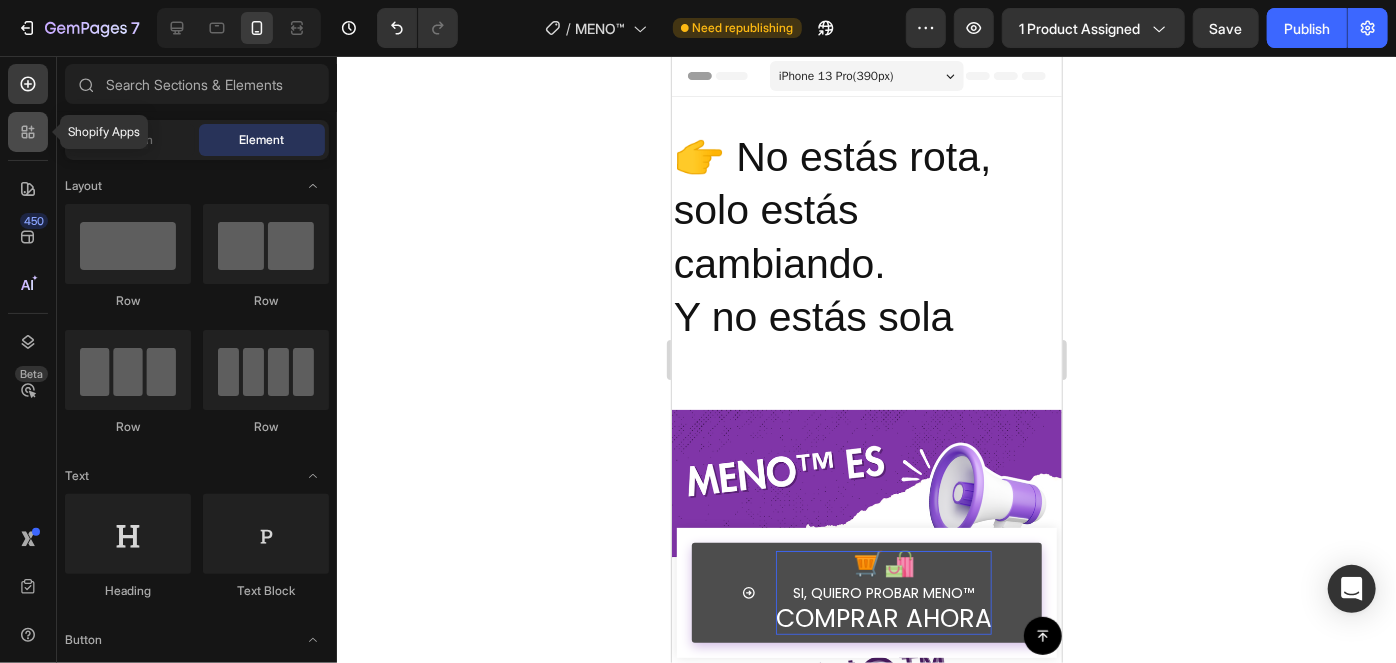 click 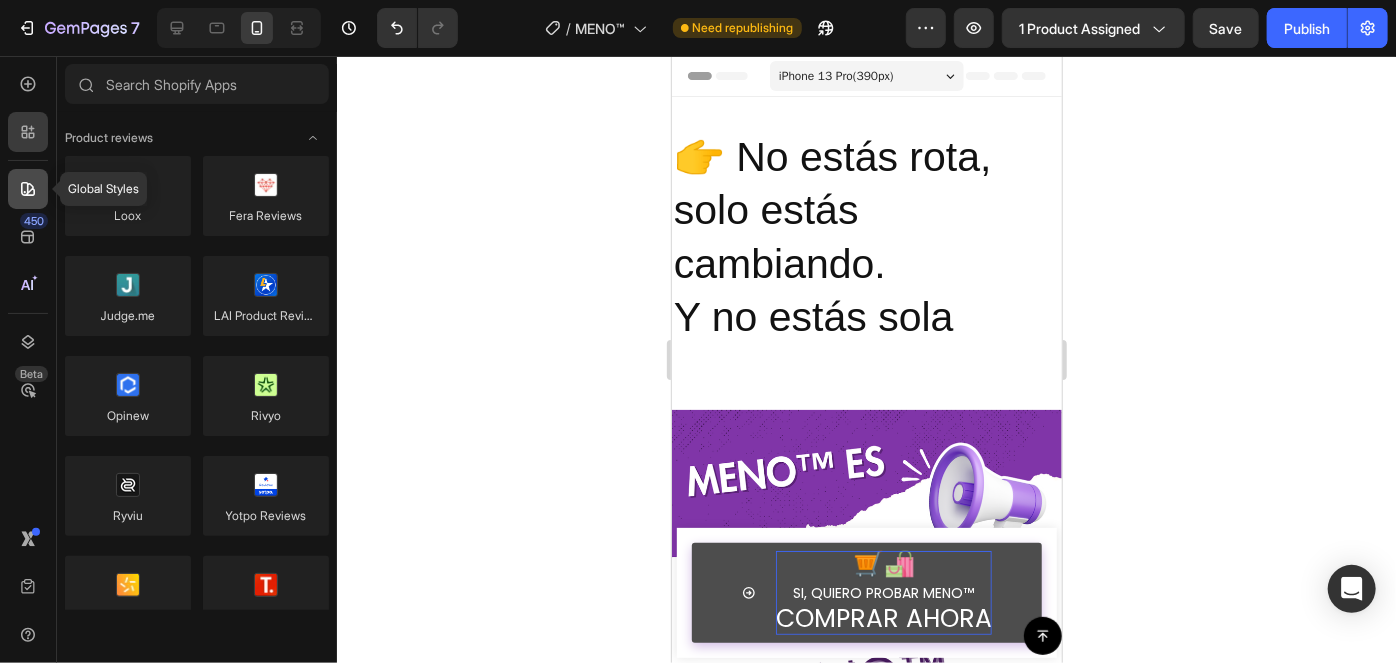 click 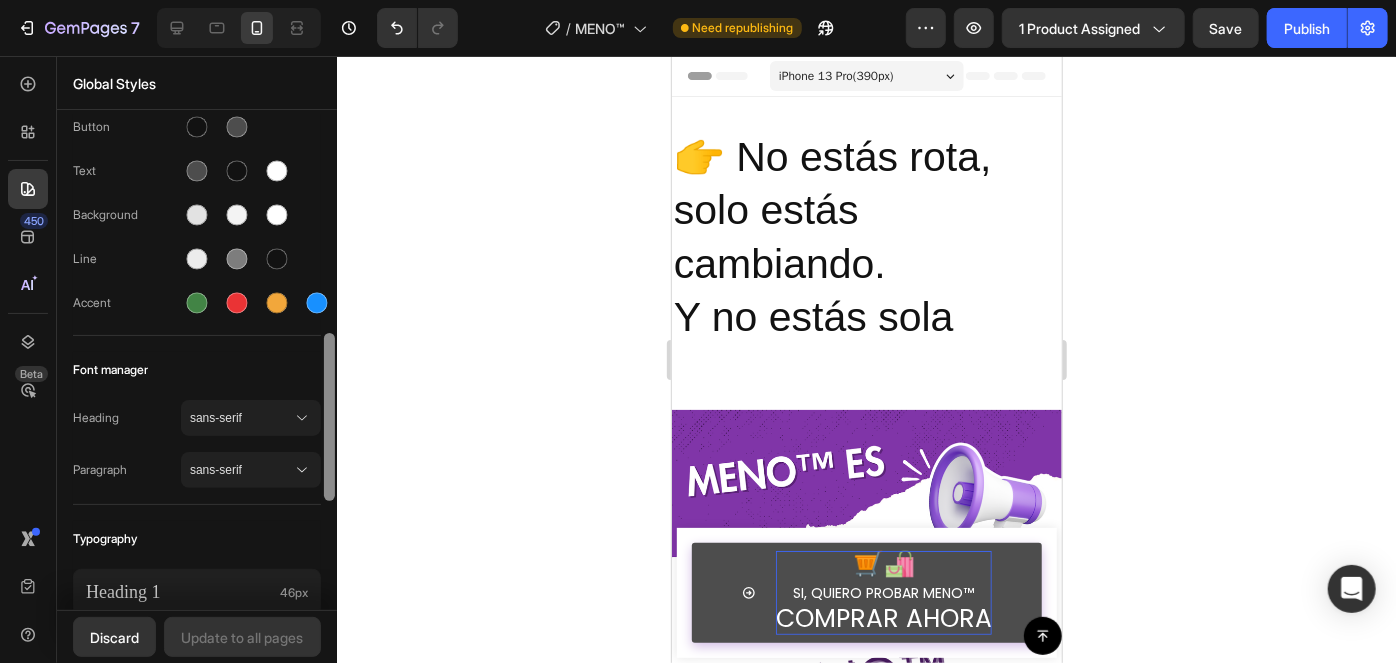 scroll, scrollTop: 0, scrollLeft: 0, axis: both 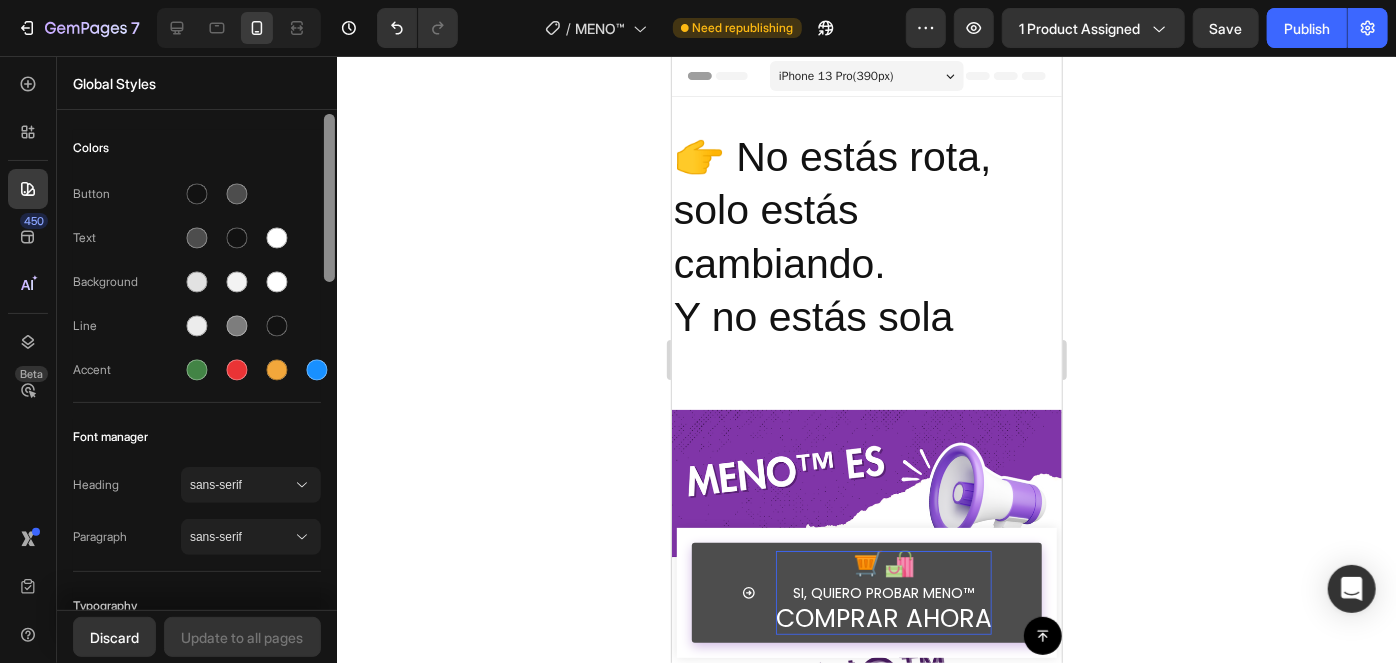 drag, startPoint x: 329, startPoint y: 265, endPoint x: 346, endPoint y: 217, distance: 50.92151 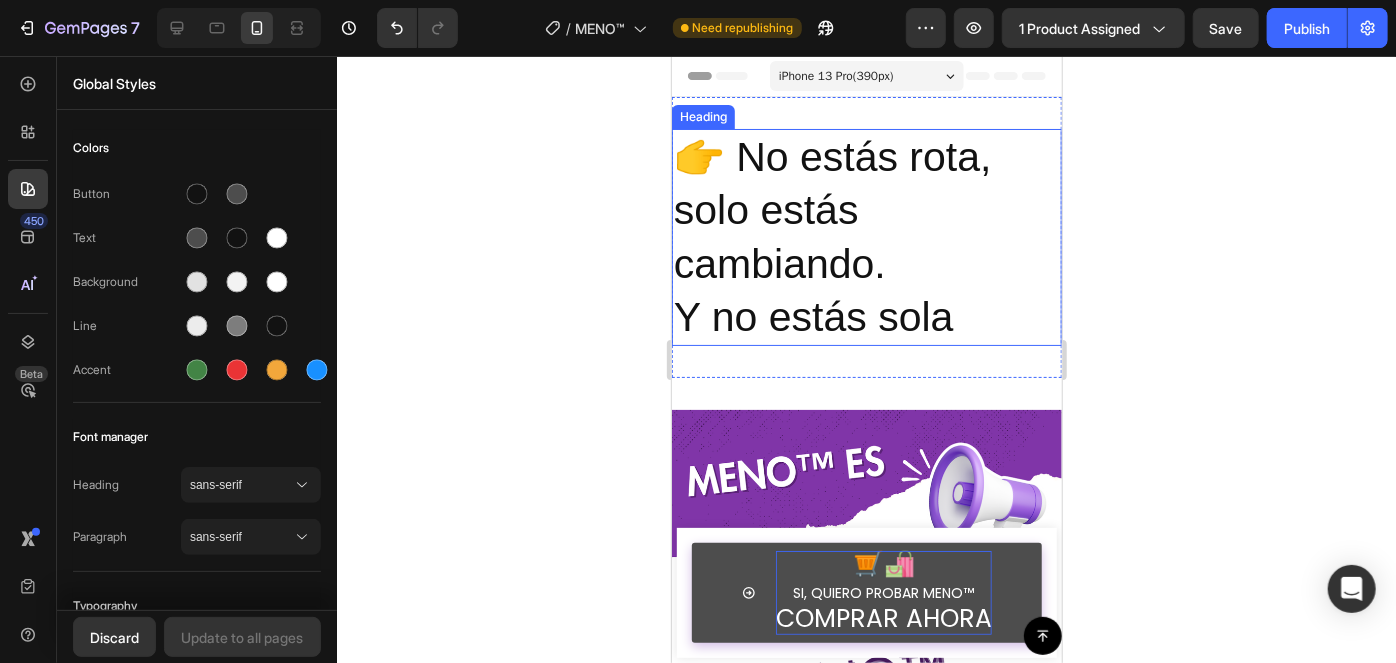 click on "👉 No estás rota, solo estás cambiando.  Y no estás sola" at bounding box center (866, 236) 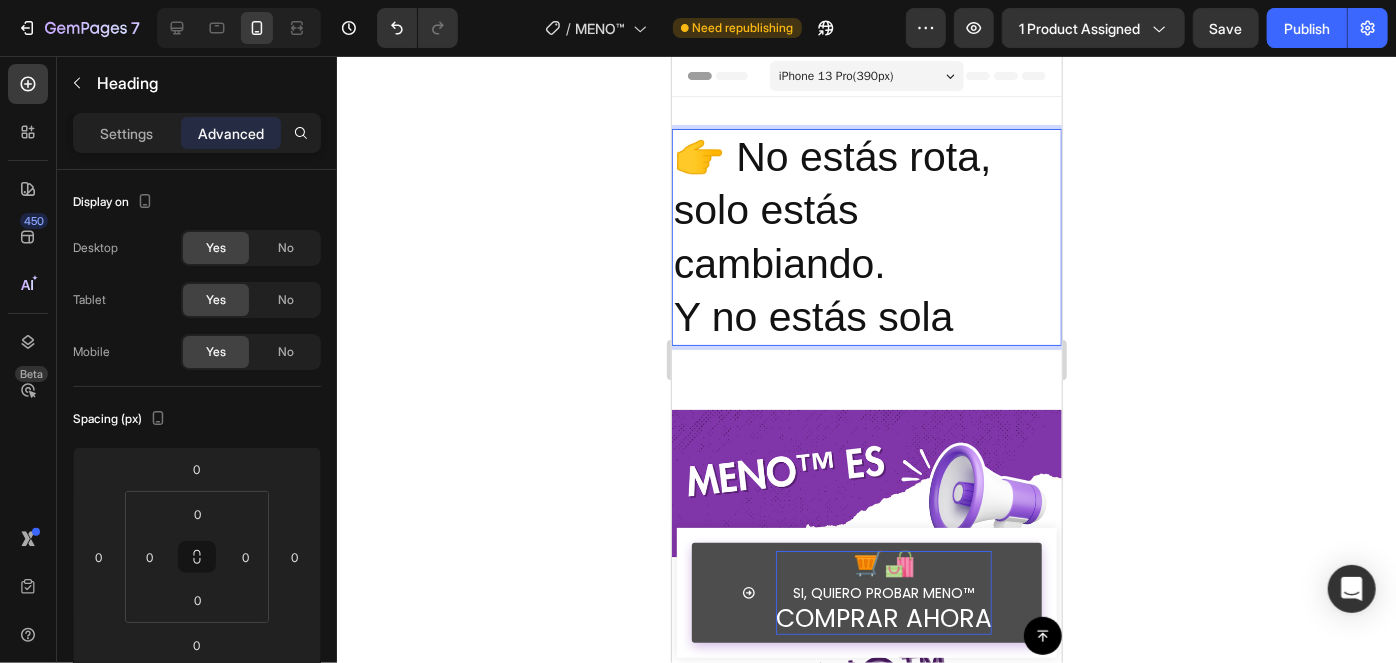 click on "👉 No estás rota, solo estás cambiando.  Y no estás sola" at bounding box center [866, 236] 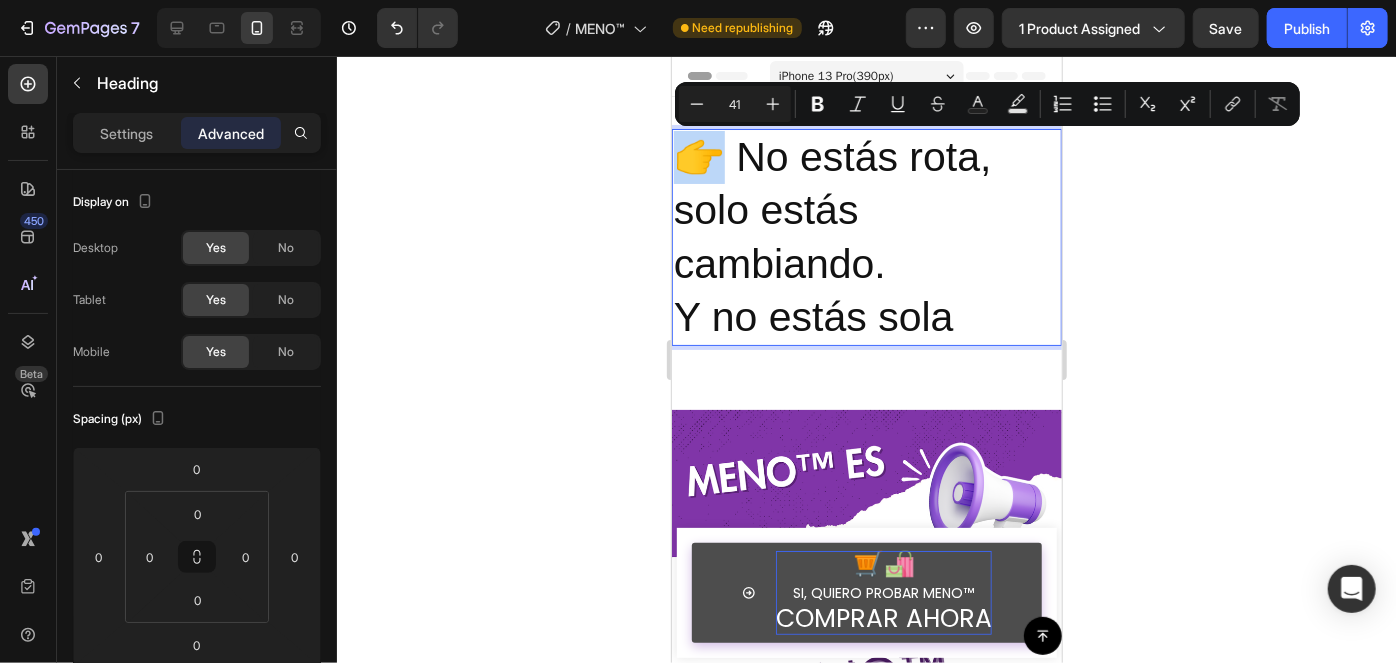 drag, startPoint x: 728, startPoint y: 161, endPoint x: 680, endPoint y: 159, distance: 48.04165 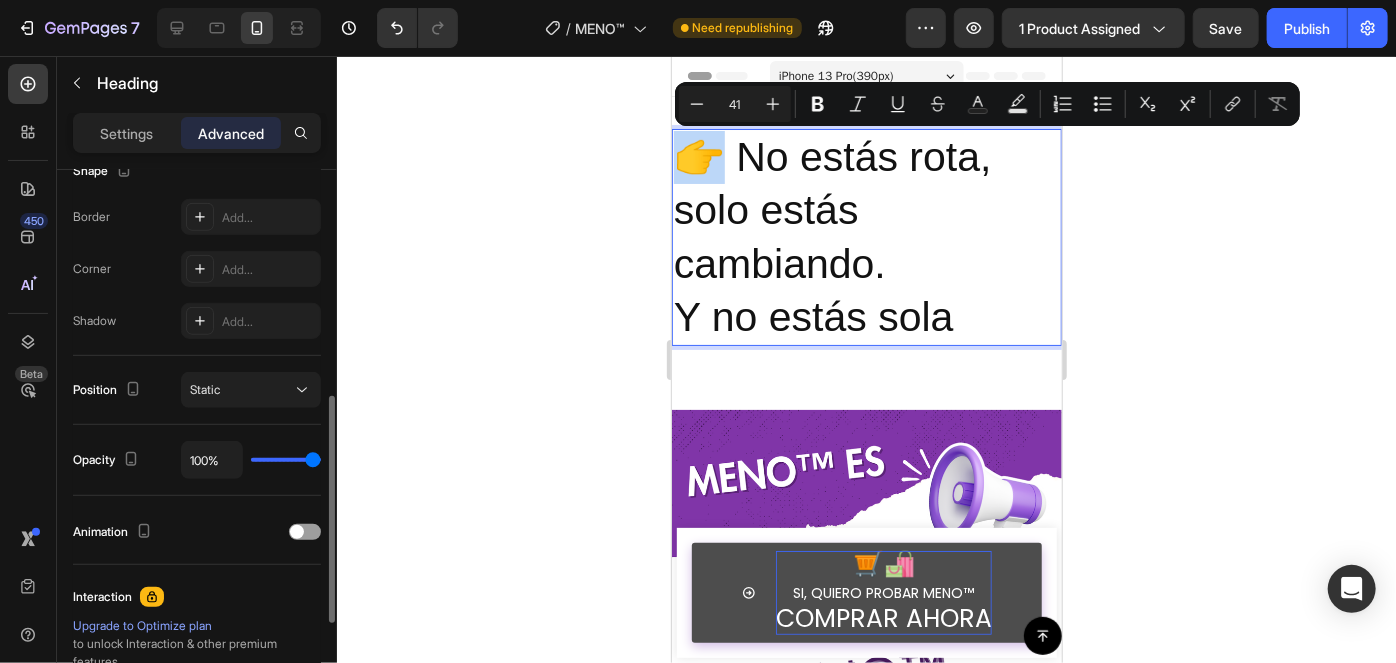 scroll, scrollTop: 781, scrollLeft: 0, axis: vertical 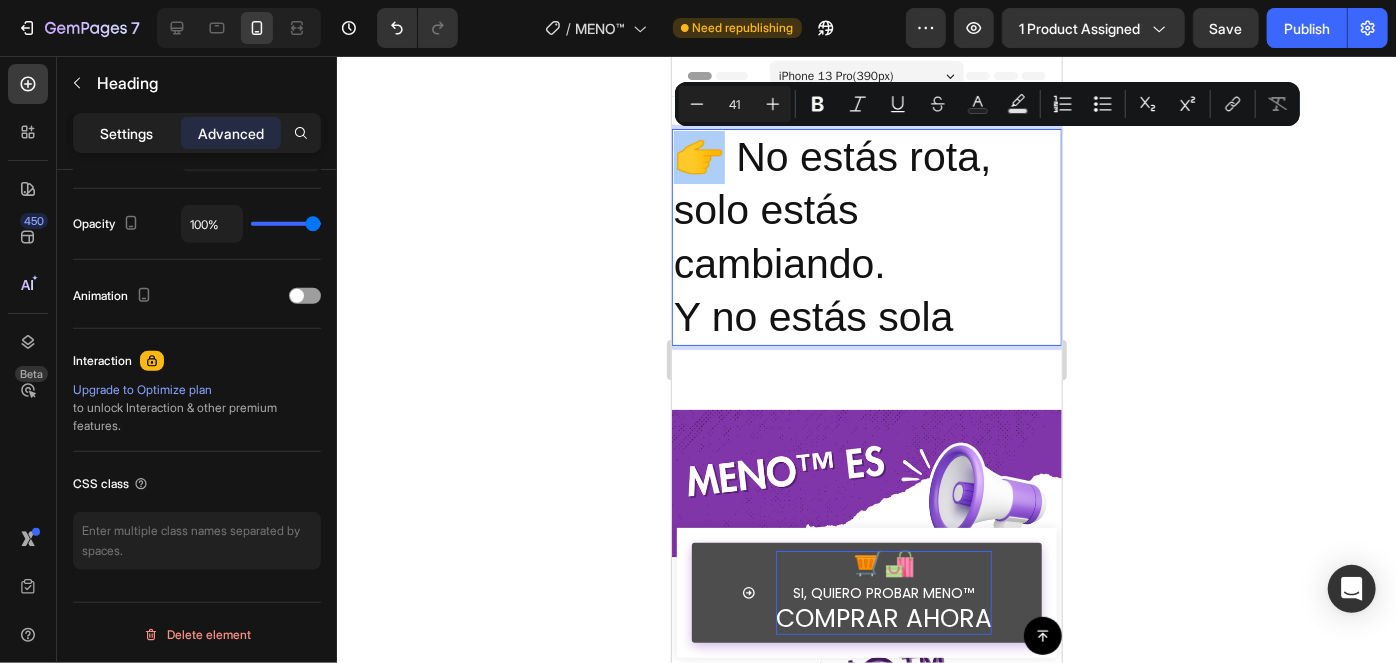 click on "Settings" at bounding box center [127, 133] 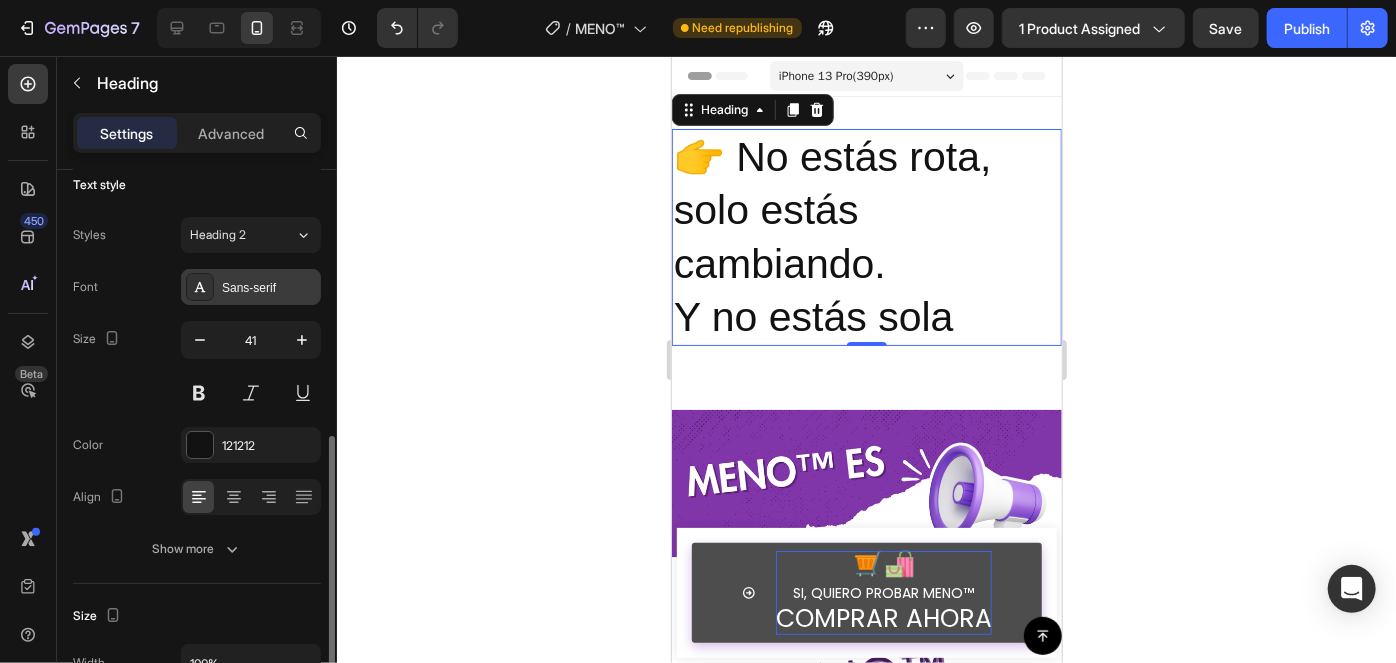 scroll, scrollTop: 0, scrollLeft: 0, axis: both 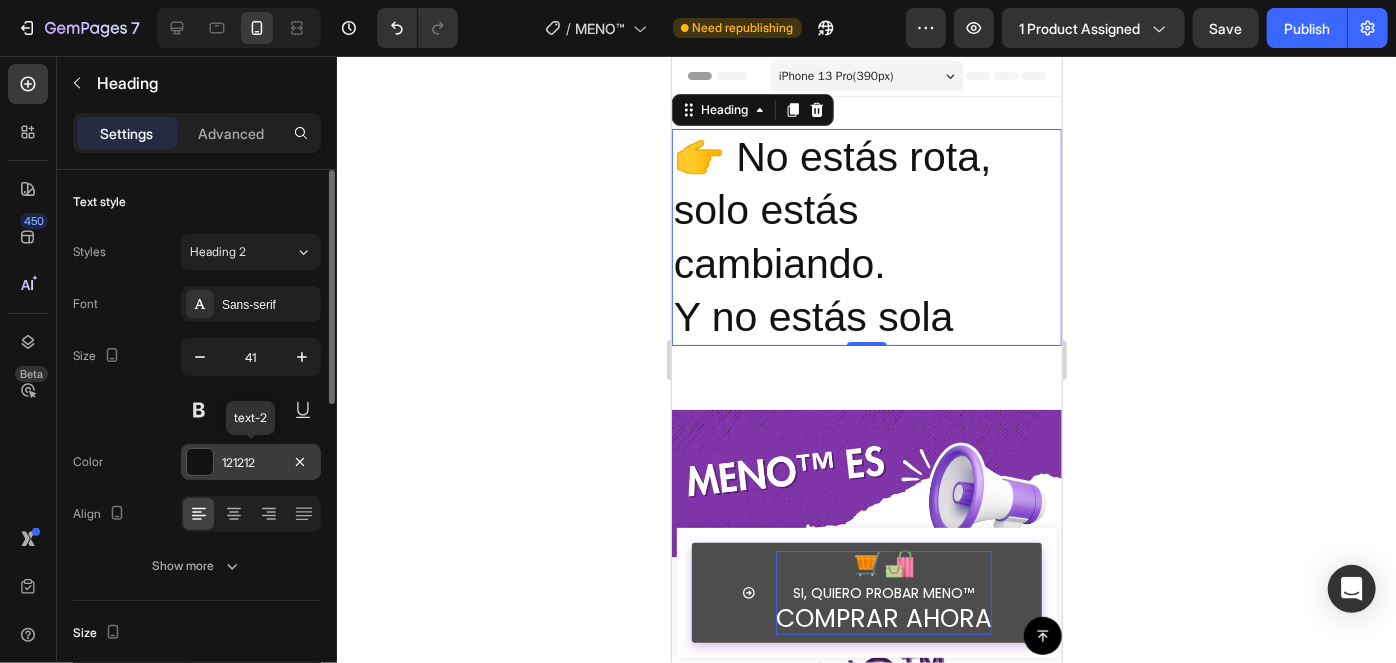 click on "121212" at bounding box center [251, 462] 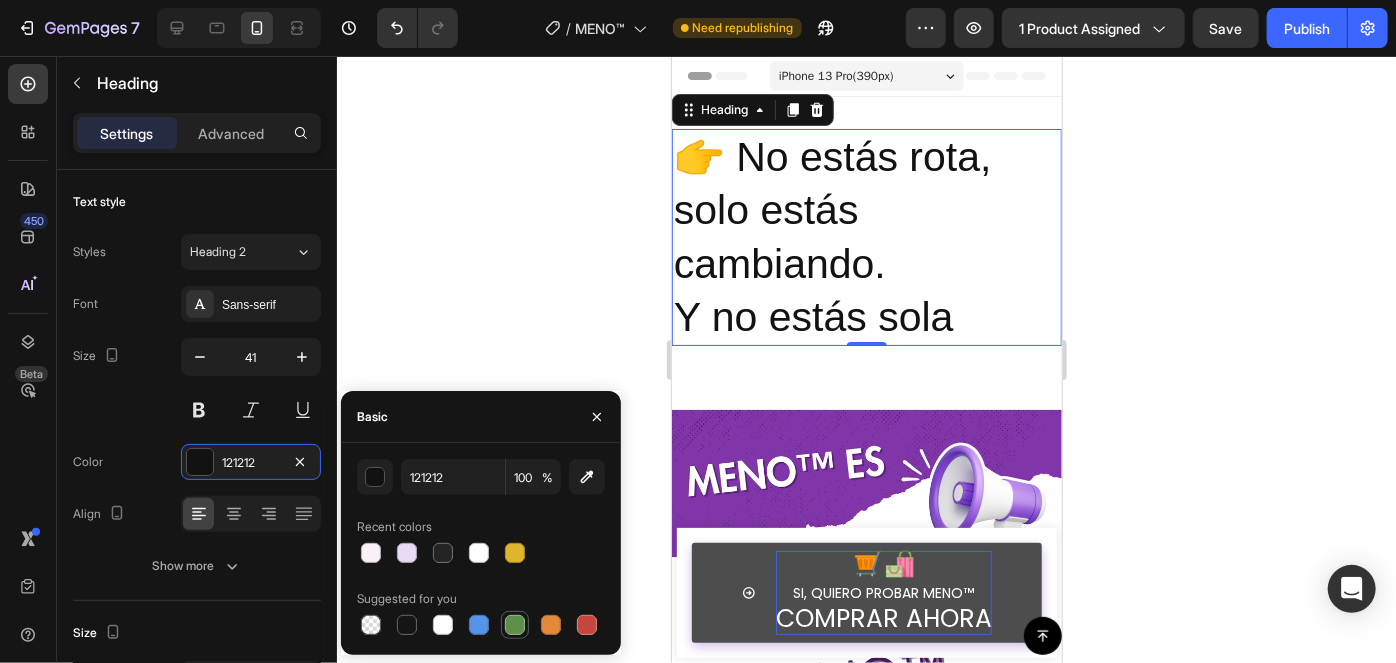 click at bounding box center (515, 625) 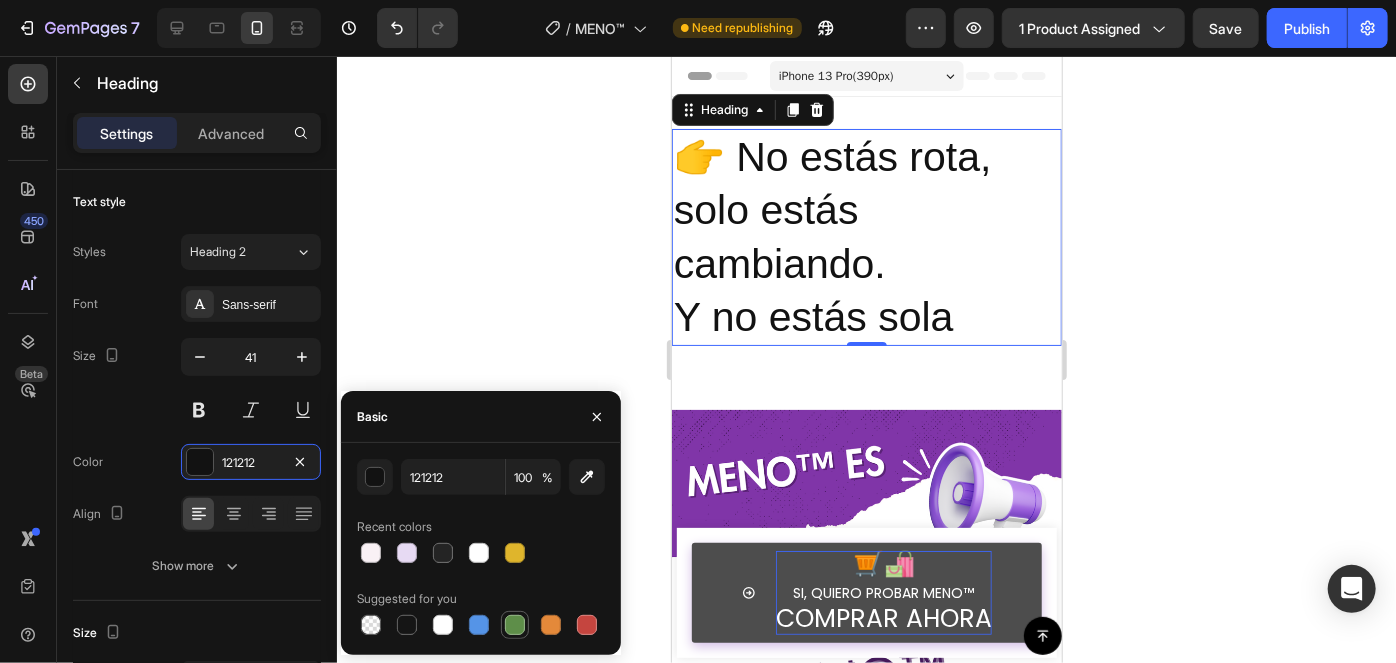 type on "5E8E49" 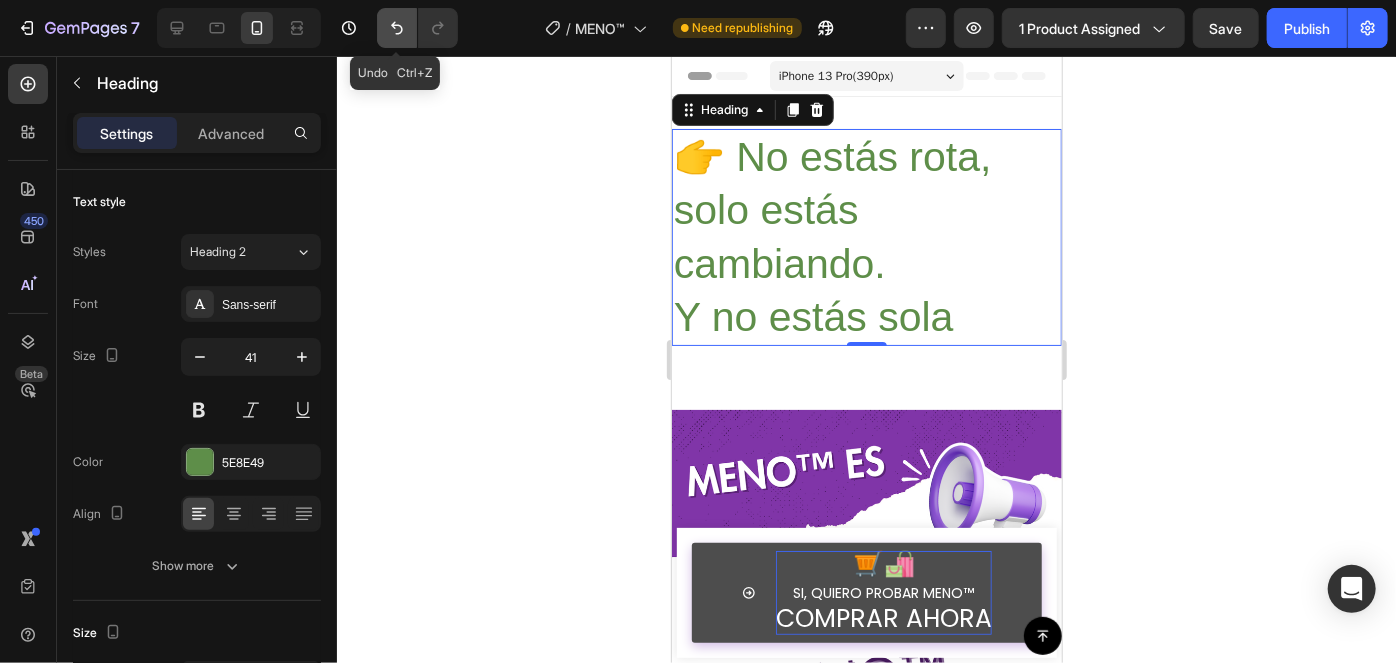 click 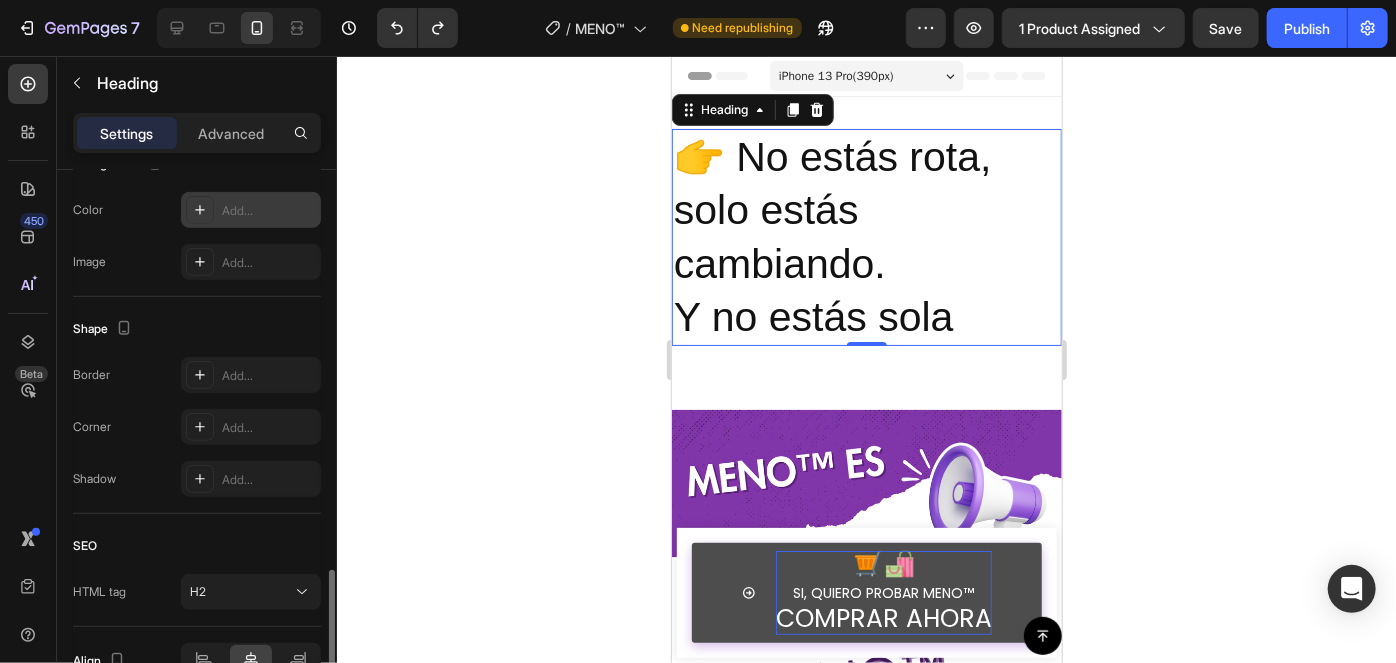scroll, scrollTop: 744, scrollLeft: 0, axis: vertical 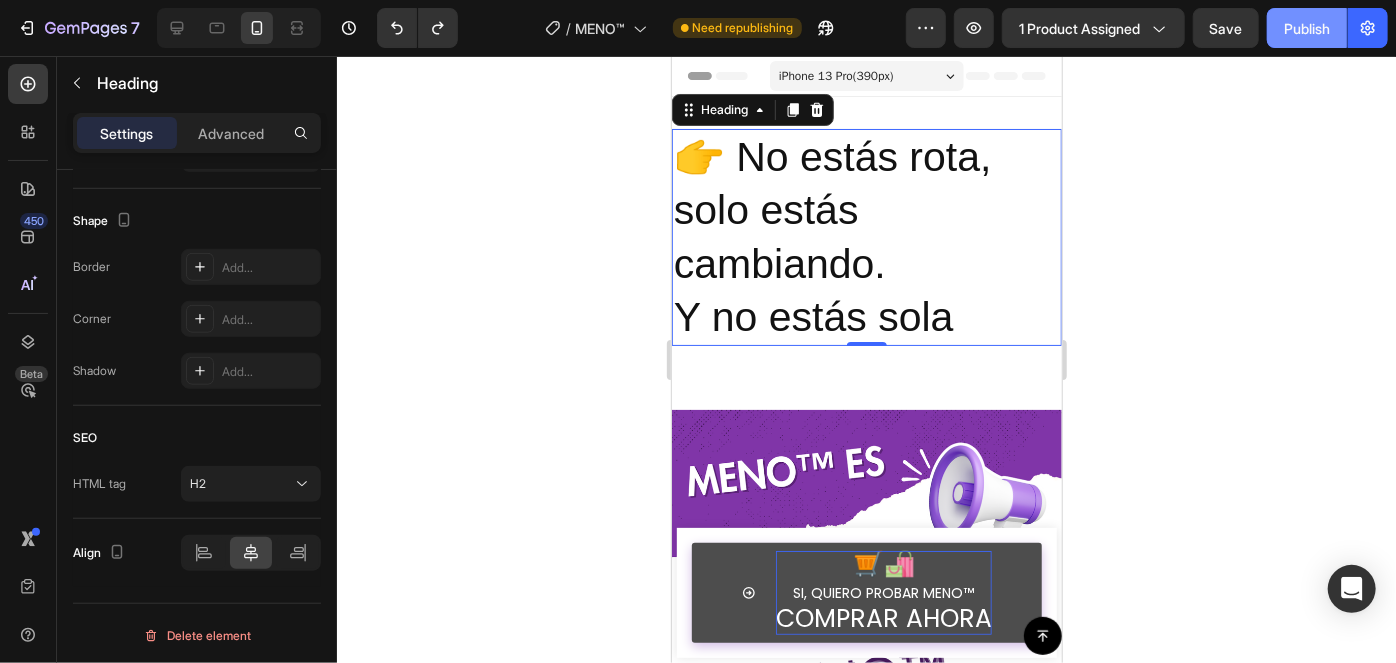 click on "Publish" at bounding box center [1307, 28] 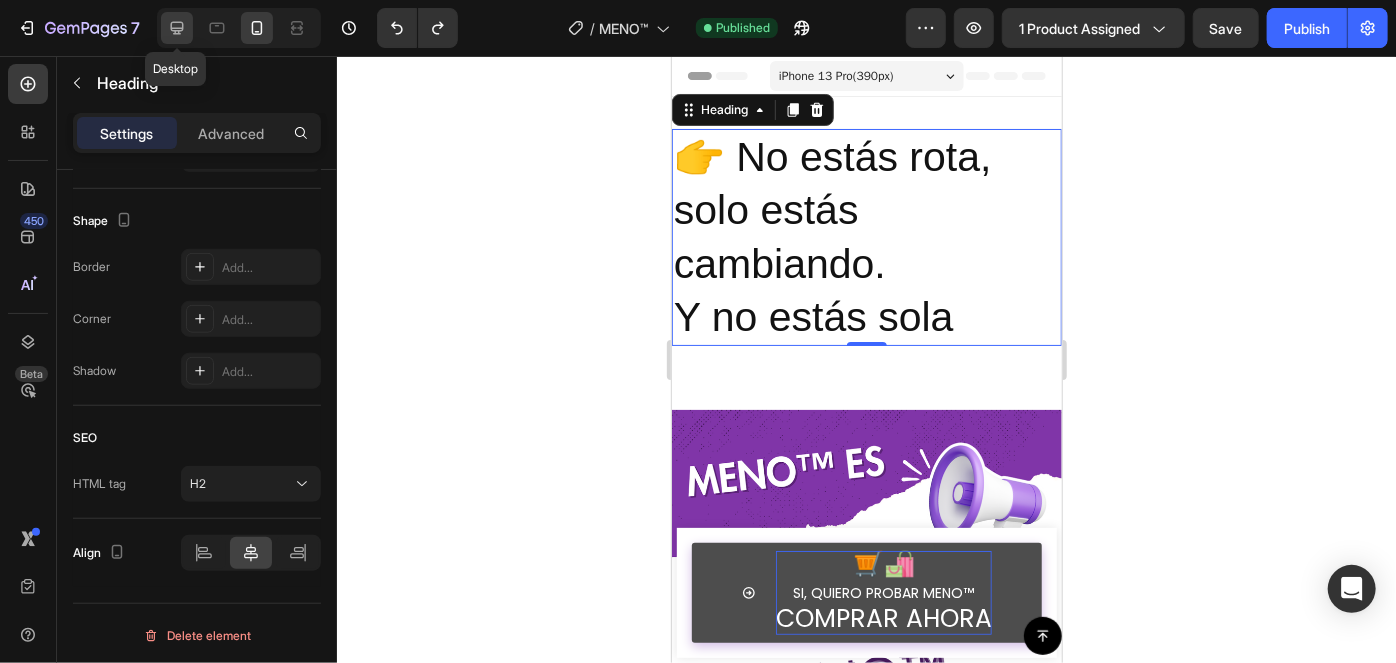 click 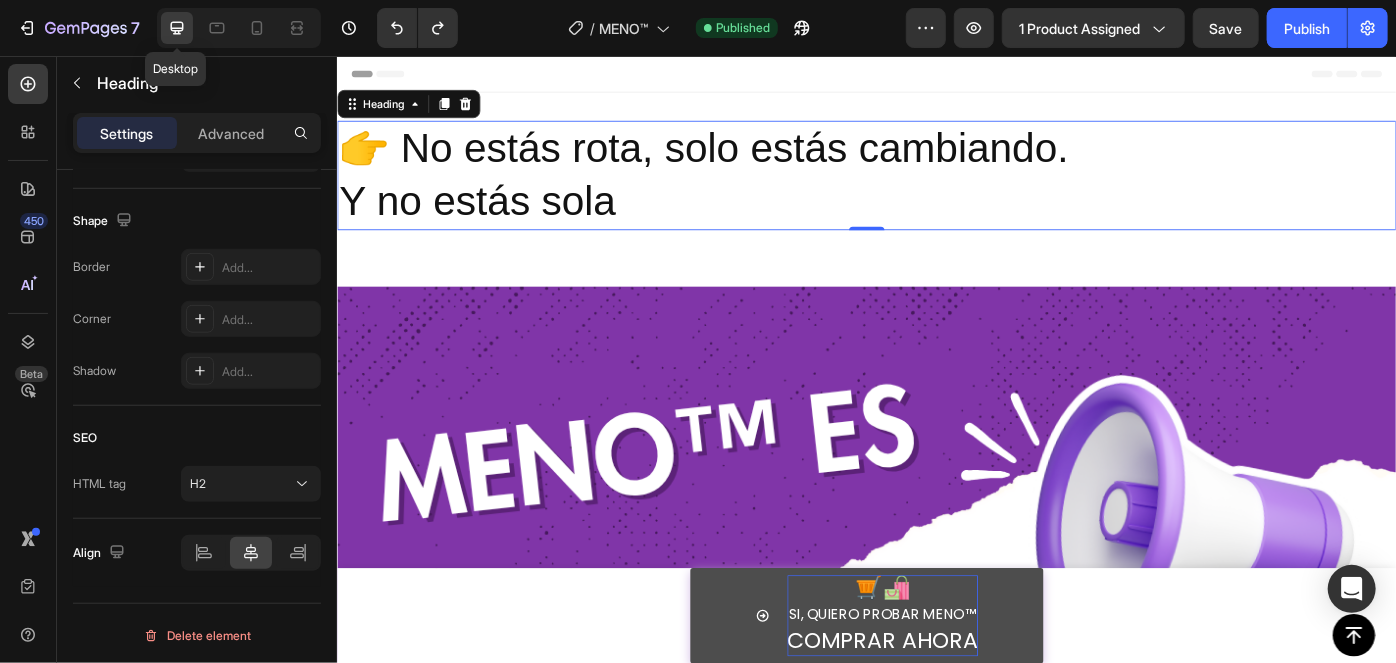 scroll, scrollTop: 2, scrollLeft: 0, axis: vertical 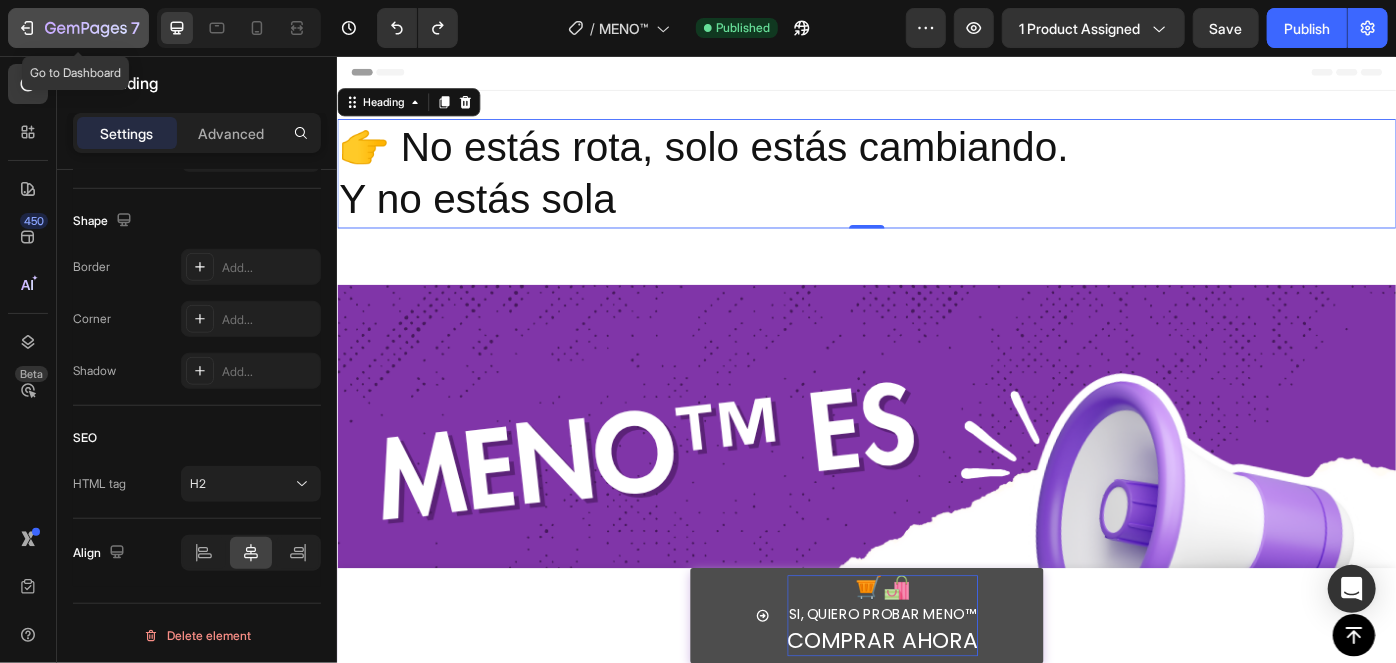 click 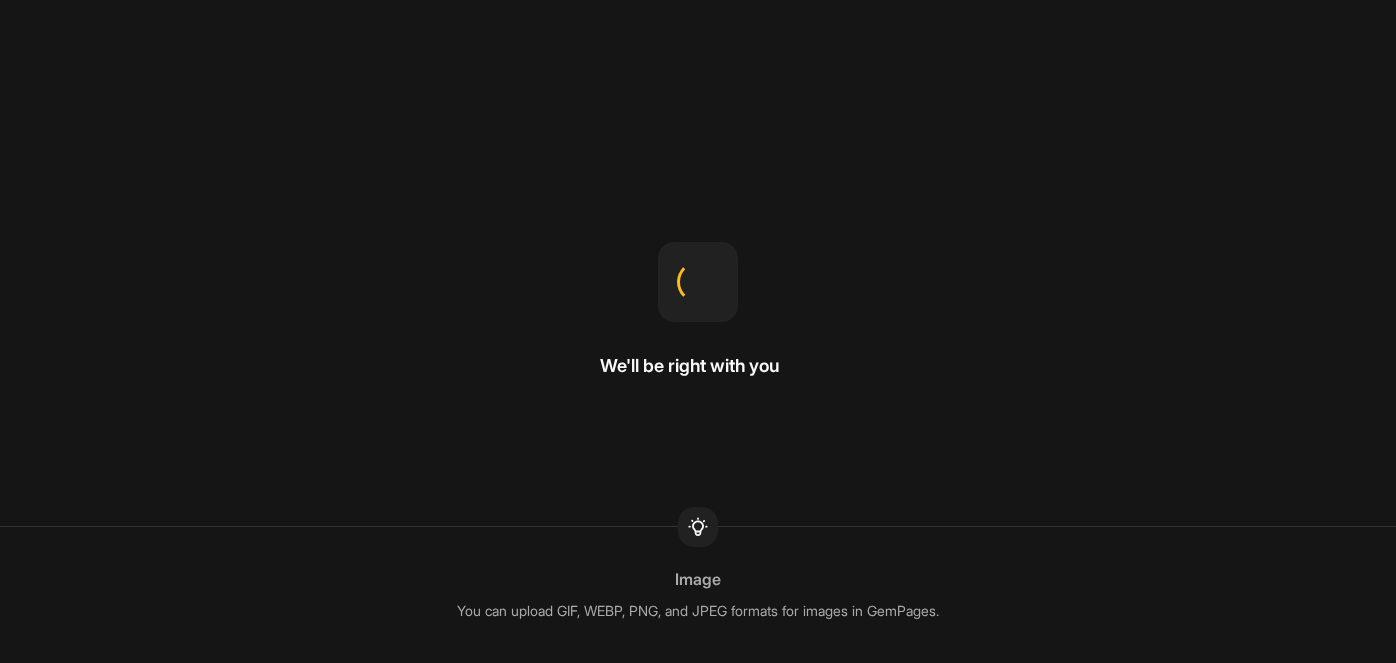 scroll, scrollTop: 0, scrollLeft: 0, axis: both 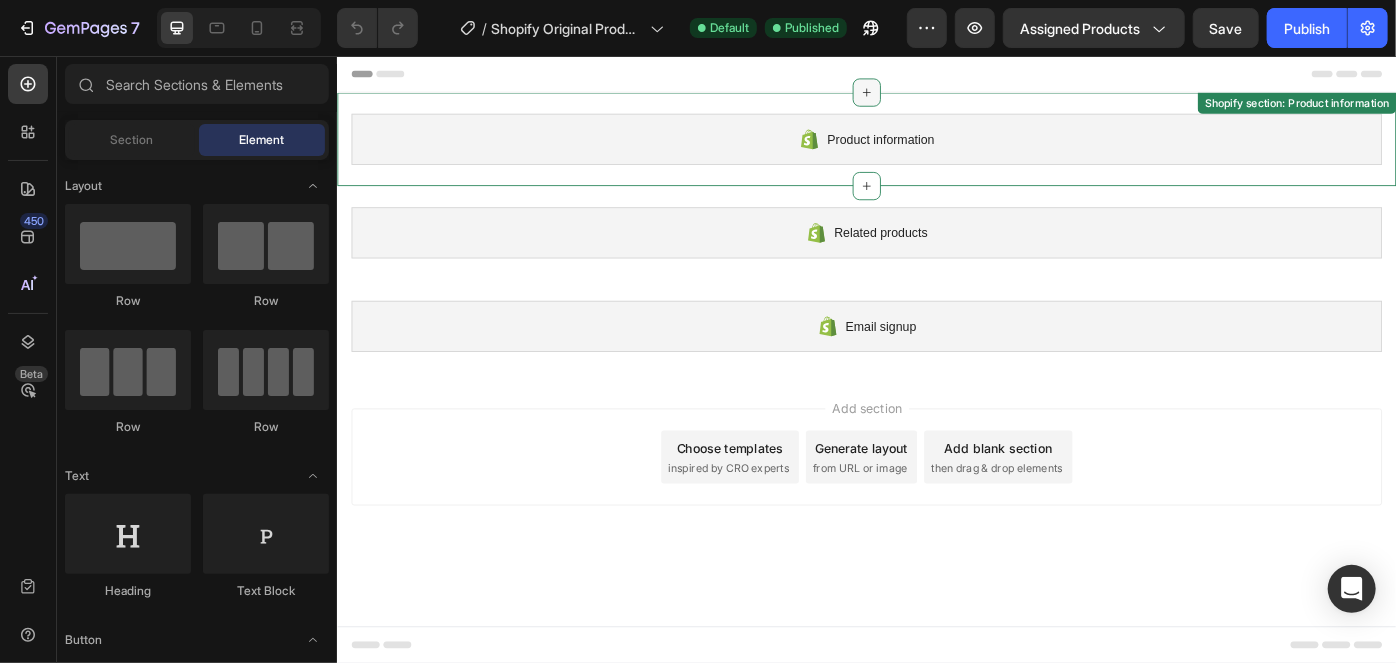 click at bounding box center [936, 96] 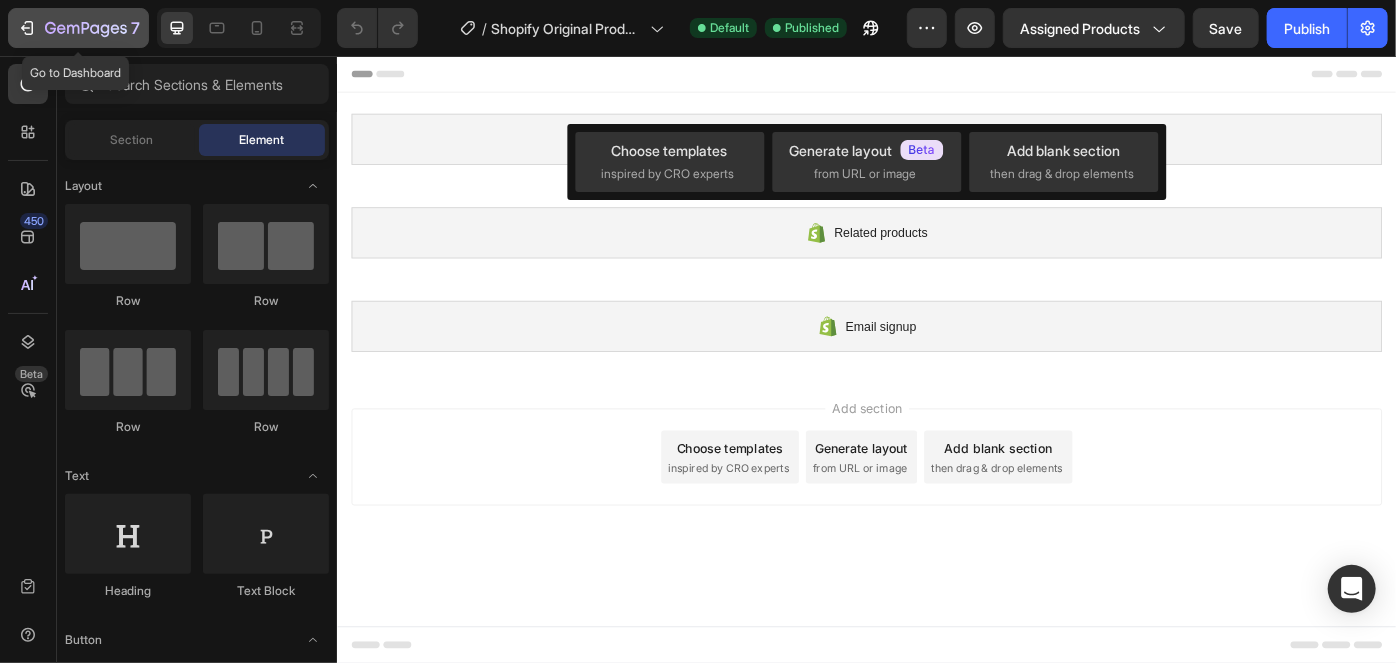 click 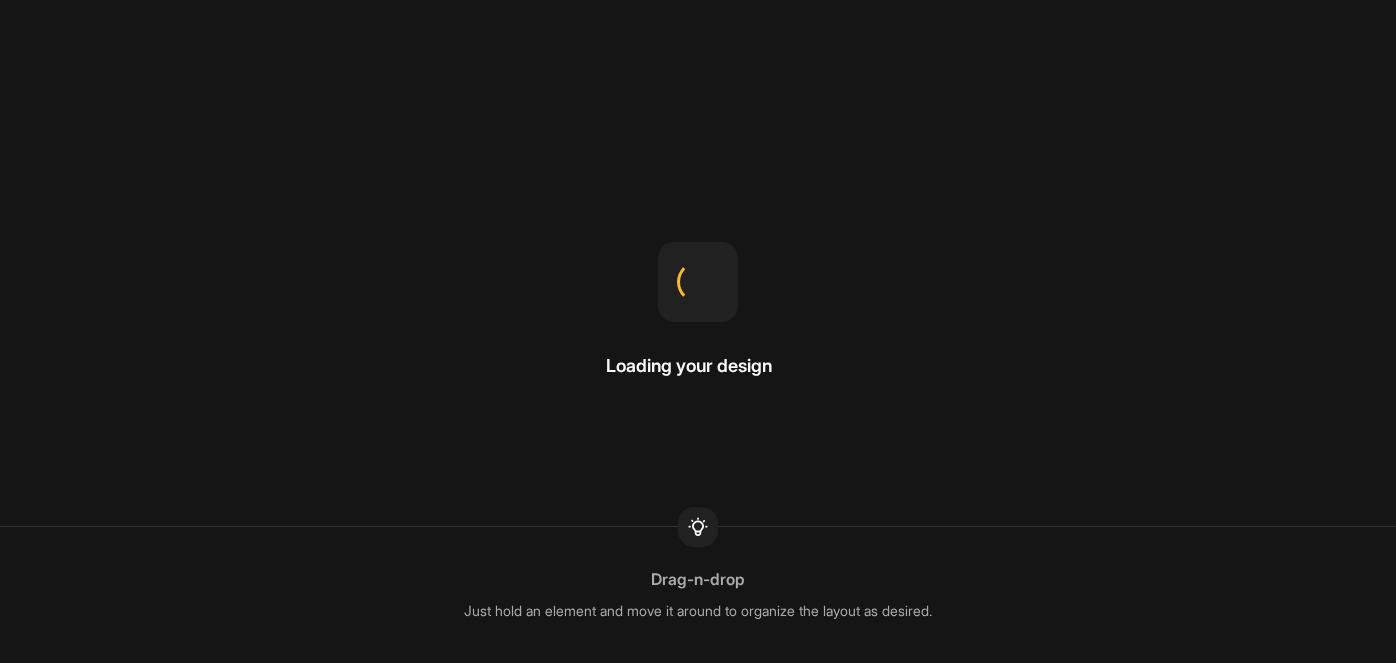 scroll, scrollTop: 0, scrollLeft: 0, axis: both 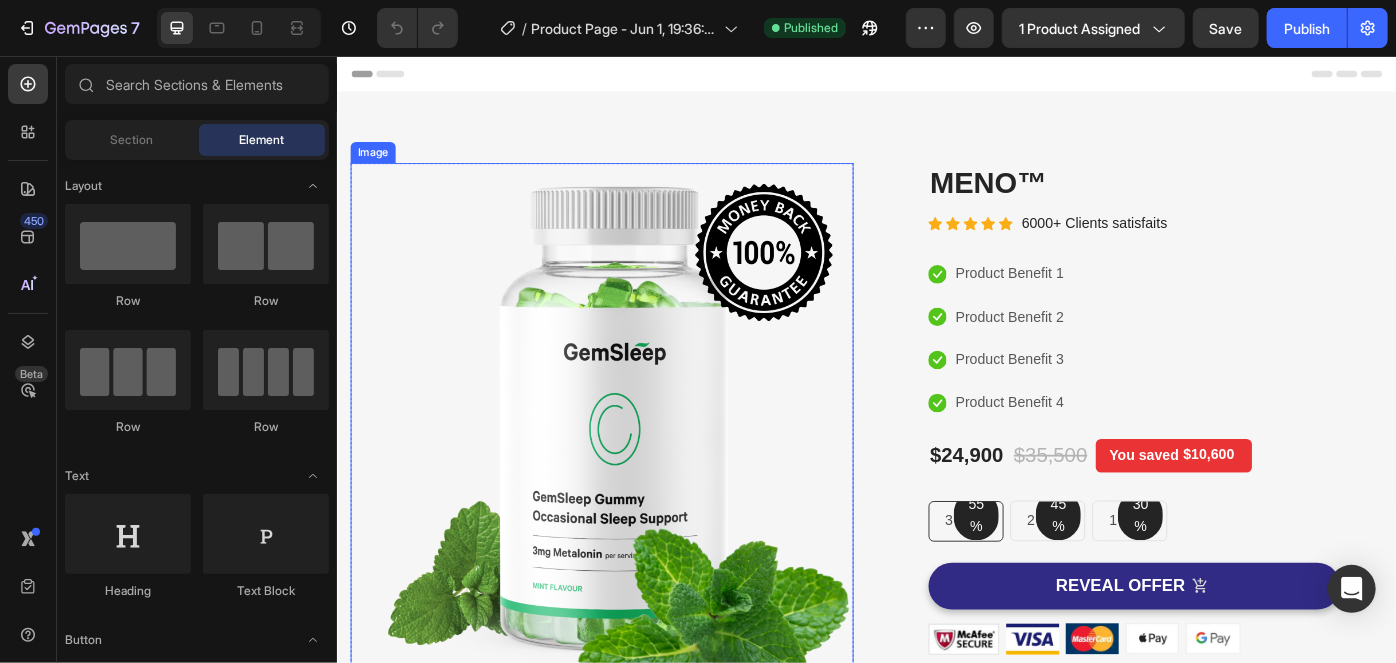 click at bounding box center [636, 474] 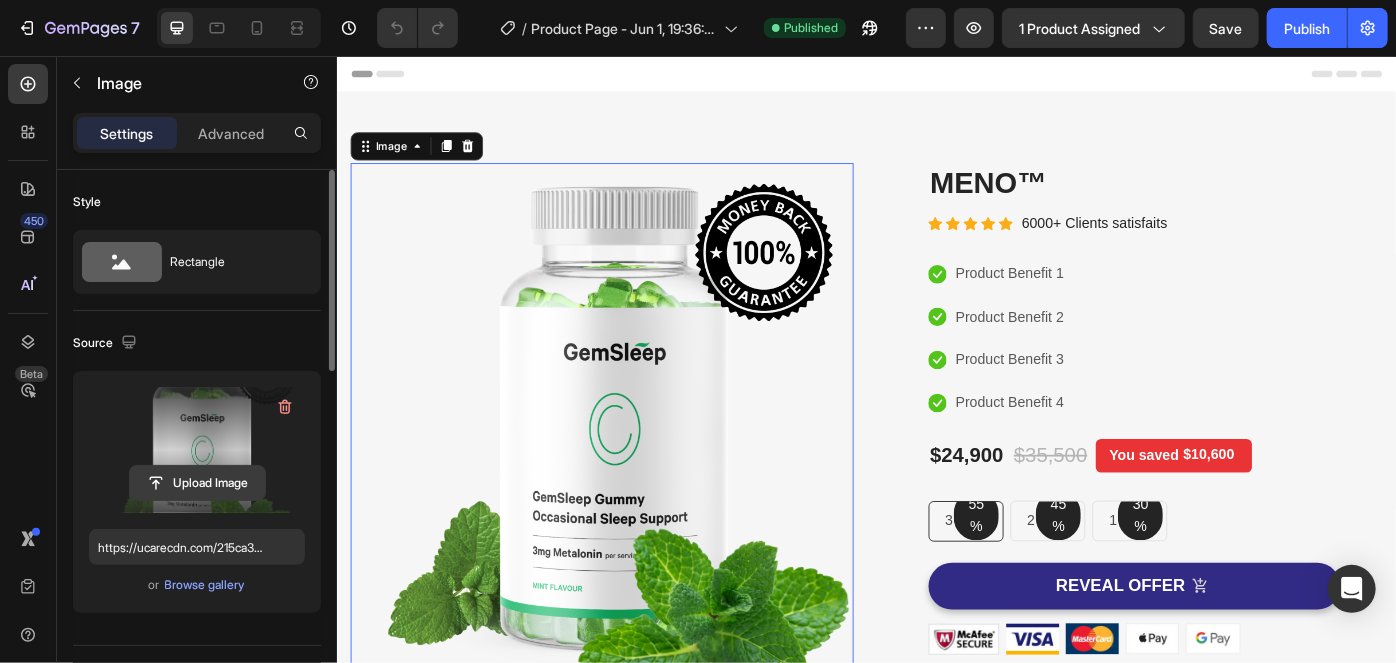 click 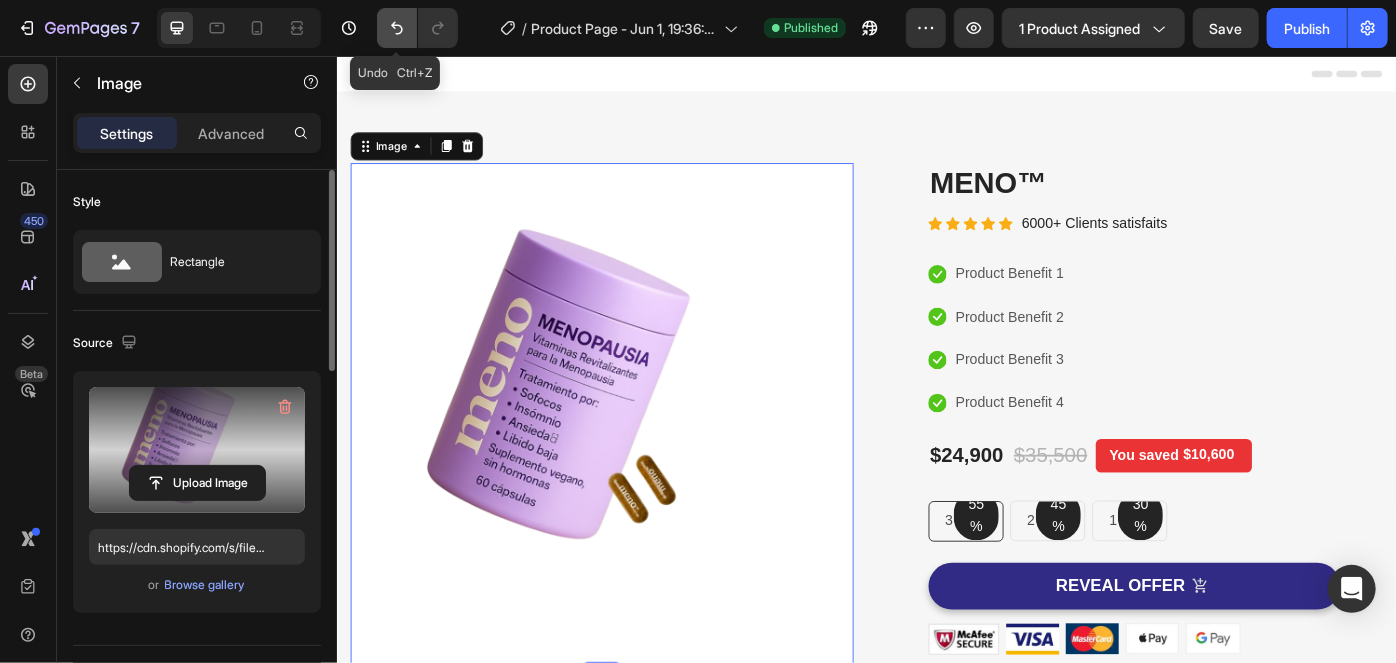 click 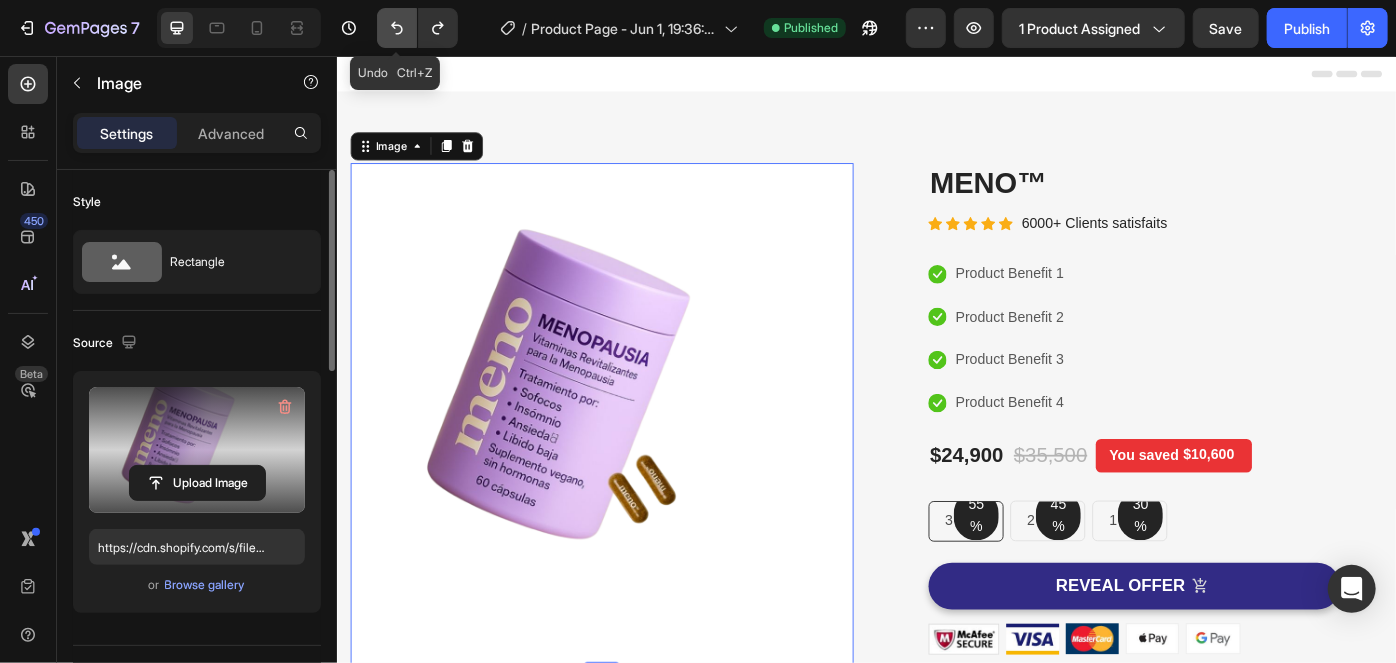 click 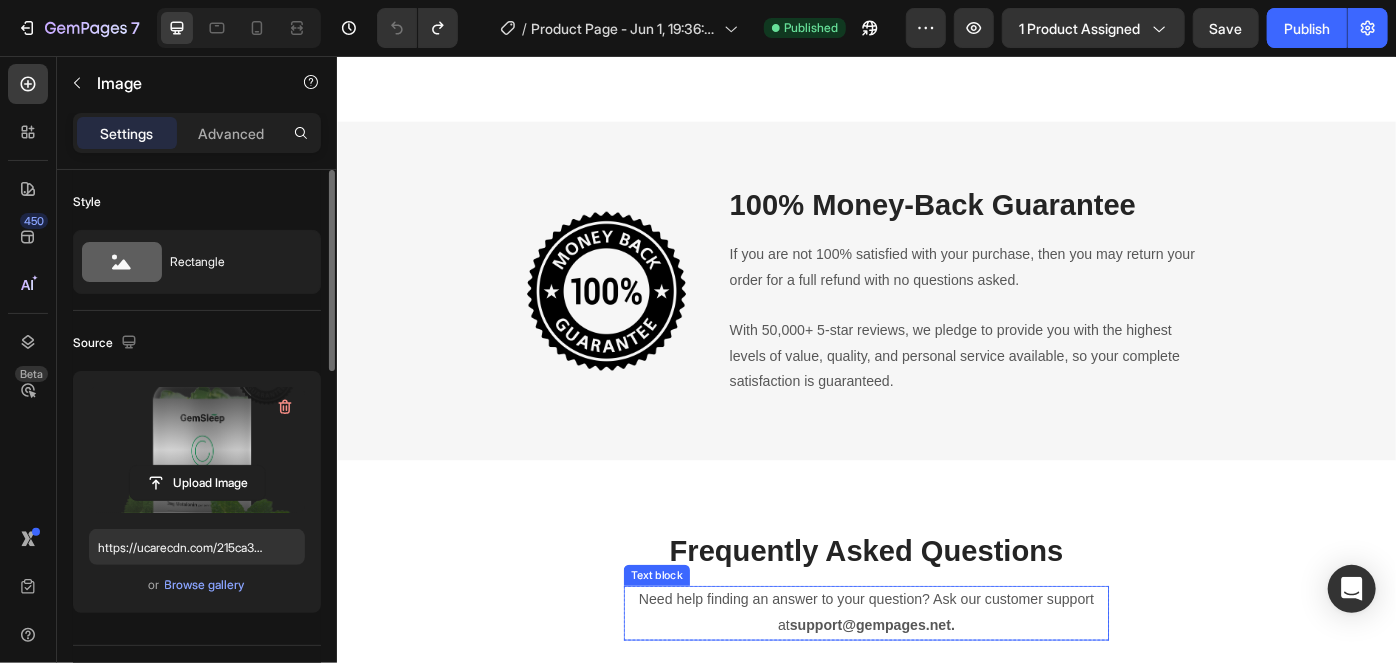 scroll, scrollTop: 6734, scrollLeft: 0, axis: vertical 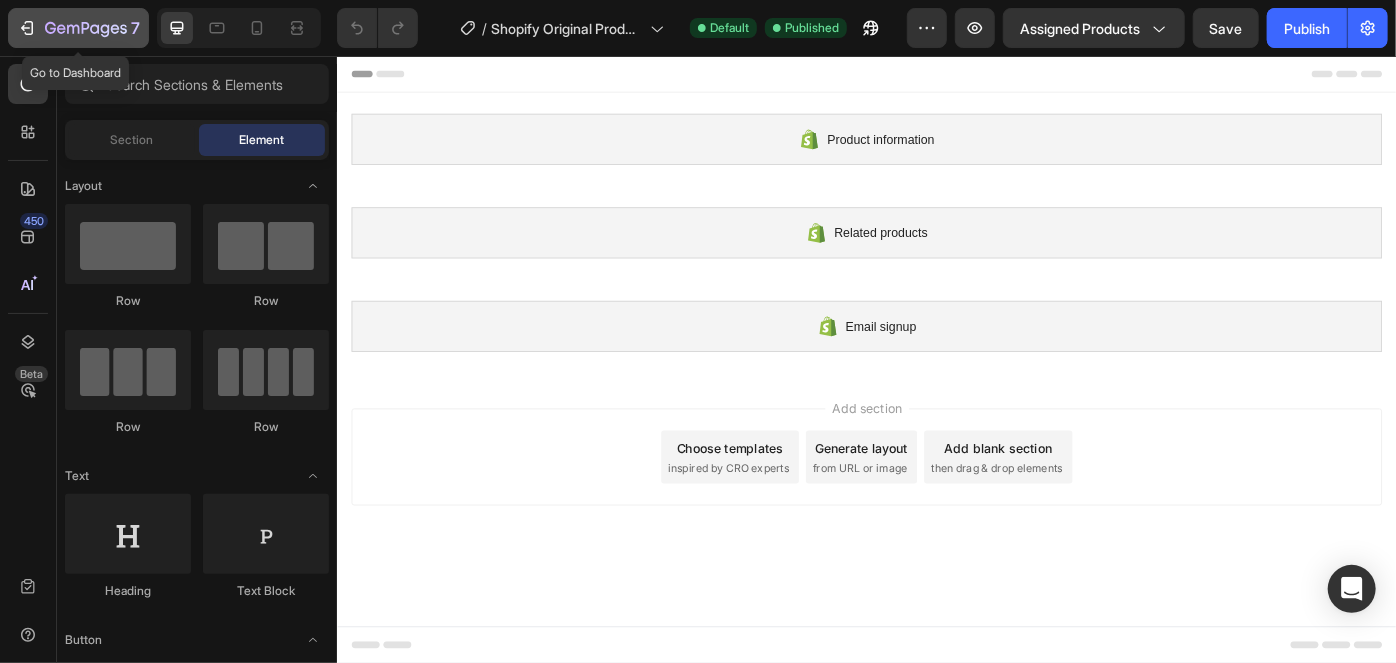 click 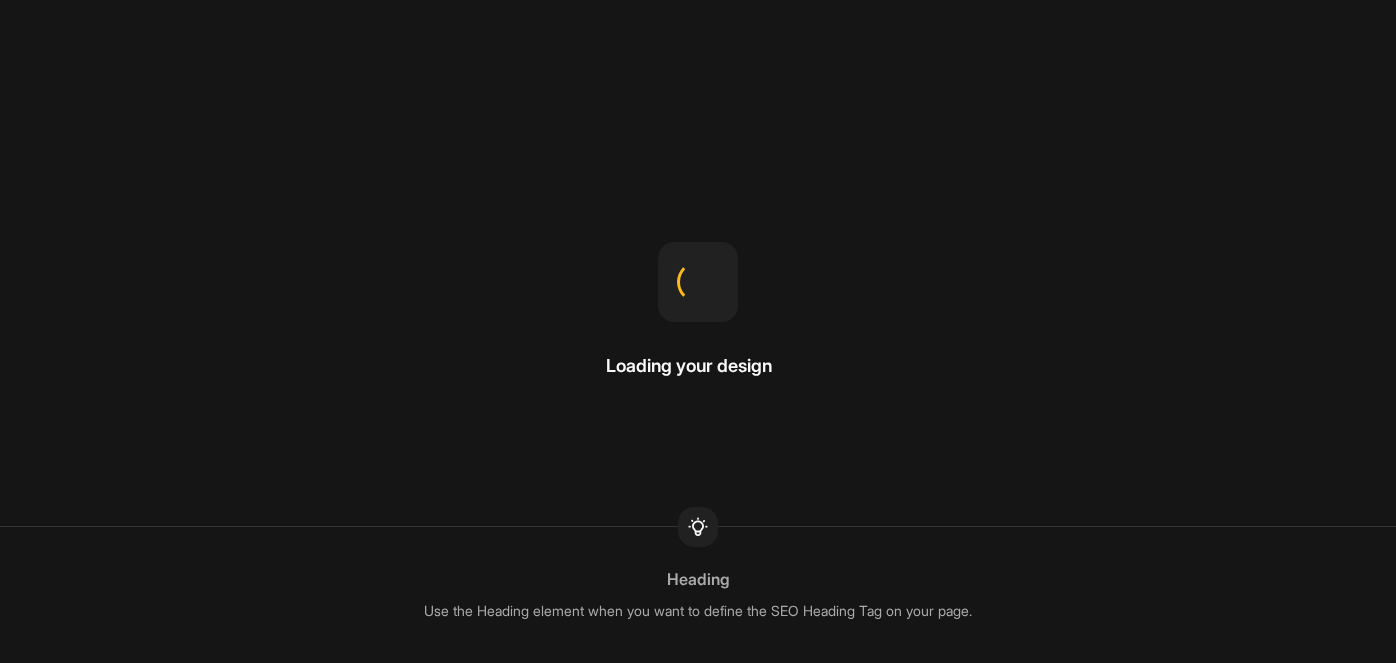 scroll, scrollTop: 0, scrollLeft: 0, axis: both 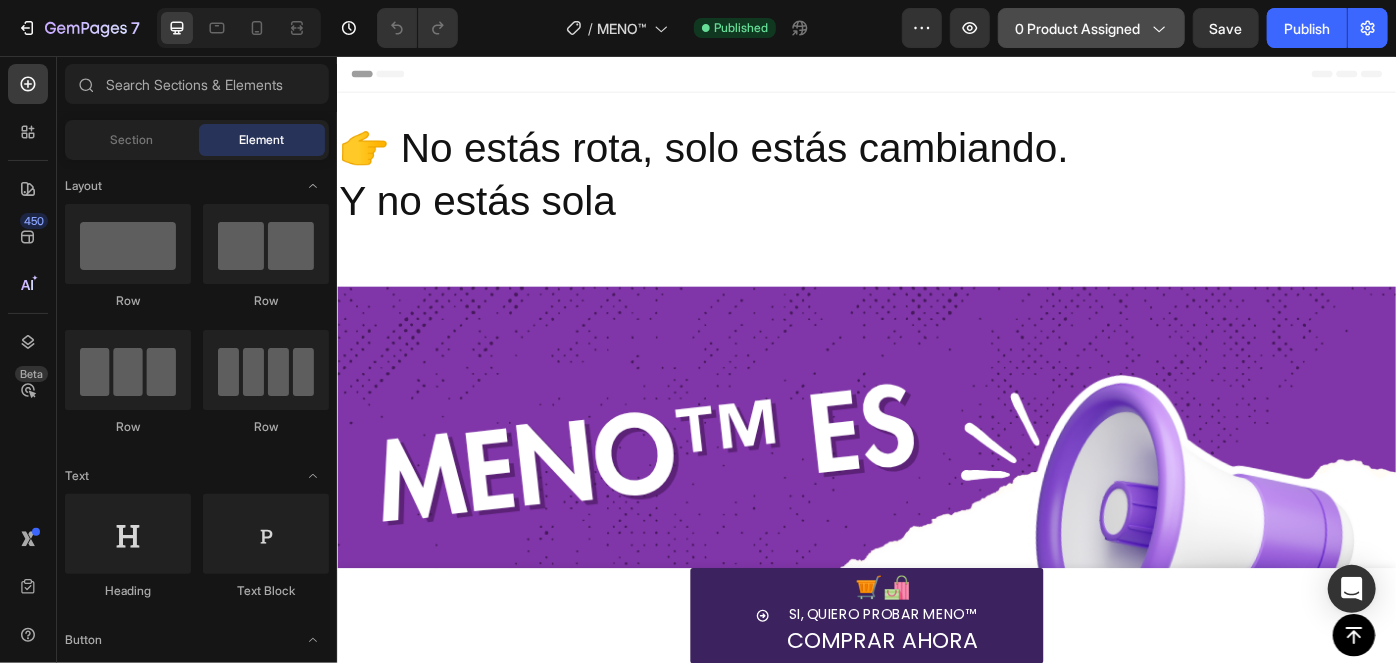 click on "0 product assigned" at bounding box center (1091, 28) 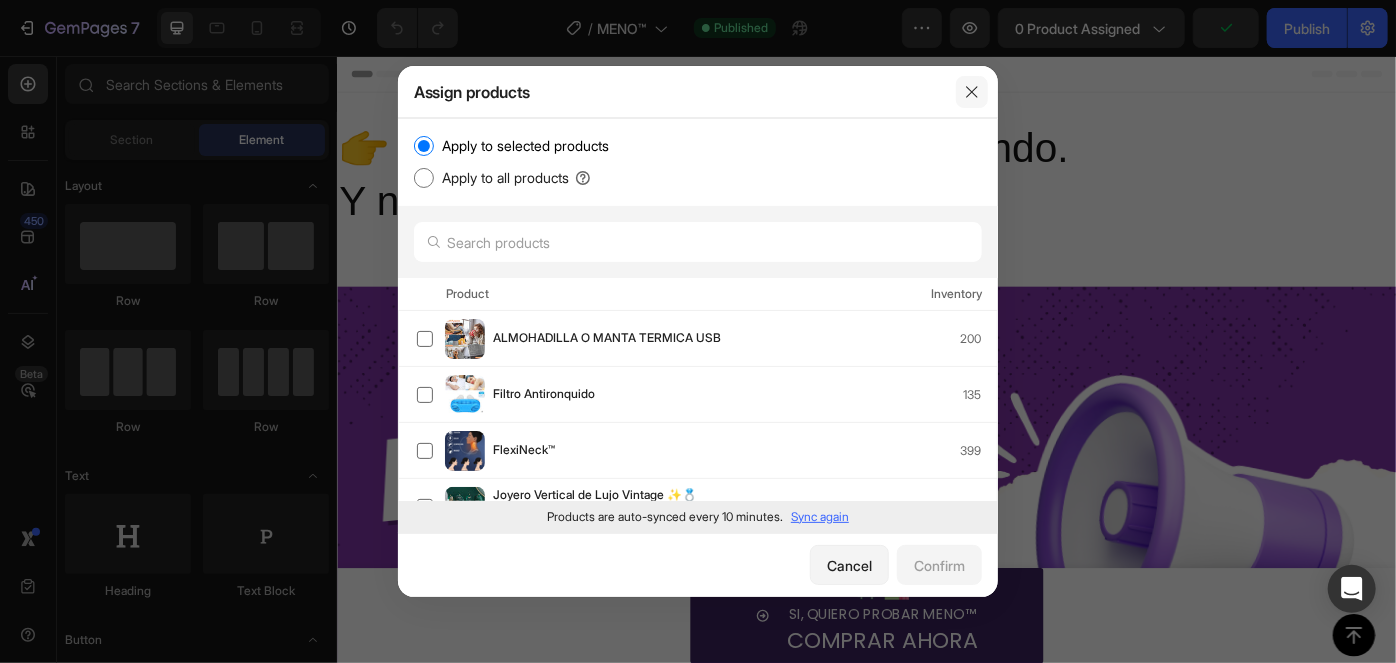 click 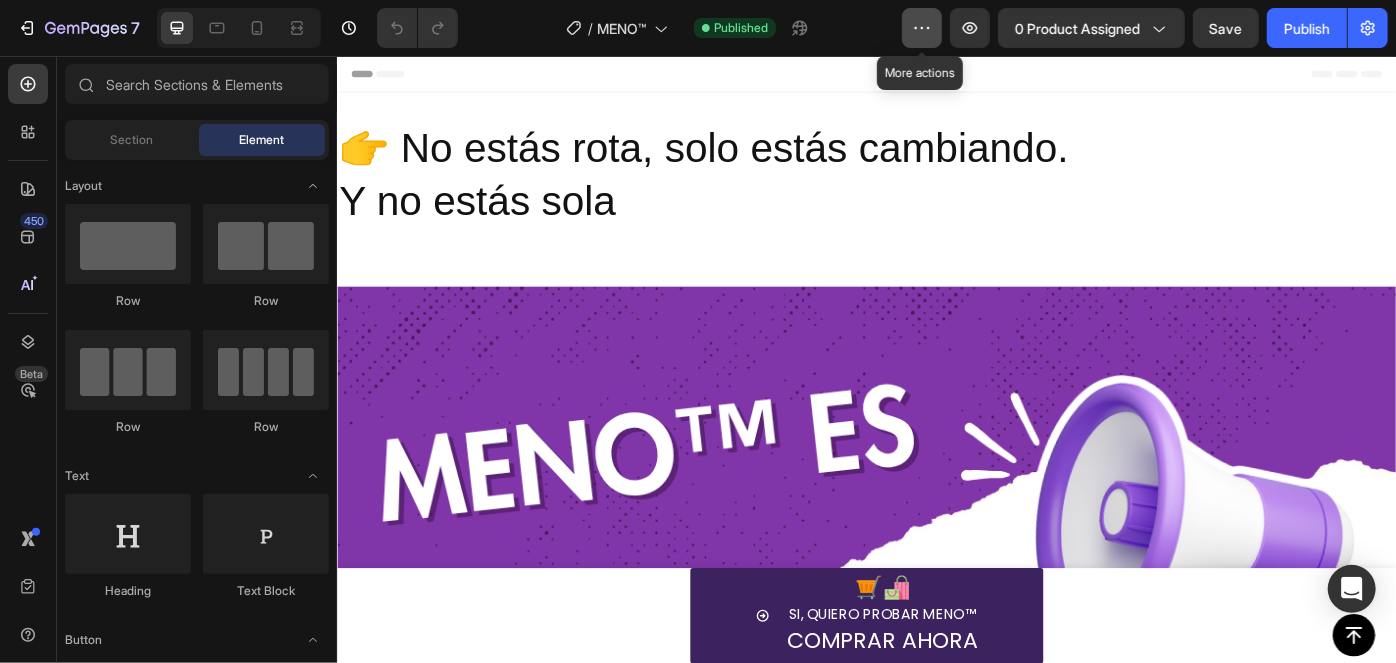 click 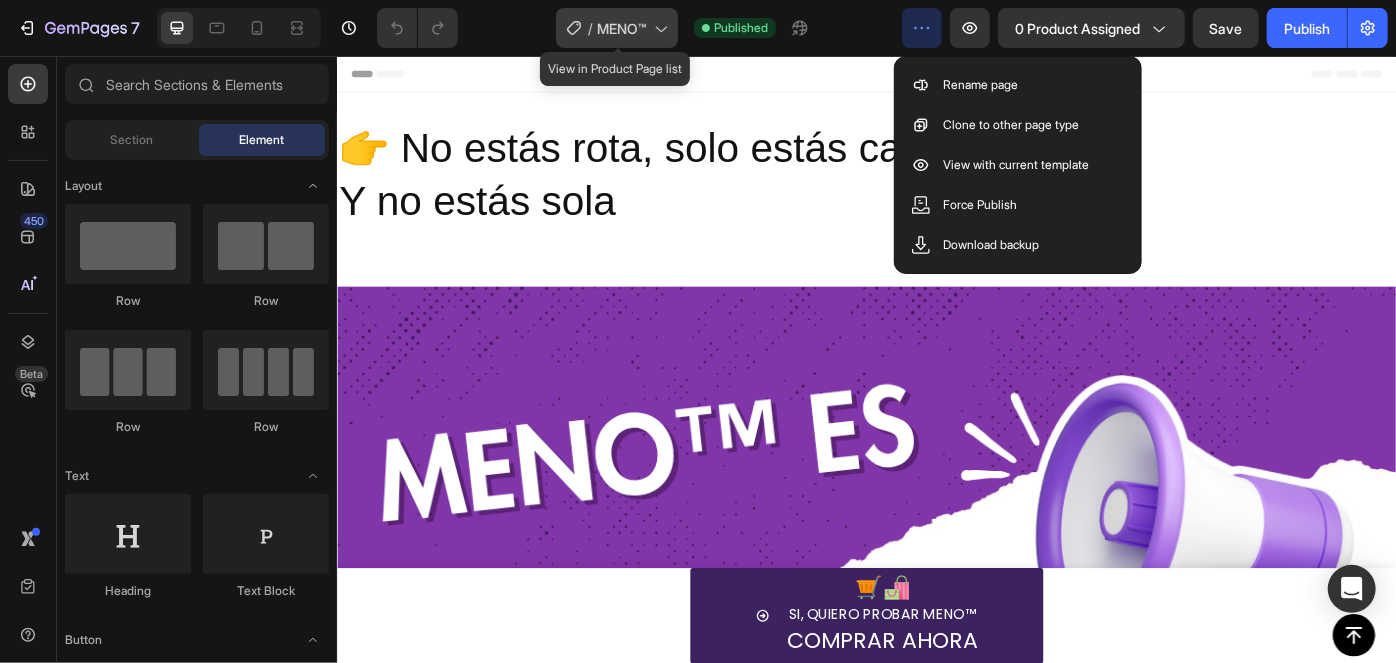 click 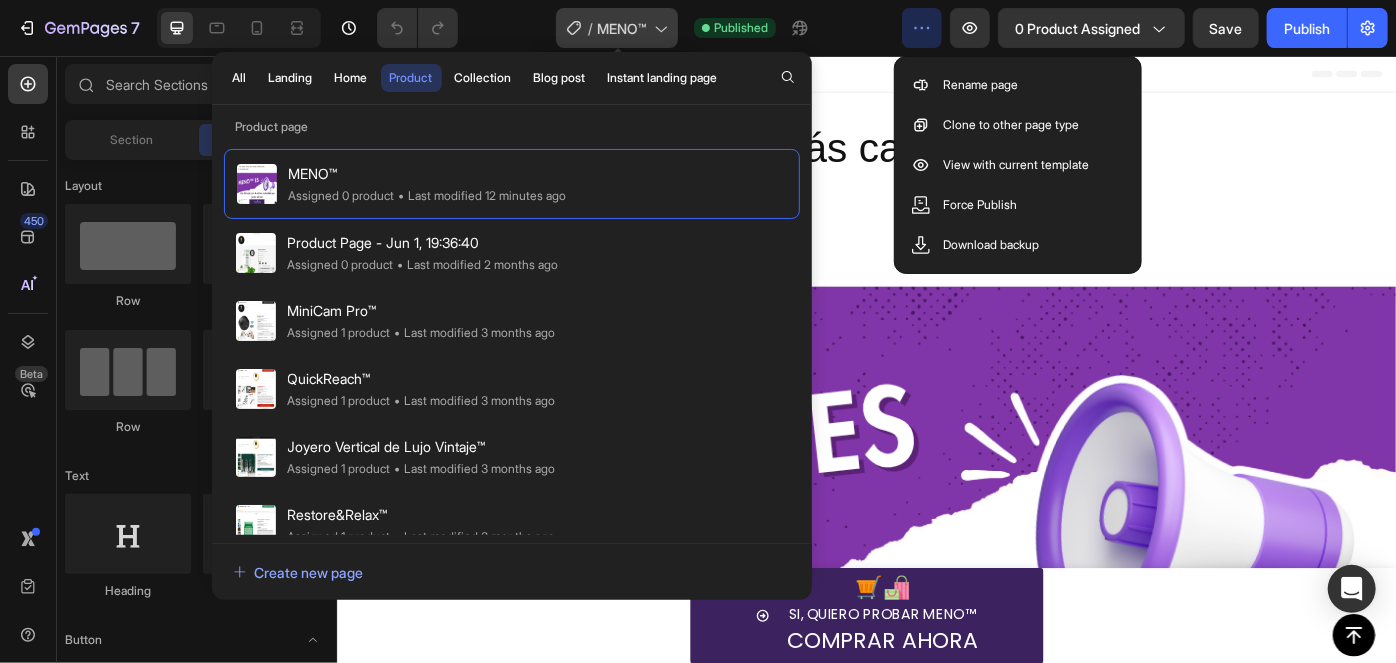 click 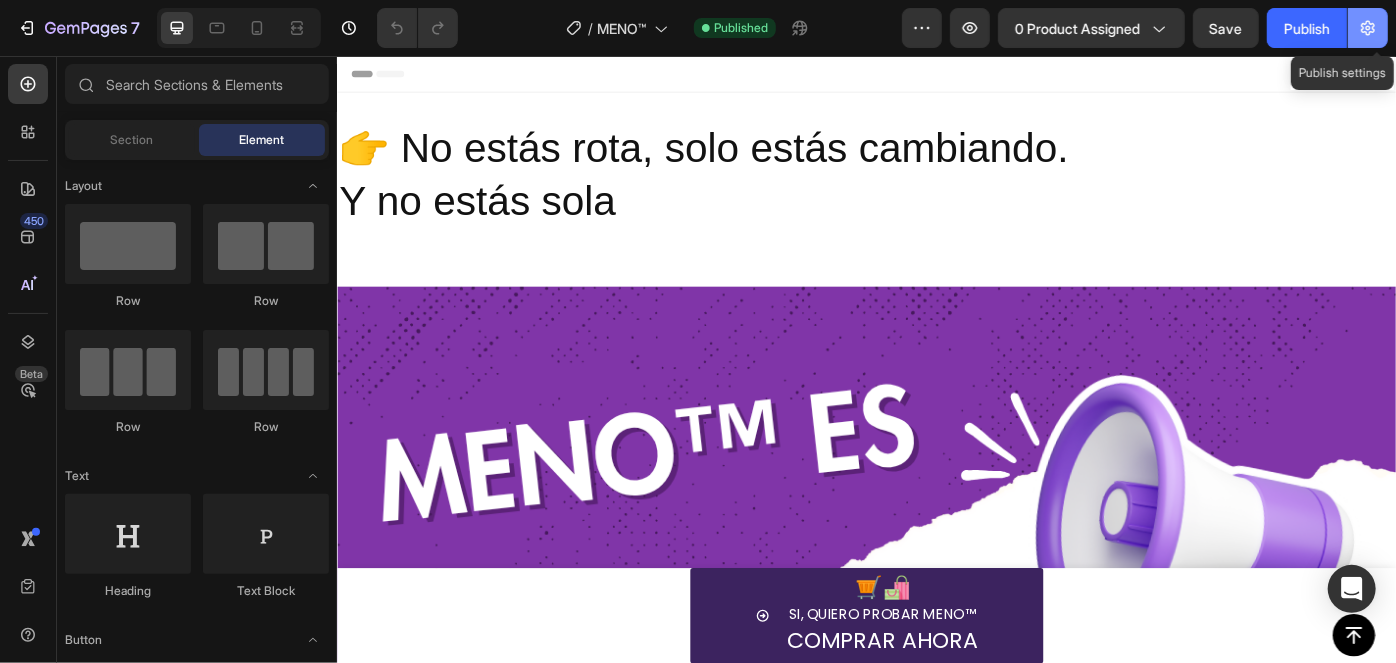 click 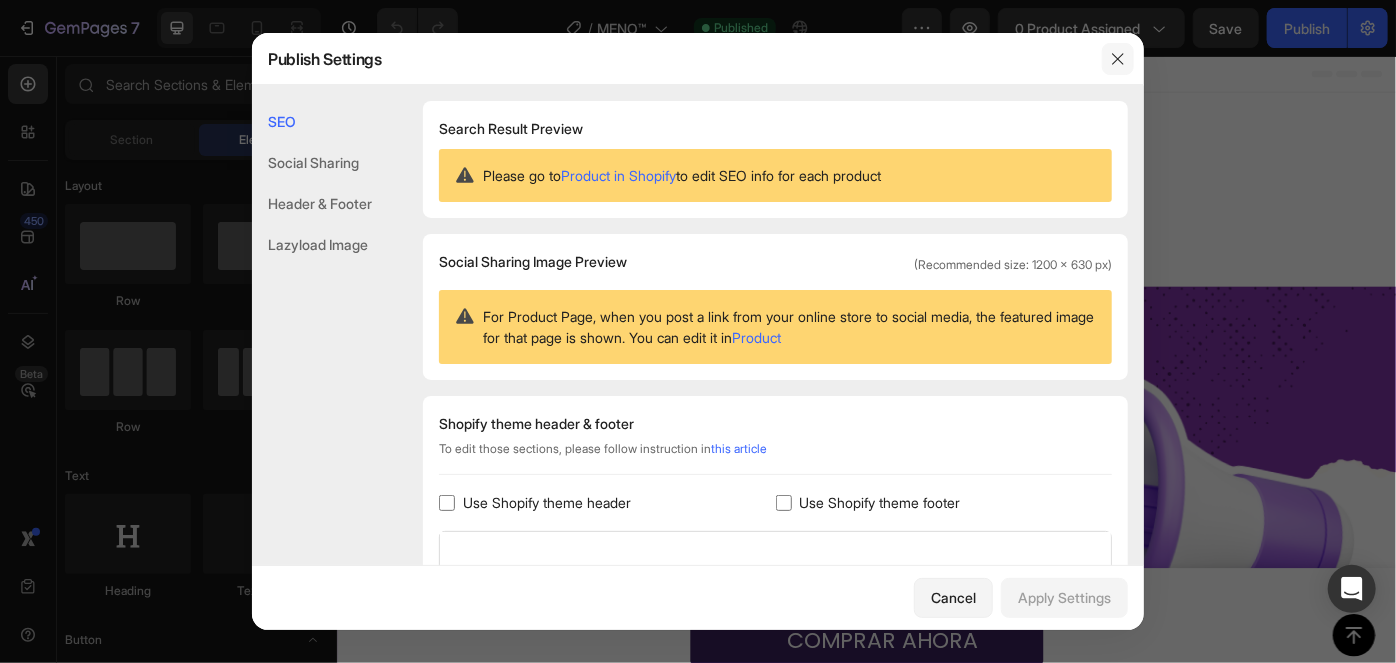 click 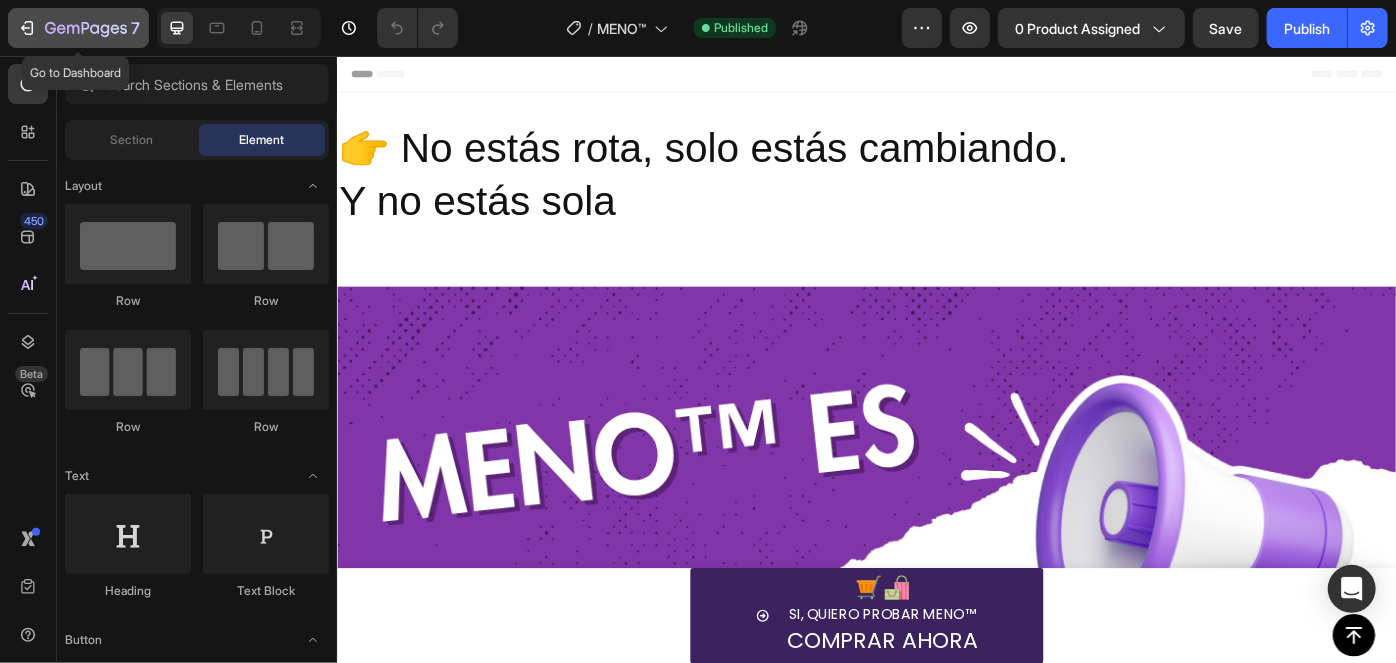 click 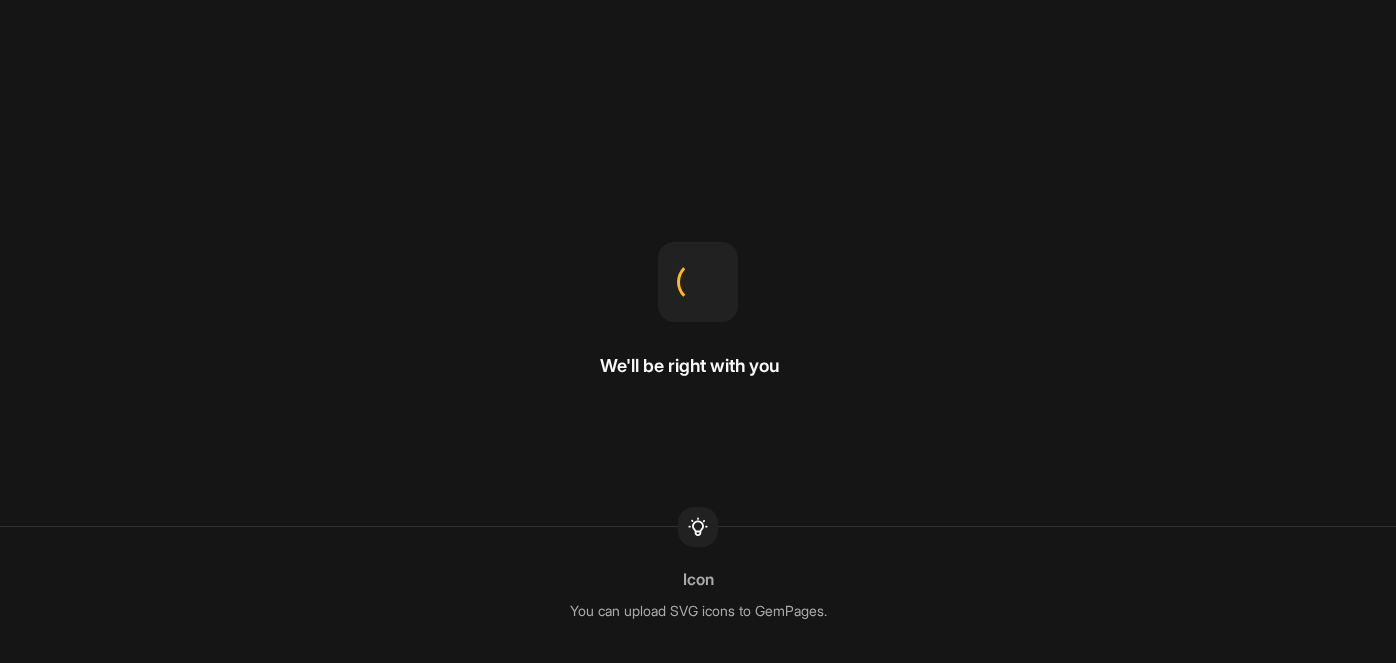 scroll, scrollTop: 0, scrollLeft: 0, axis: both 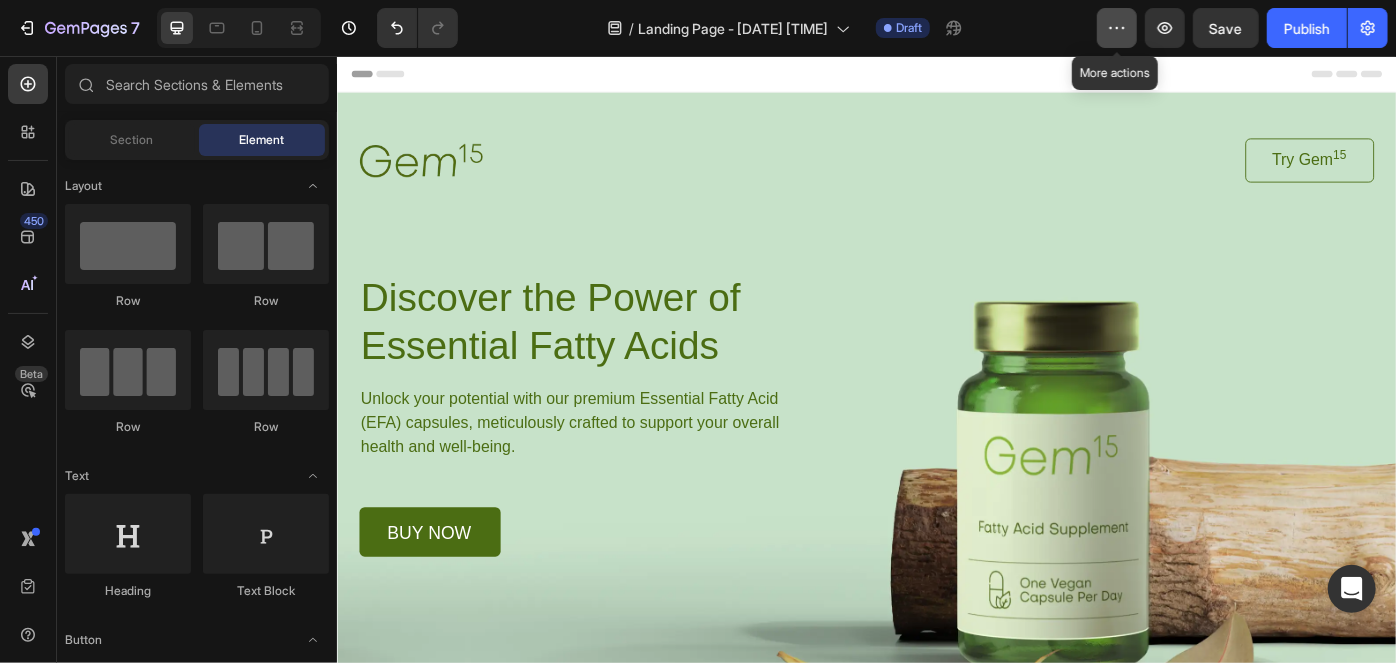 click 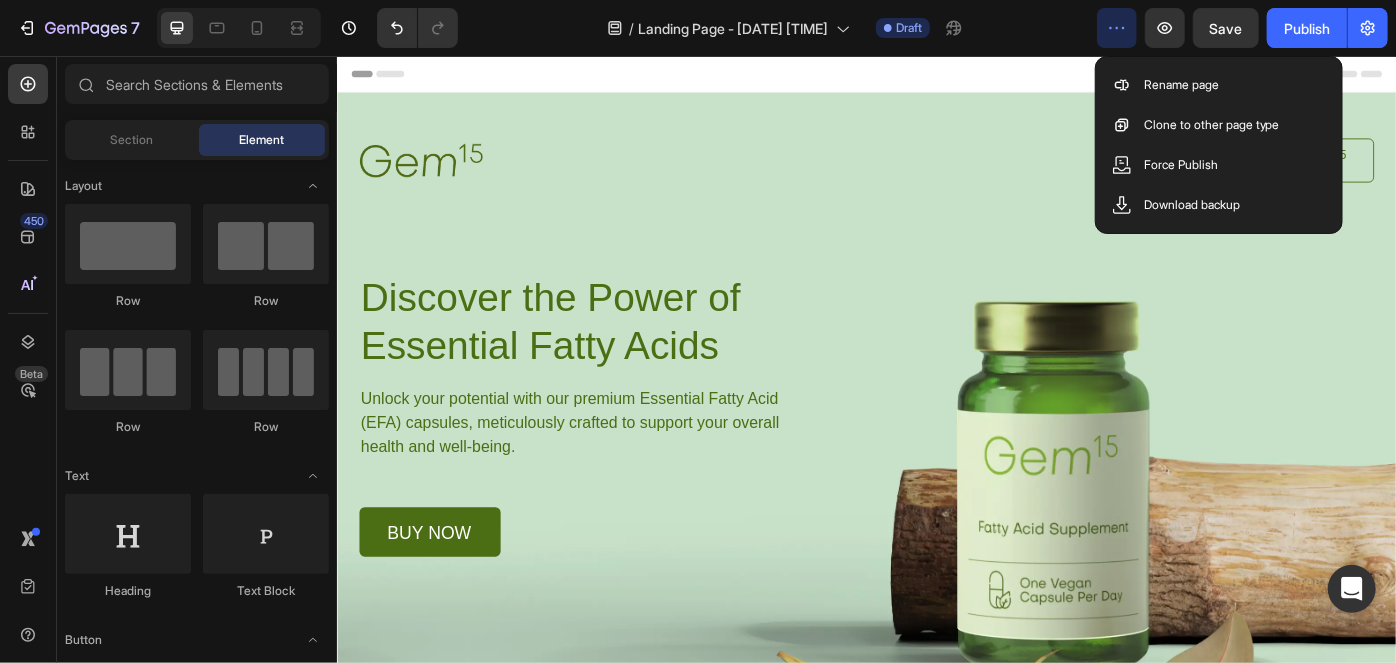 click 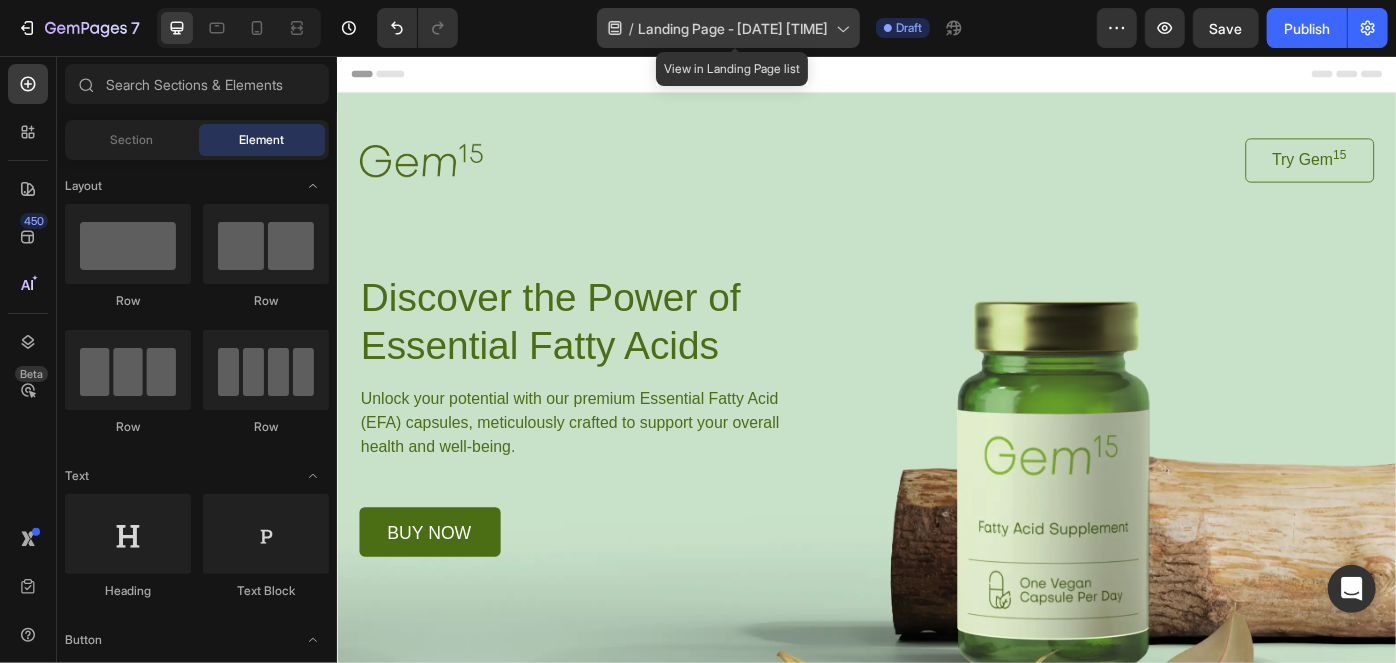 click 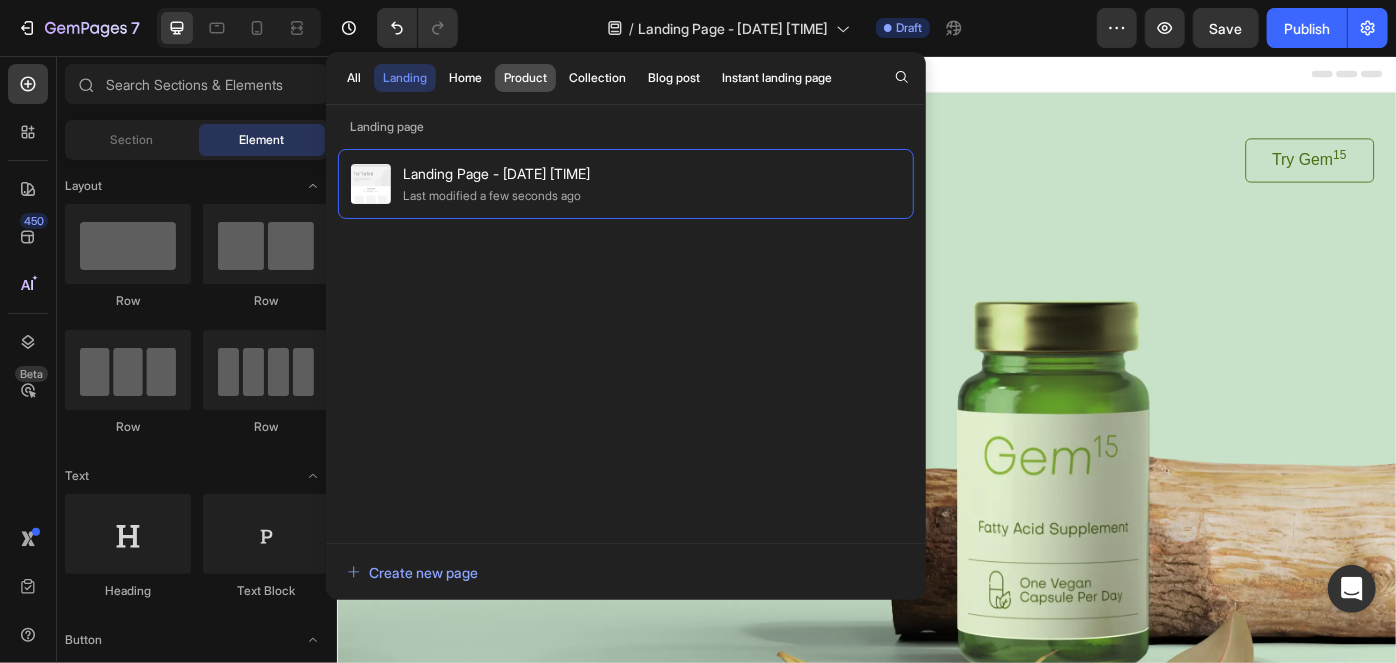 click on "Product" at bounding box center (525, 78) 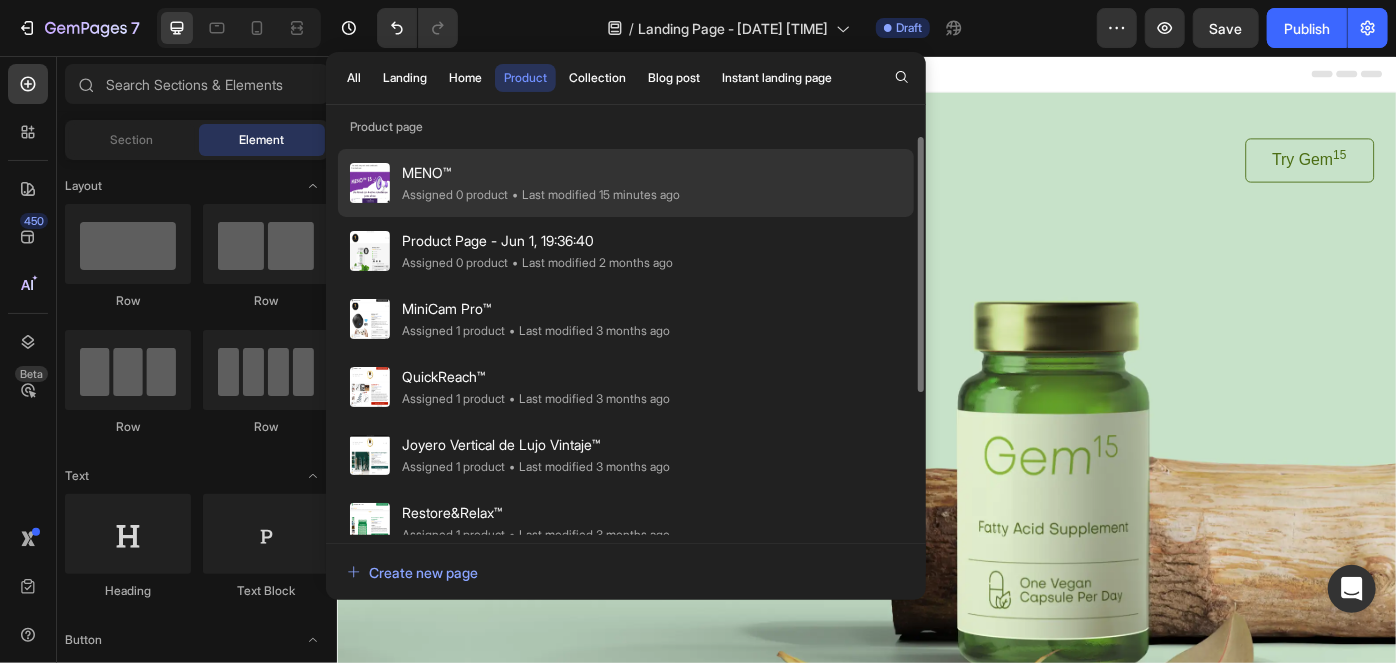click on "MENO™" at bounding box center [541, 173] 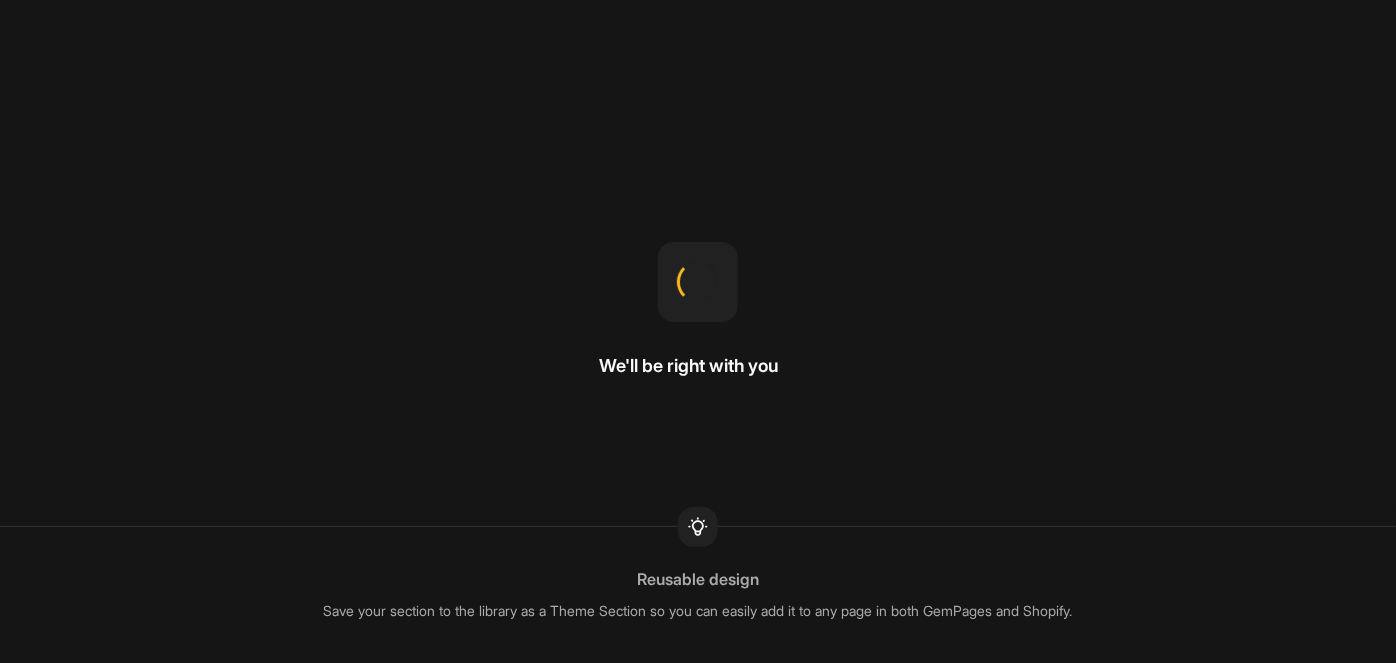 scroll, scrollTop: 0, scrollLeft: 0, axis: both 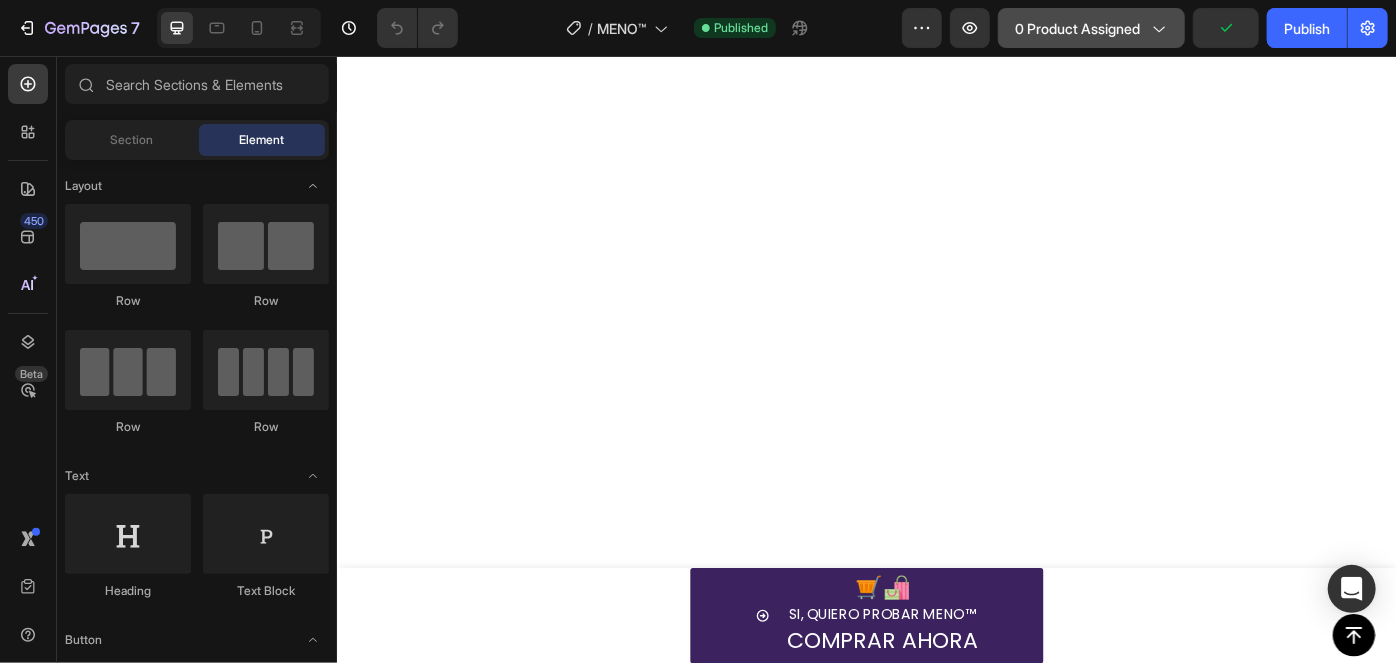 click 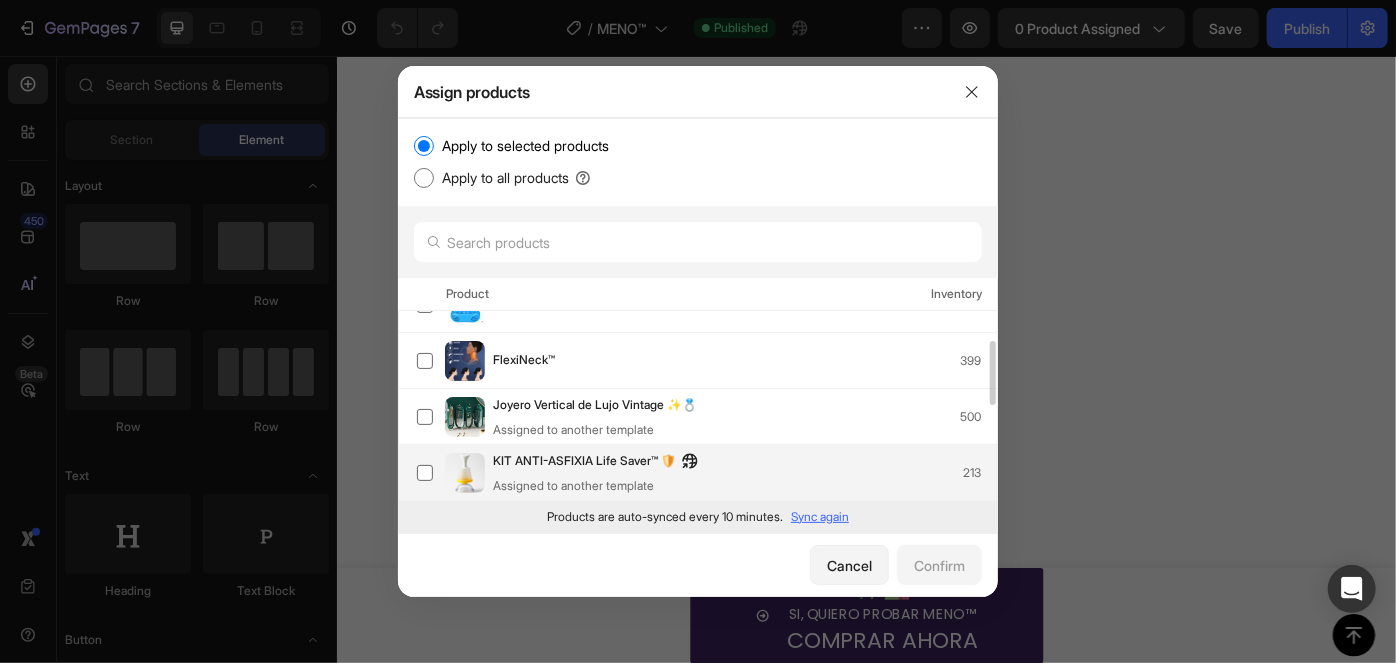 scroll, scrollTop: 0, scrollLeft: 0, axis: both 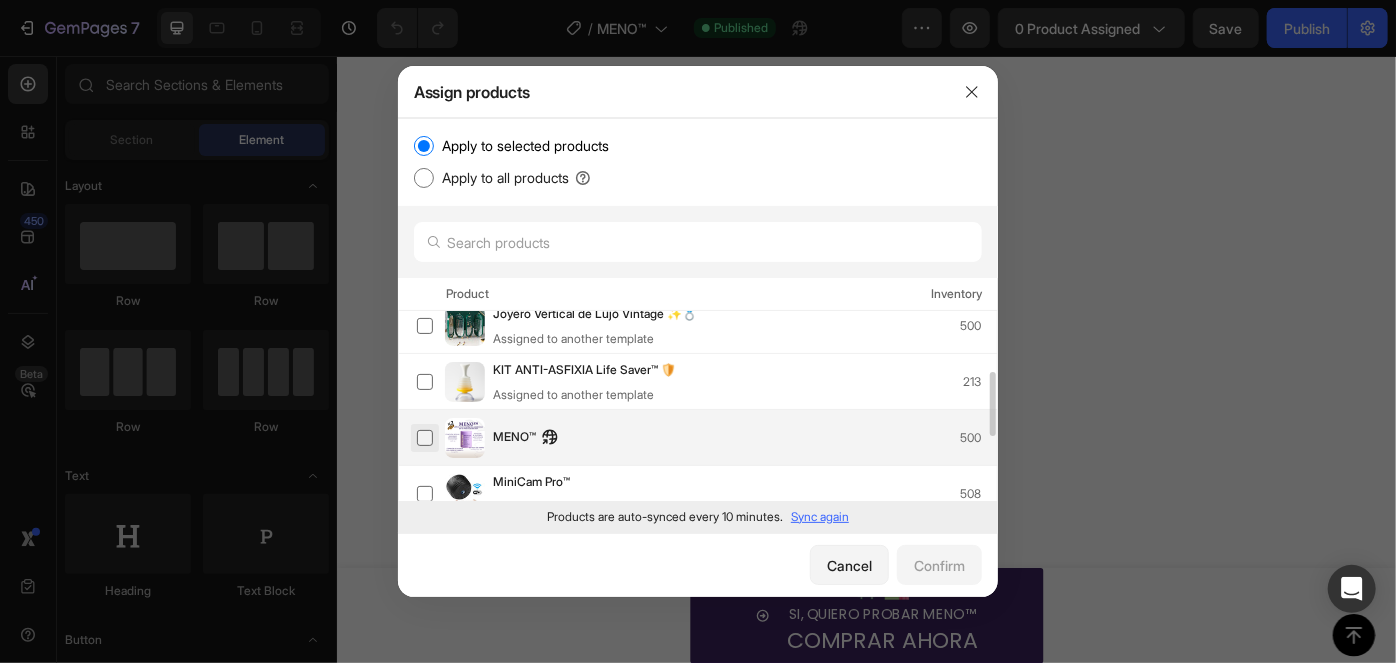 click at bounding box center [425, 438] 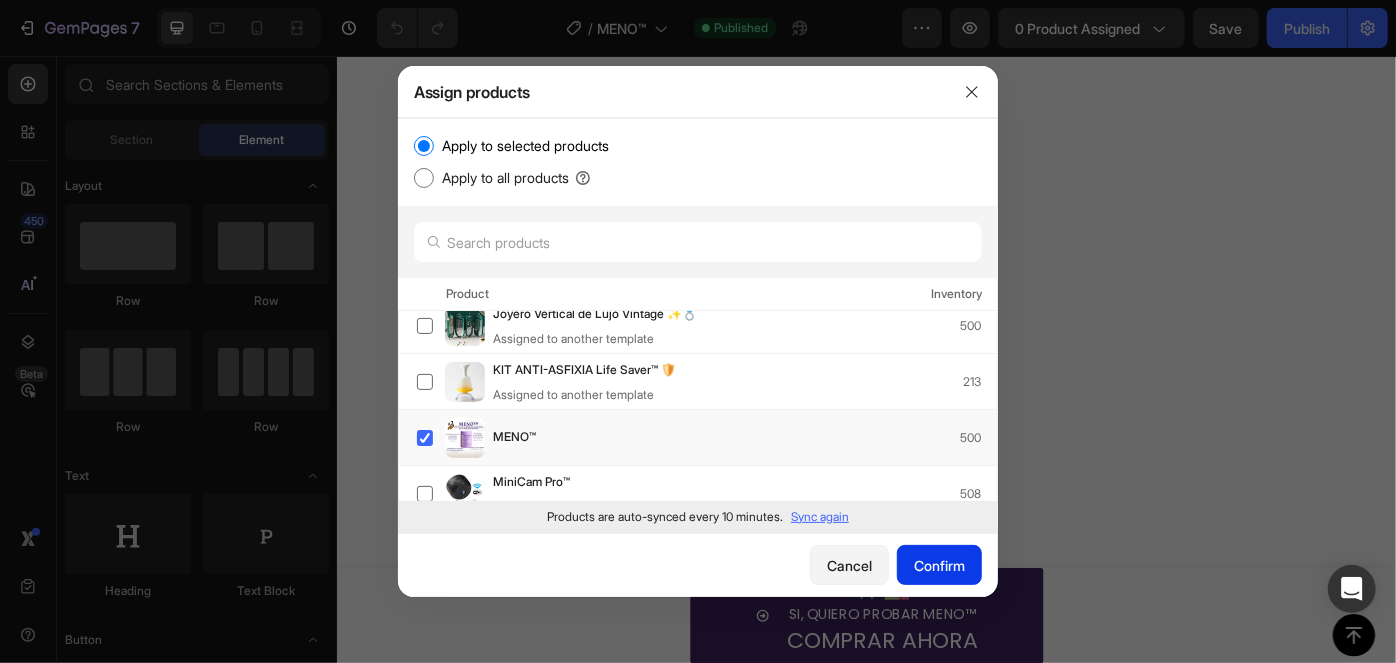 click on "Confirm" 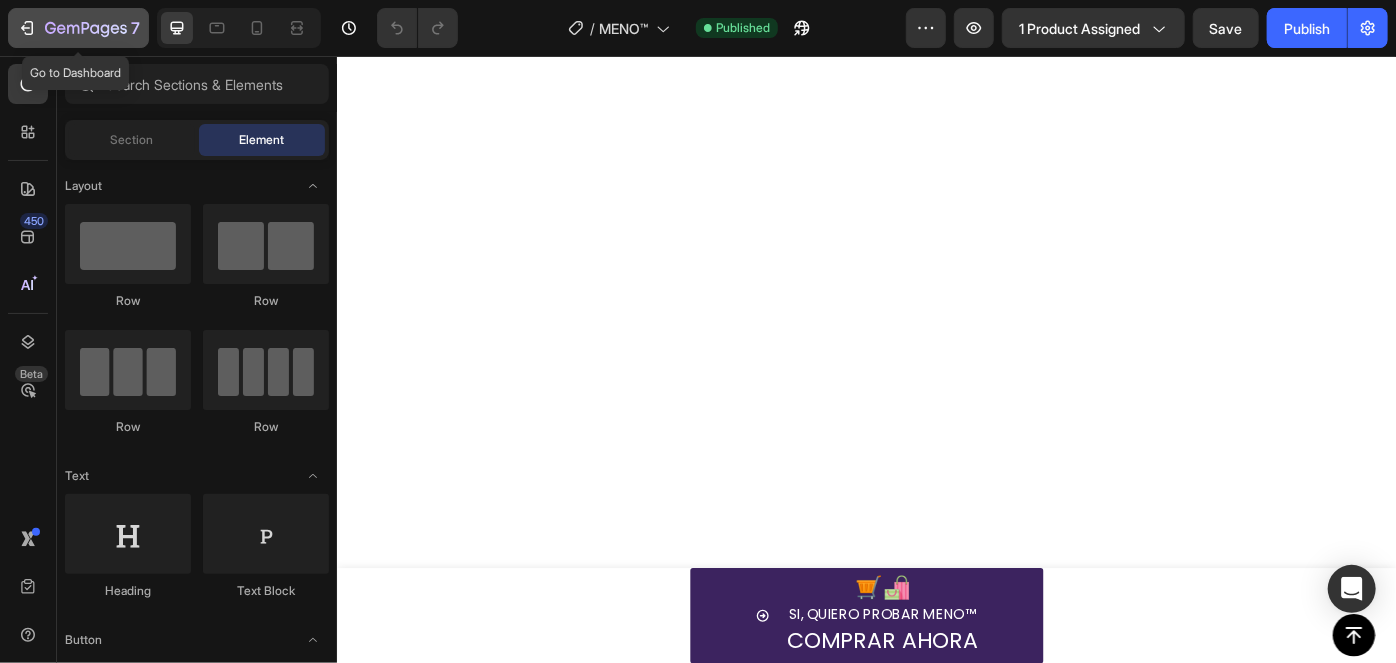 click 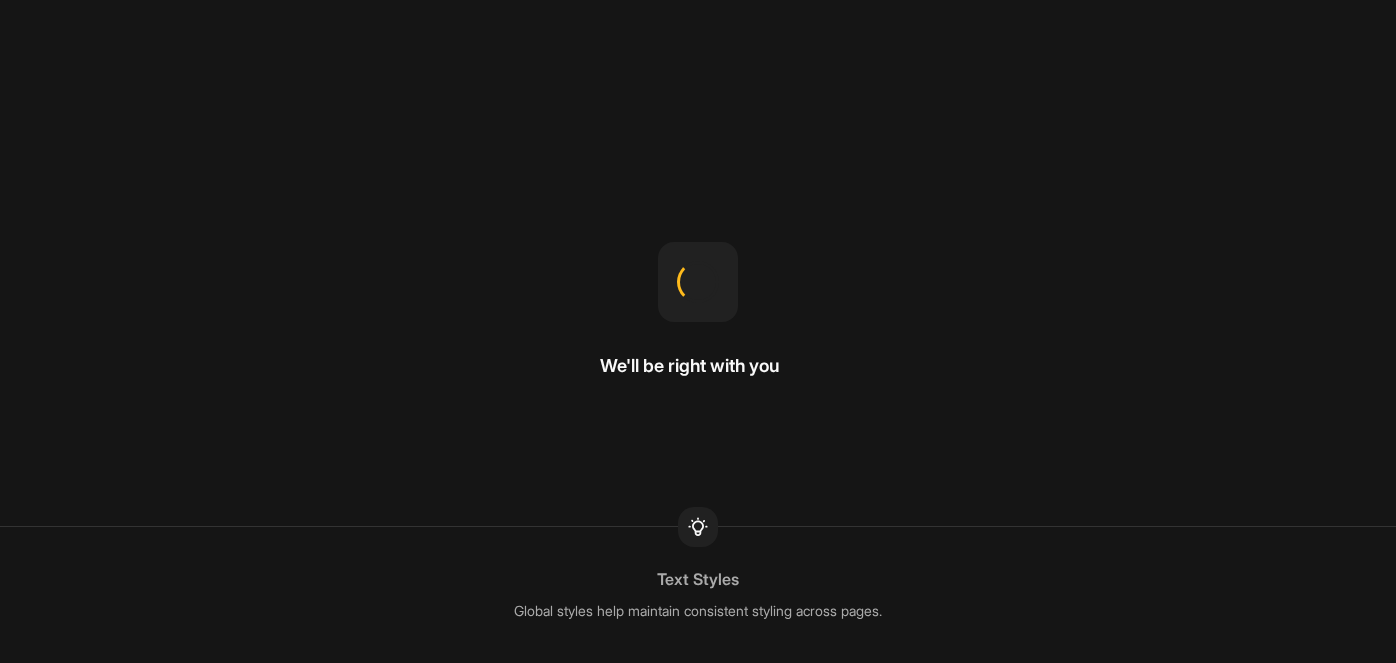scroll, scrollTop: 0, scrollLeft: 0, axis: both 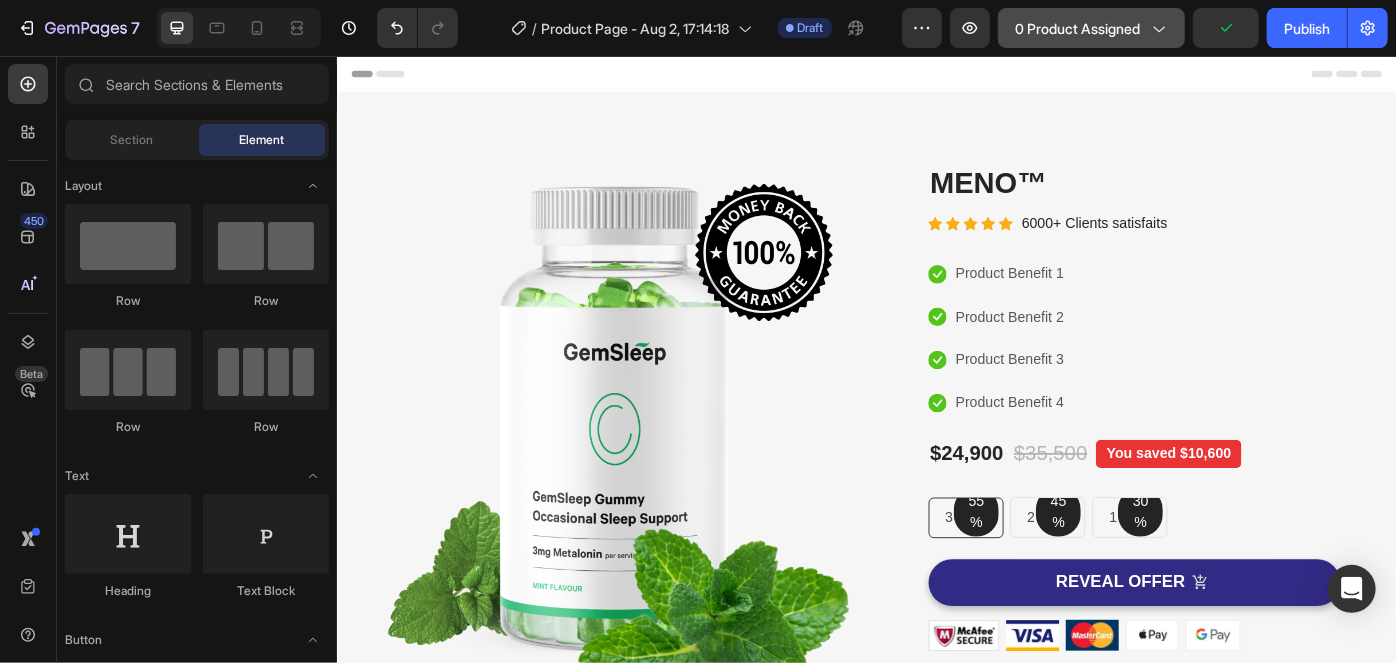 click 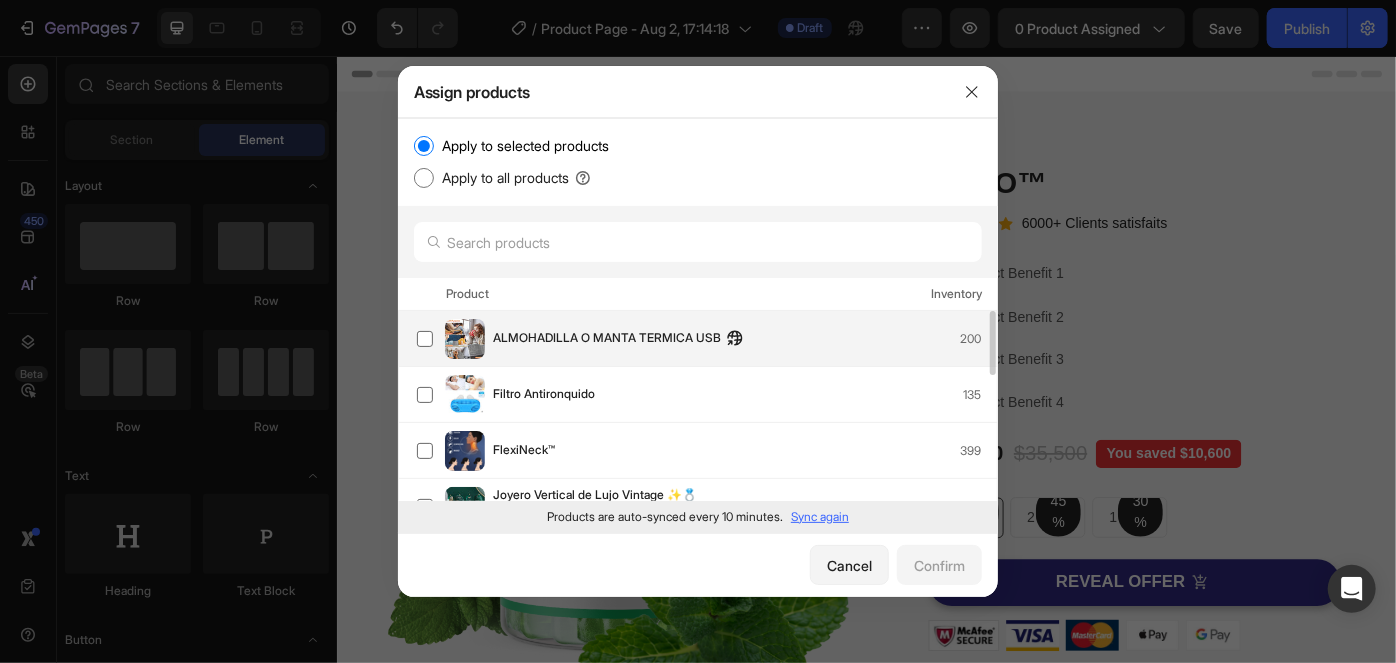scroll, scrollTop: 181, scrollLeft: 0, axis: vertical 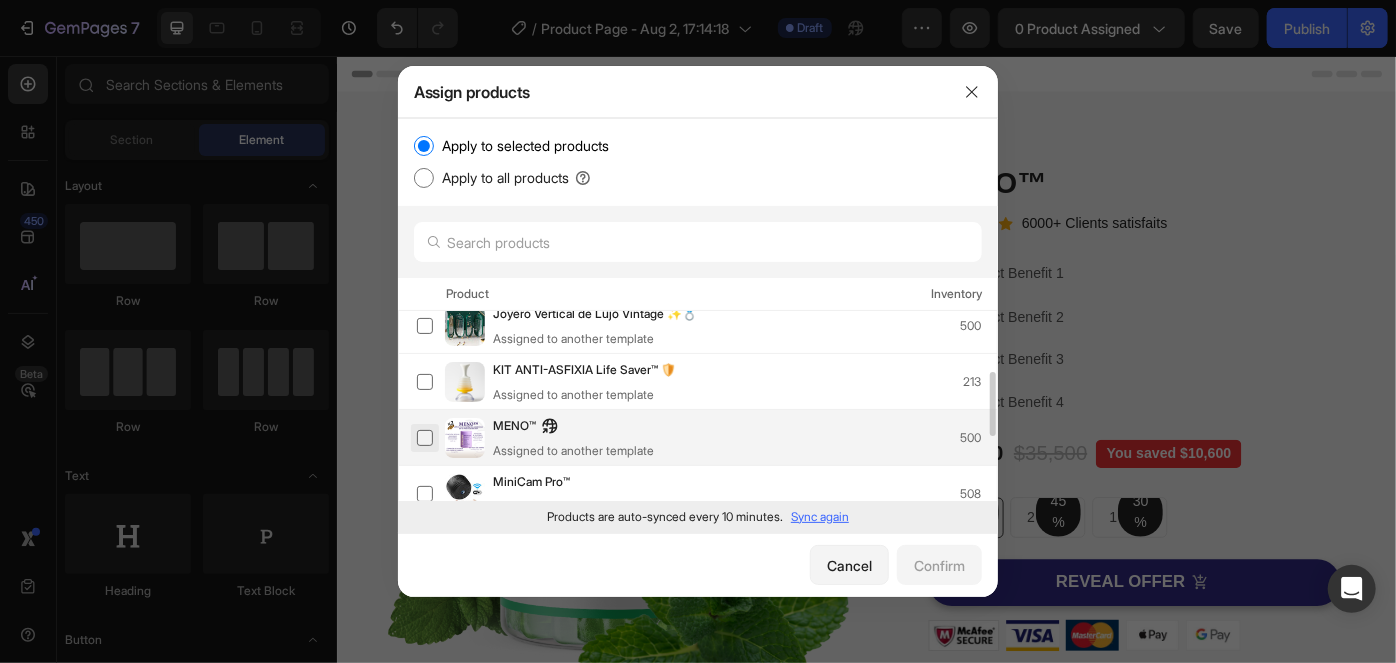 click at bounding box center [425, 438] 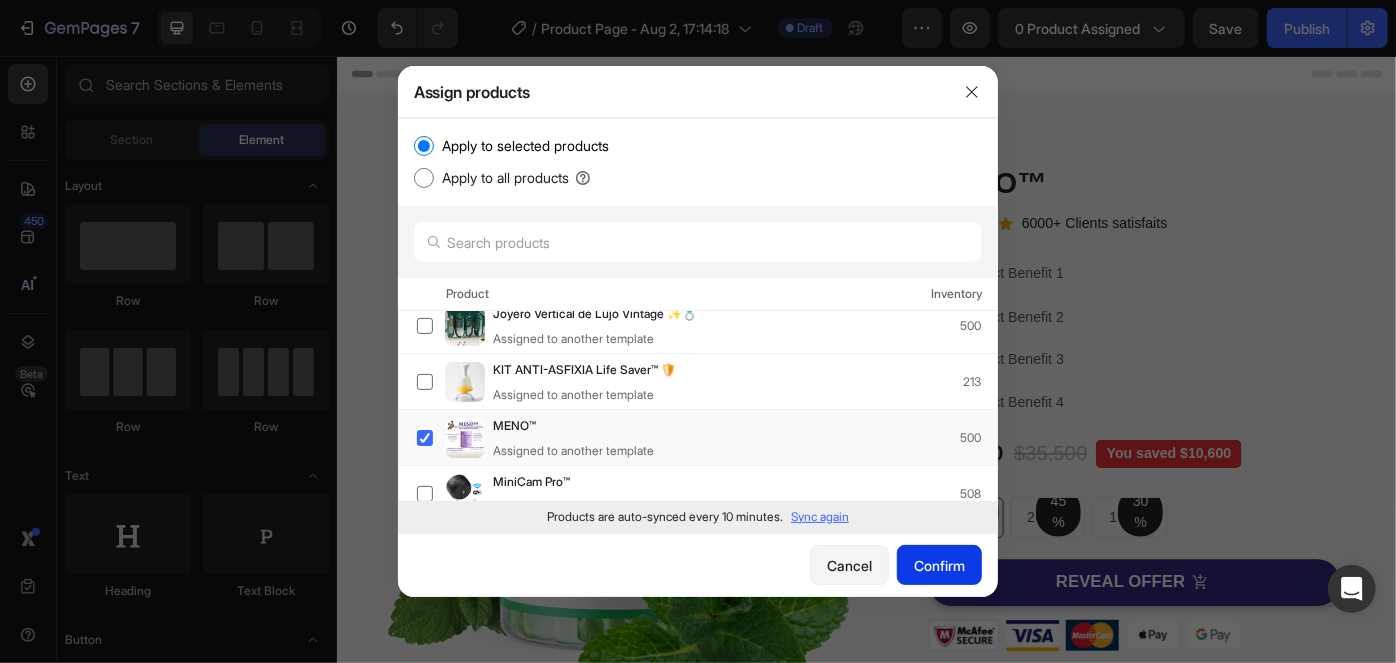 click on "Confirm" at bounding box center [939, 565] 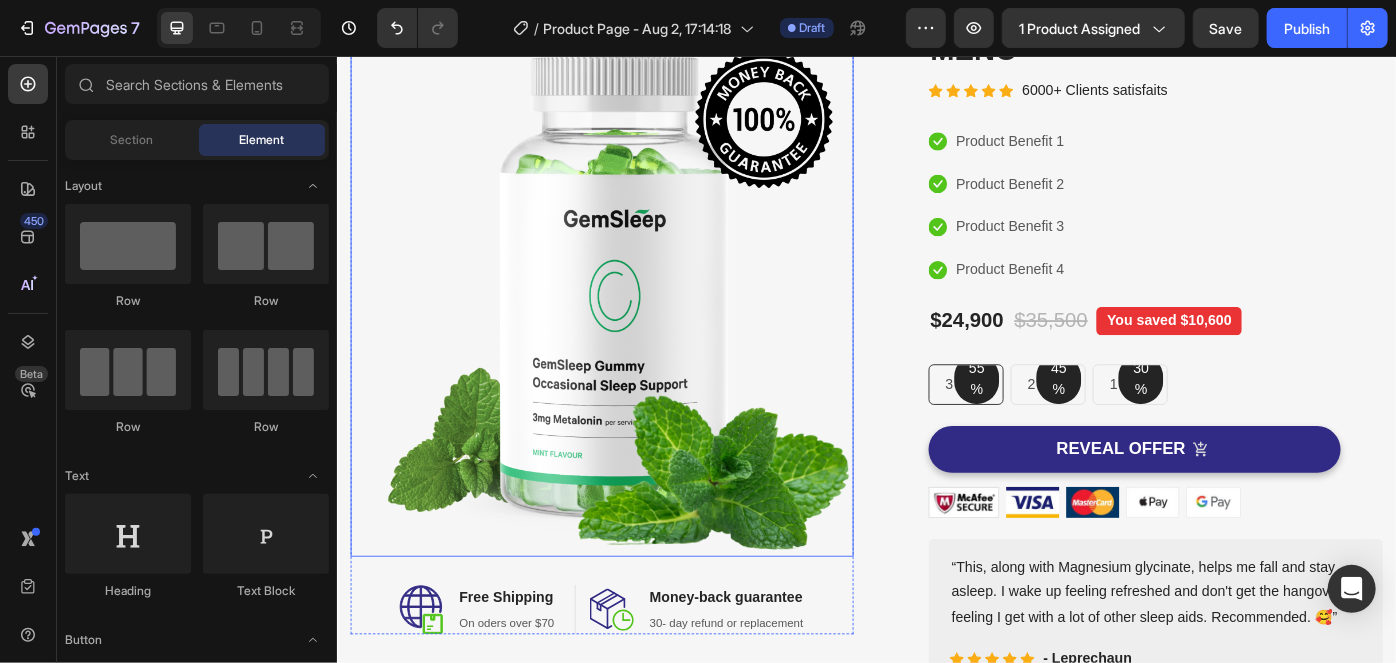 scroll, scrollTop: 363, scrollLeft: 0, axis: vertical 